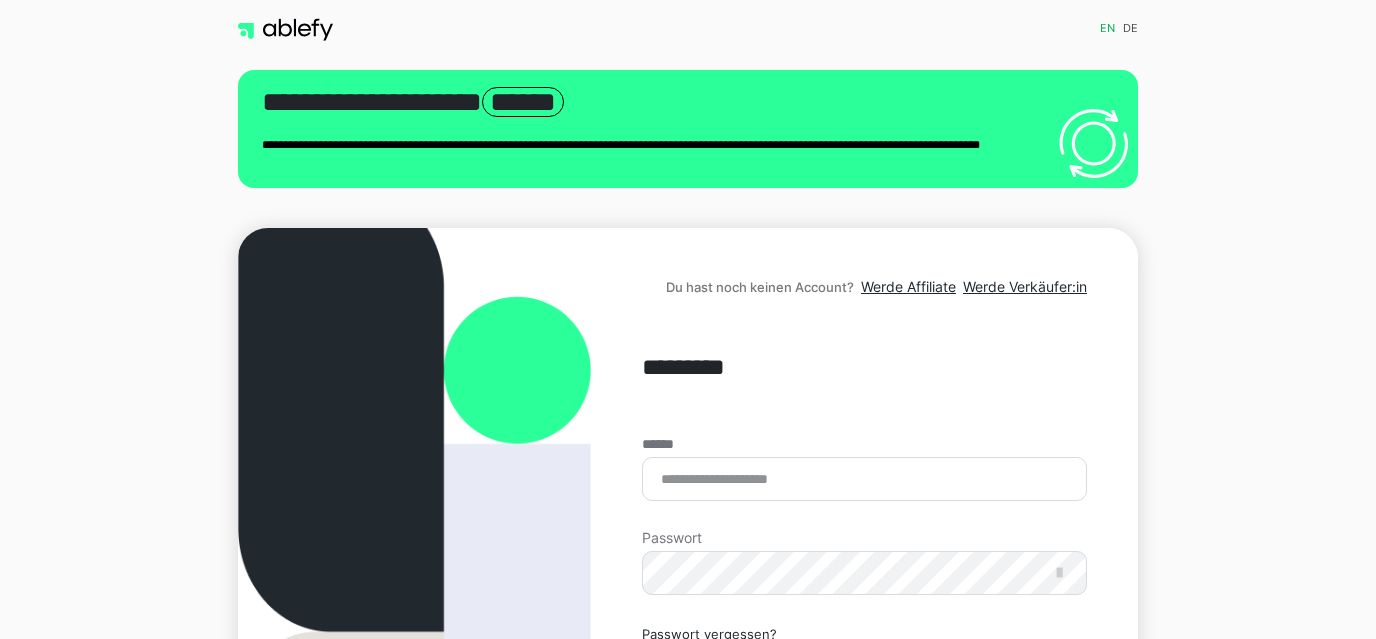 scroll, scrollTop: 0, scrollLeft: 0, axis: both 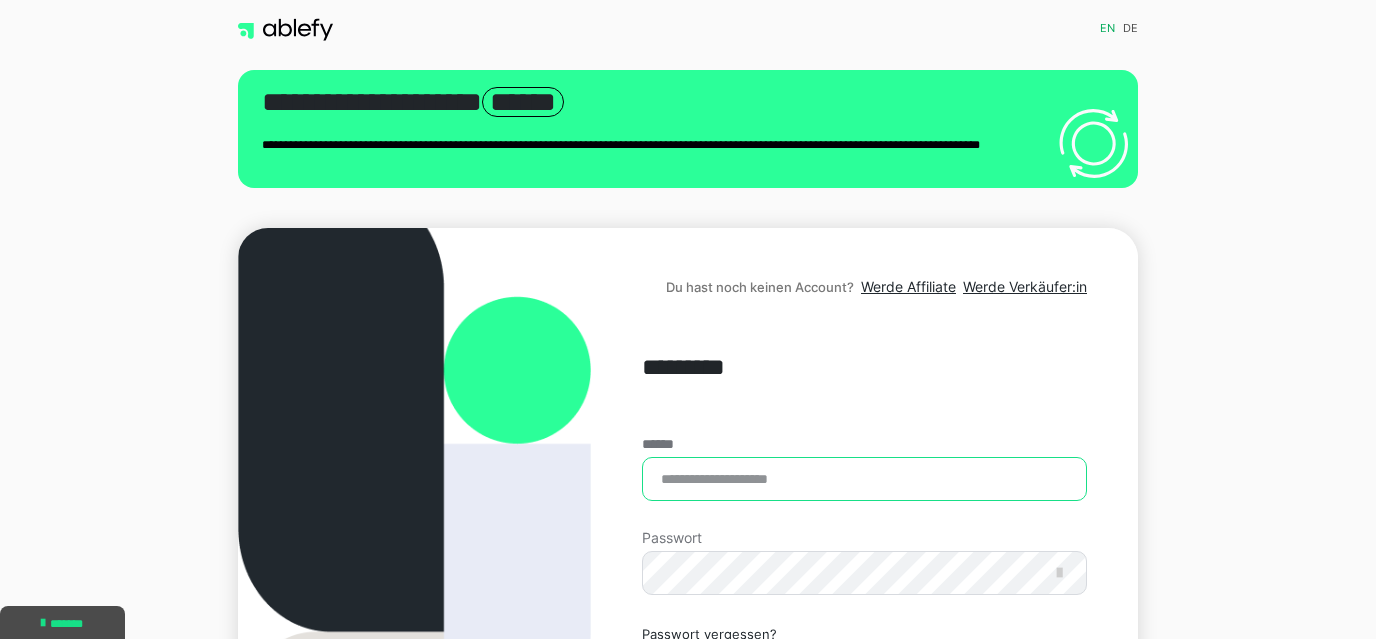 click on "******" at bounding box center (864, 479) 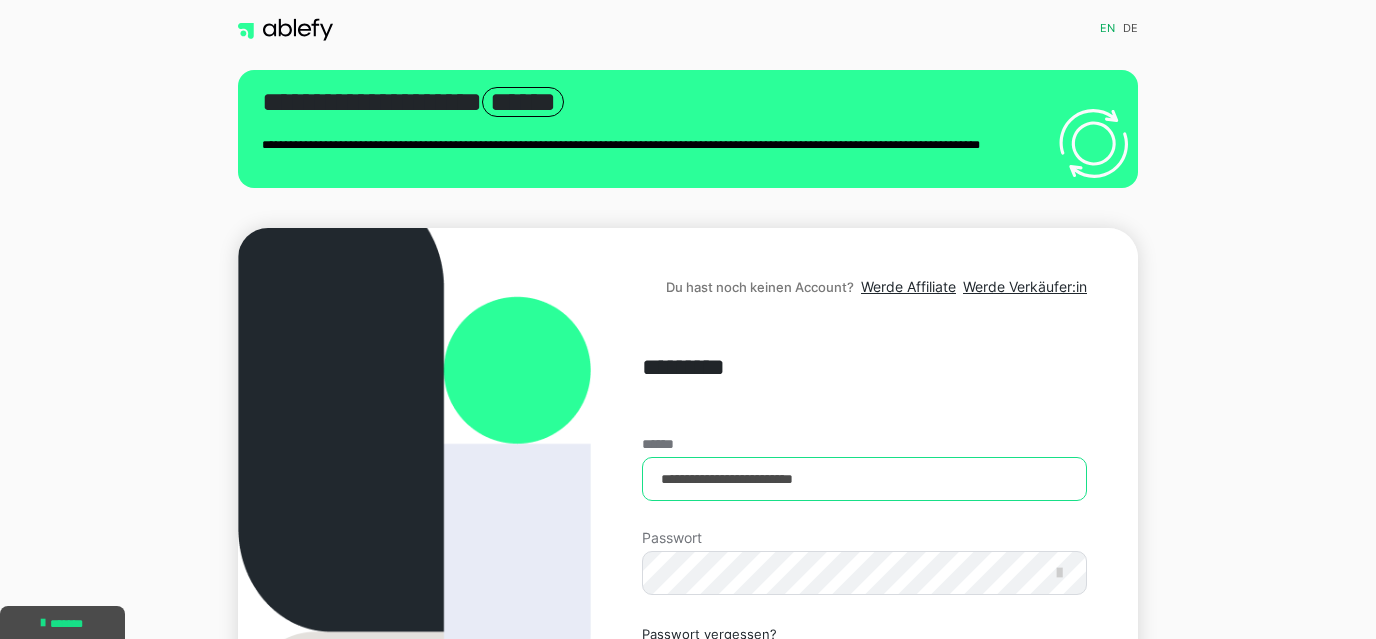 type on "**********" 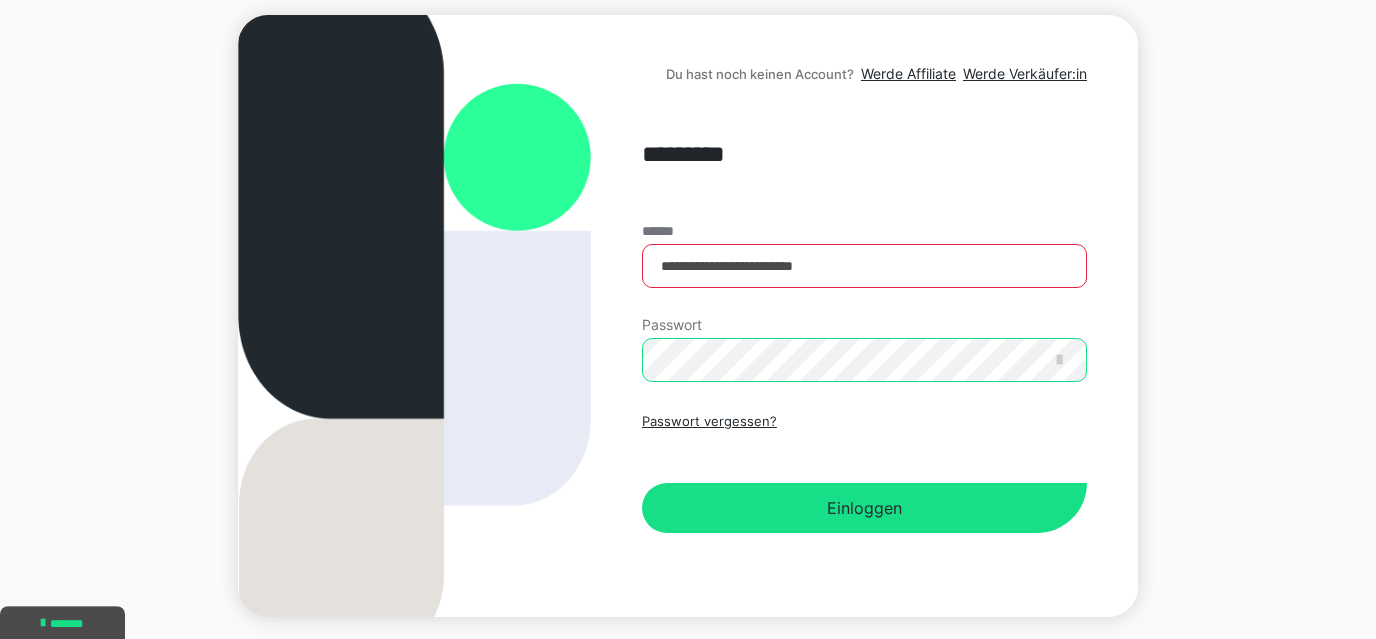 scroll, scrollTop: 215, scrollLeft: 0, axis: vertical 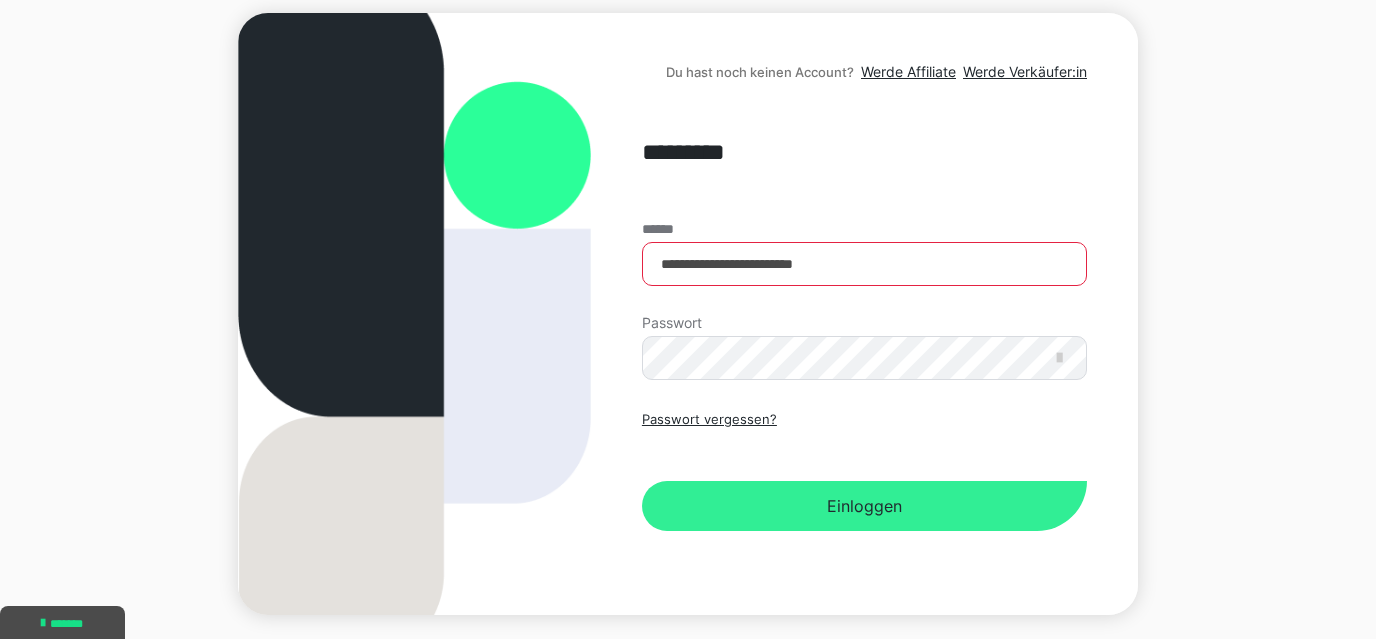 click on "Einloggen" at bounding box center [864, 506] 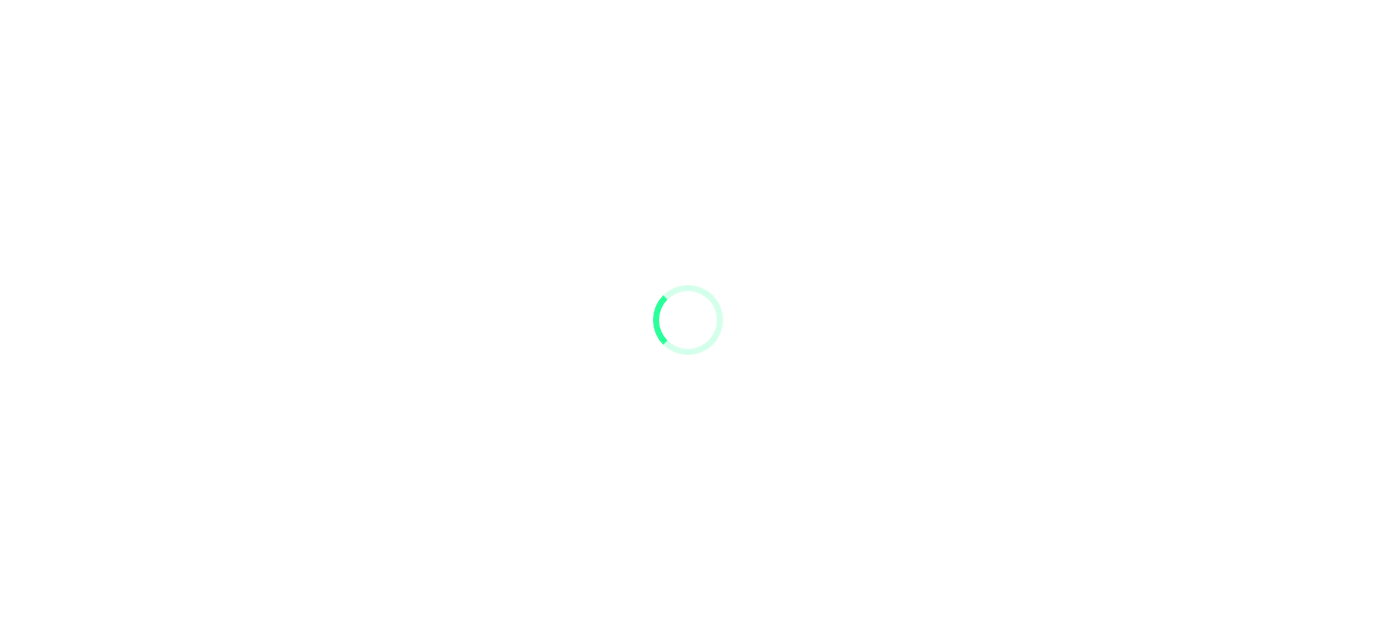 scroll, scrollTop: 0, scrollLeft: 0, axis: both 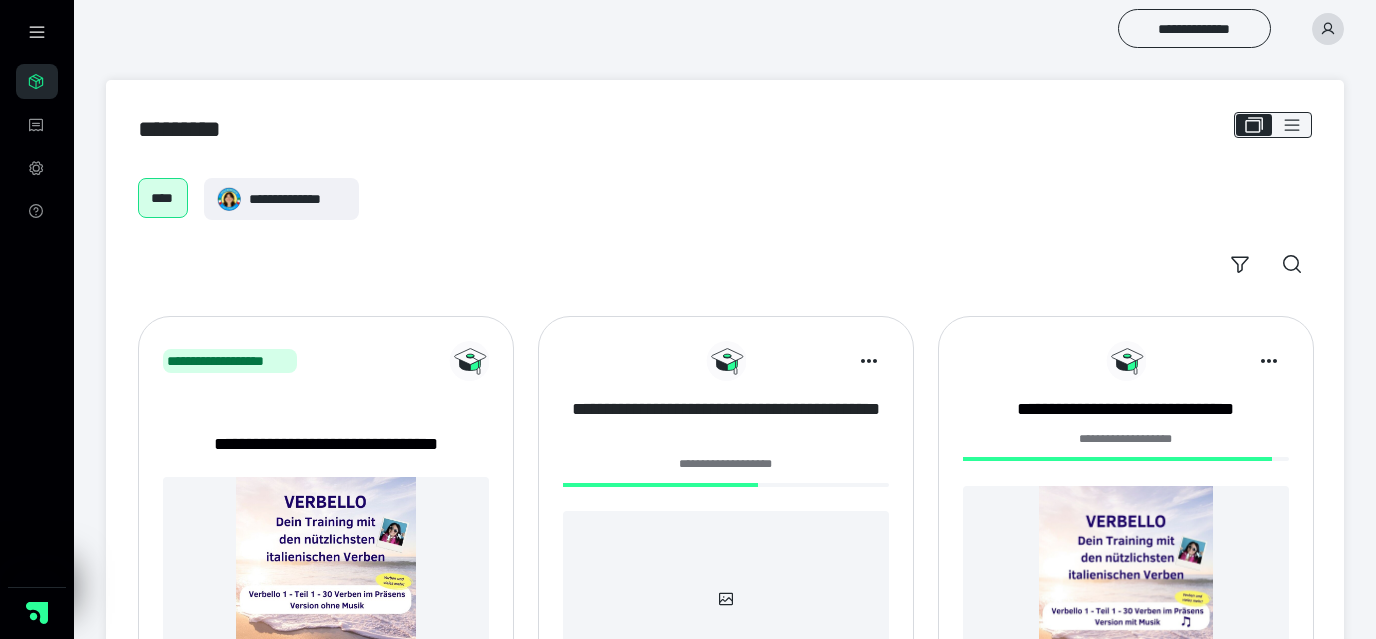 click on "**********" at bounding box center (726, 422) 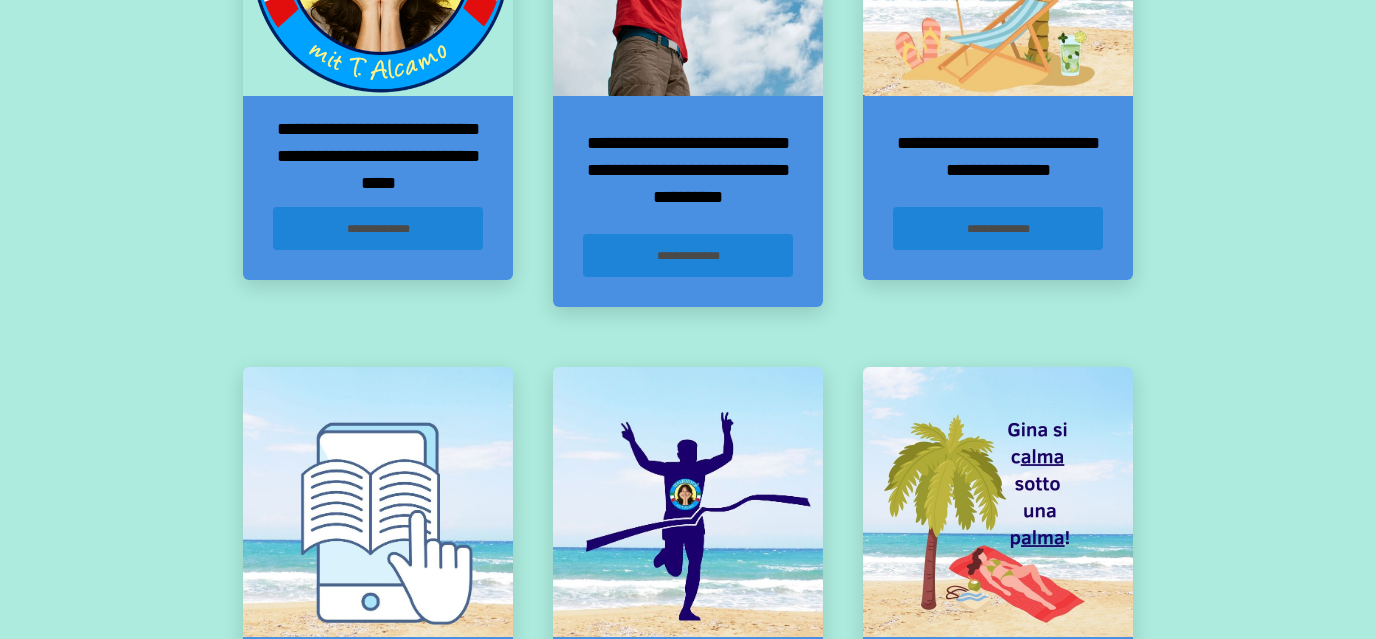 scroll, scrollTop: 645, scrollLeft: 0, axis: vertical 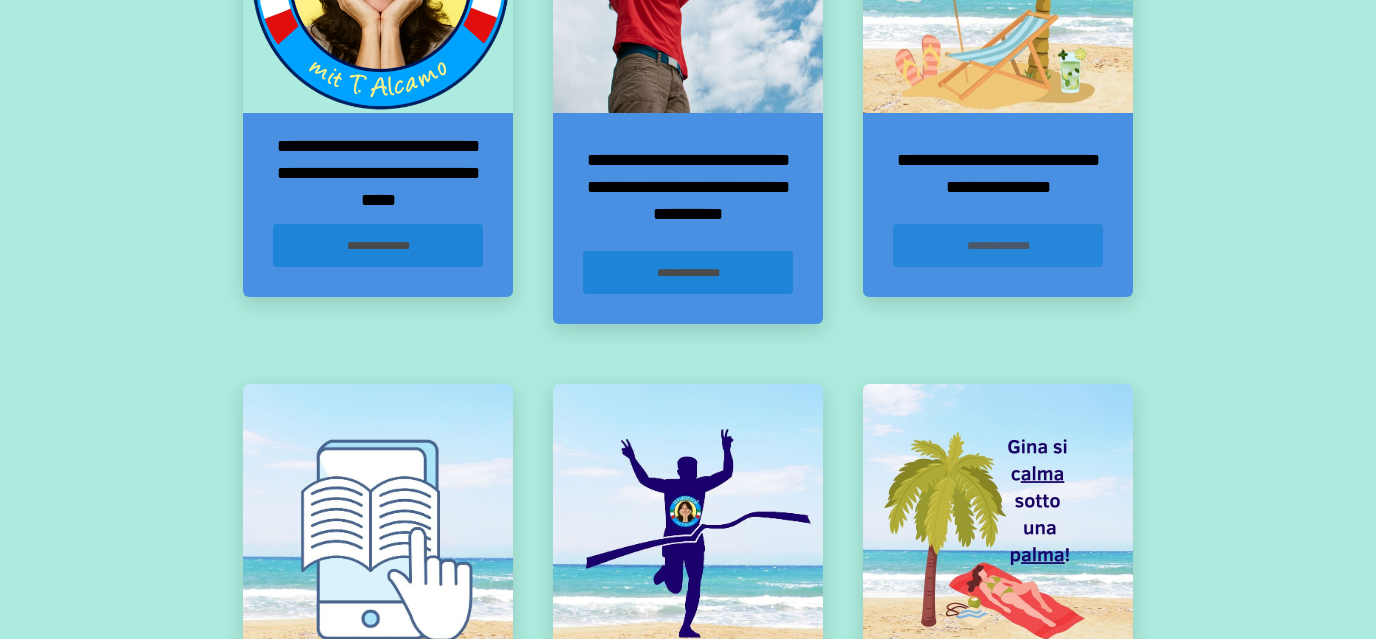 click on "**********" at bounding box center (998, 245) 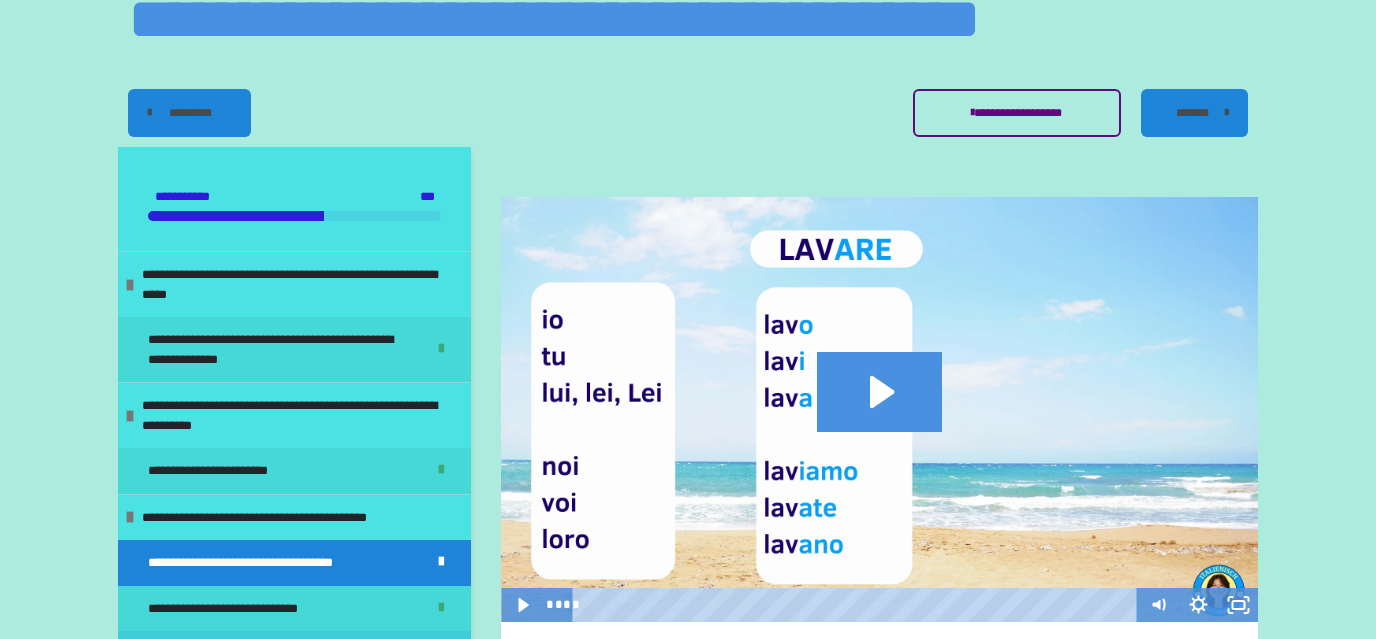 scroll, scrollTop: 499, scrollLeft: 0, axis: vertical 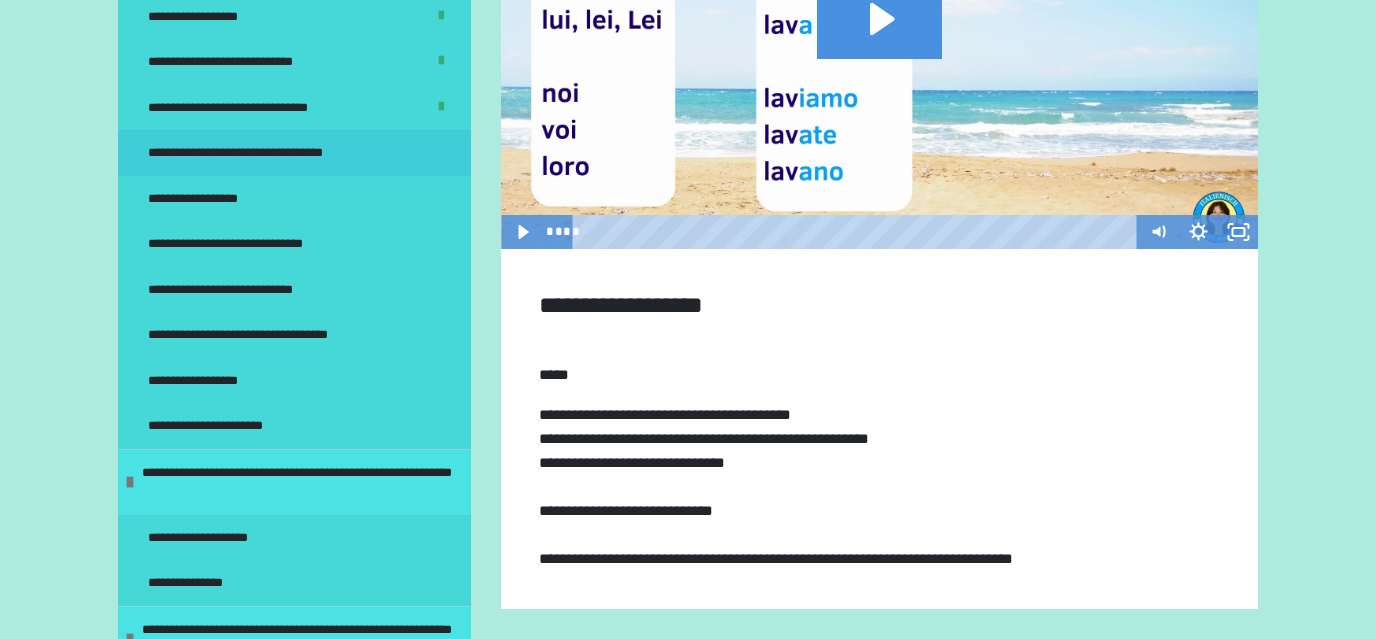 click on "**********" at bounding box center [263, 153] 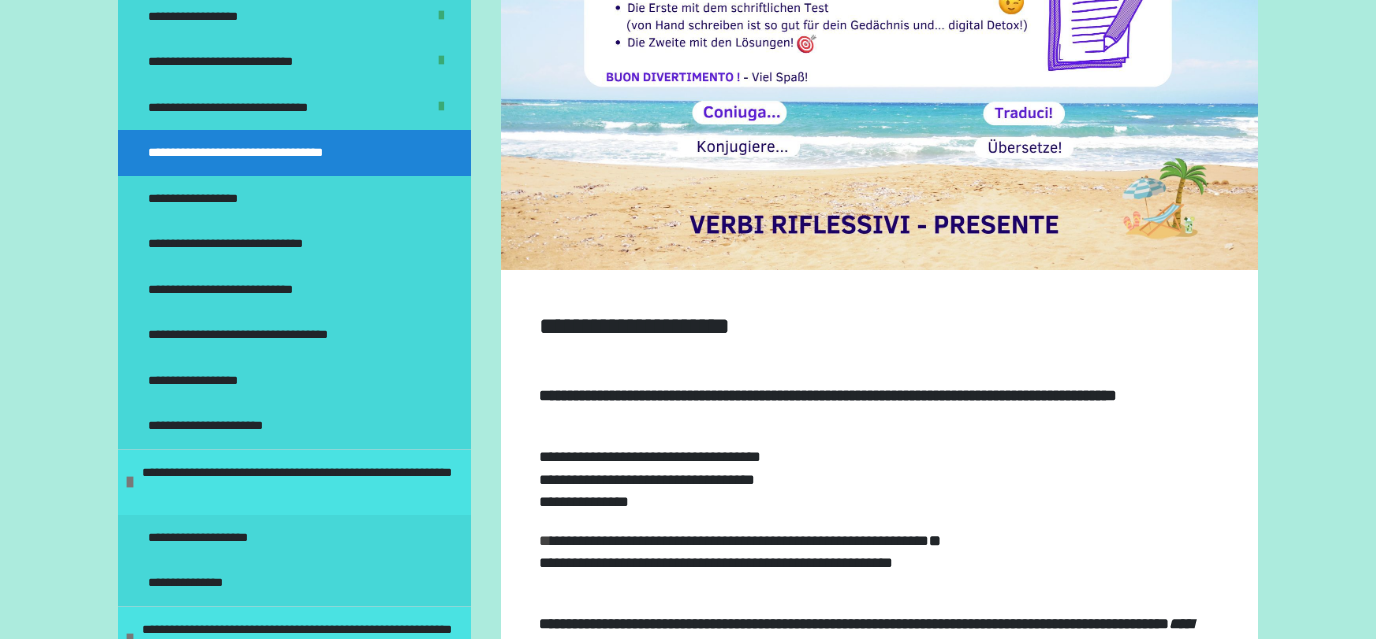 scroll, scrollTop: 605, scrollLeft: 0, axis: vertical 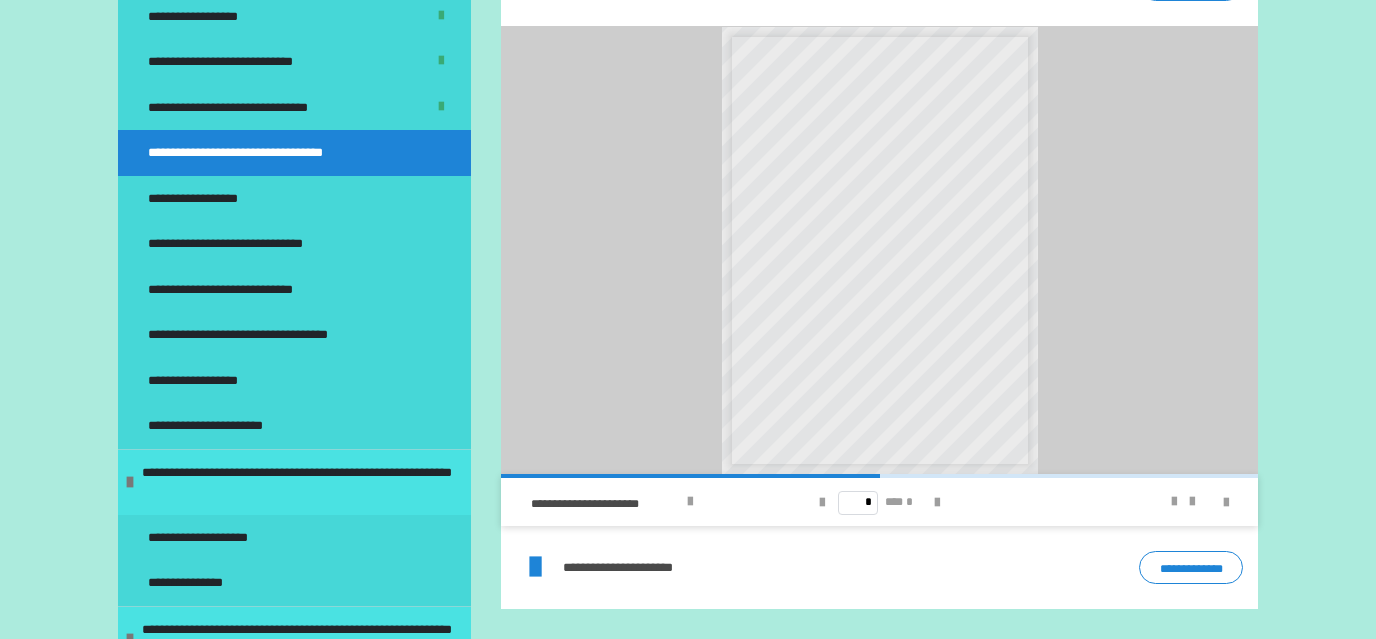 click on "**********" at bounding box center [1191, 567] 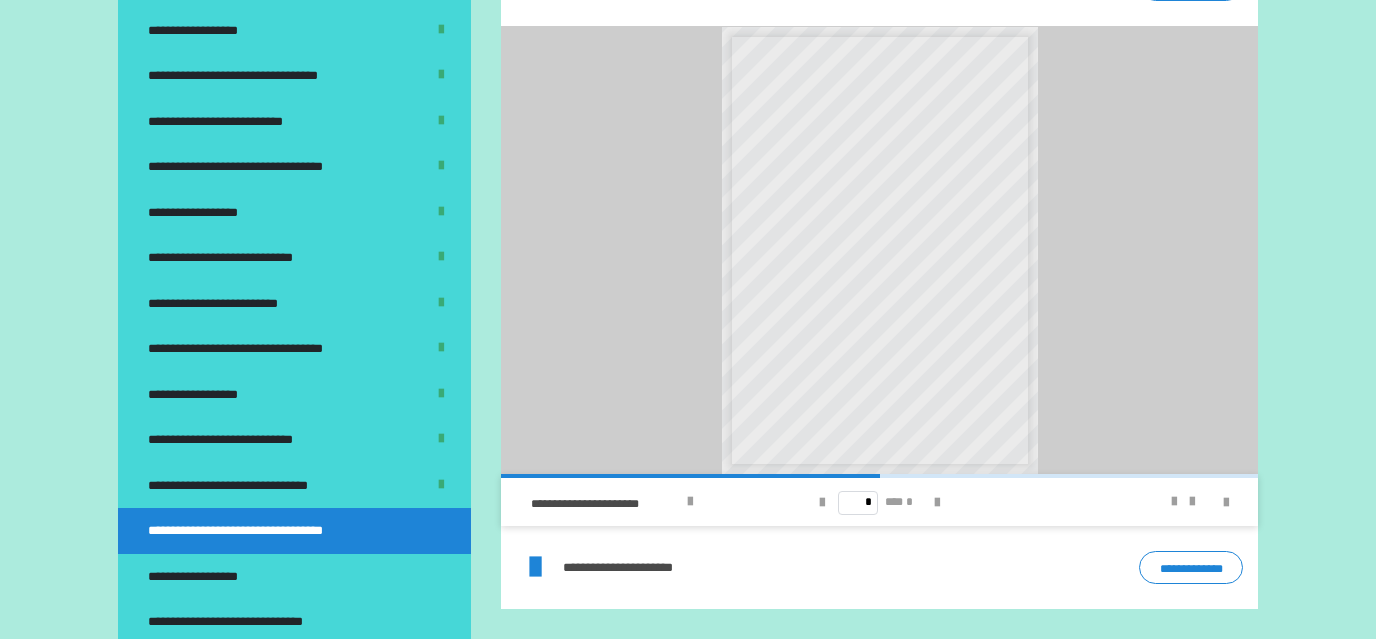 scroll, scrollTop: 851, scrollLeft: 0, axis: vertical 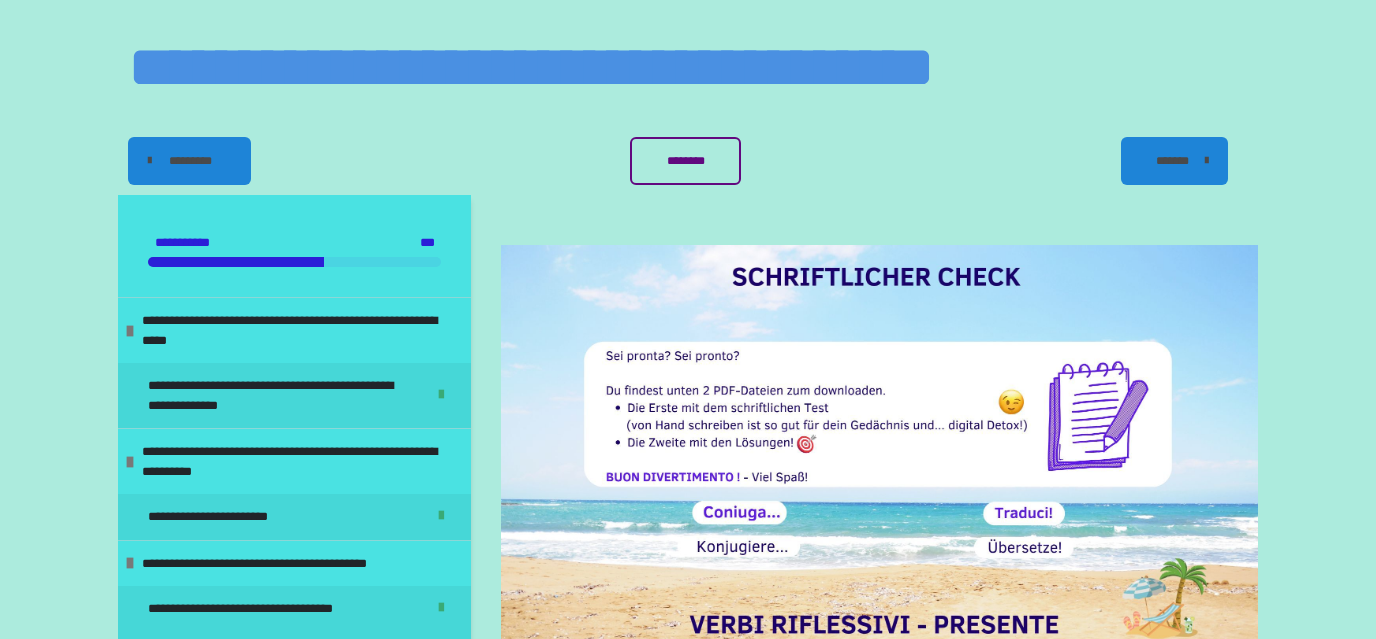 click on "********" at bounding box center [685, 161] 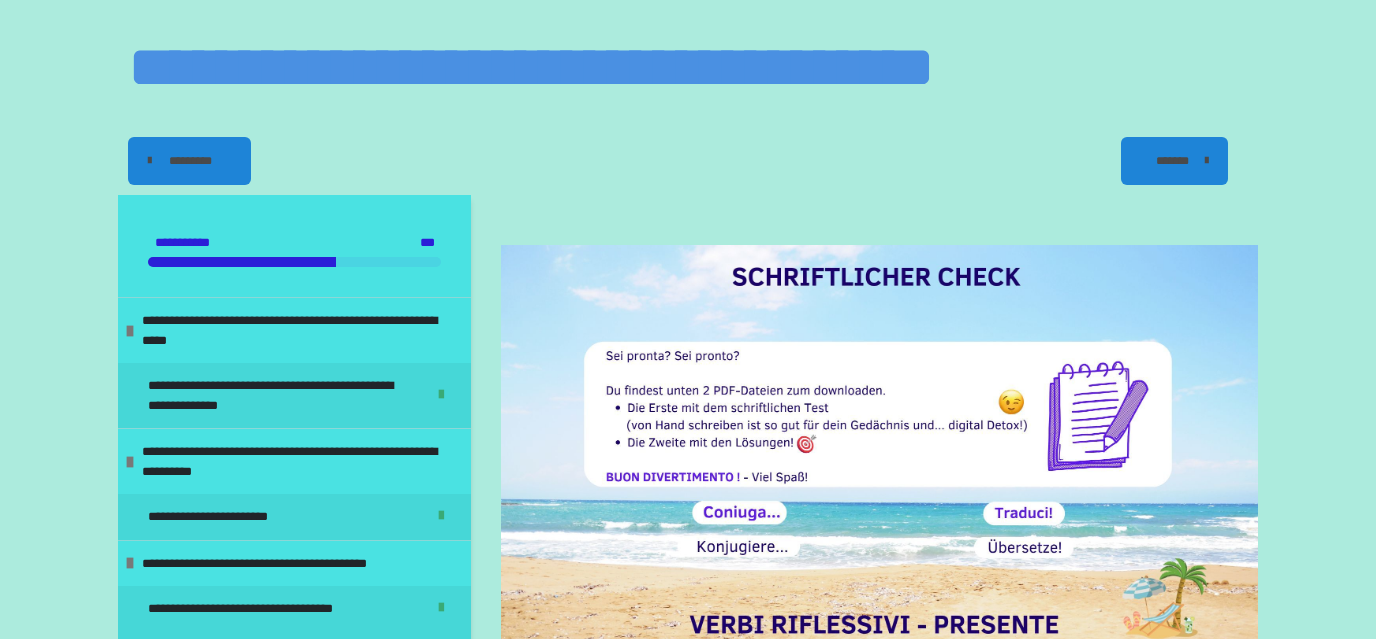scroll, scrollTop: 0, scrollLeft: 0, axis: both 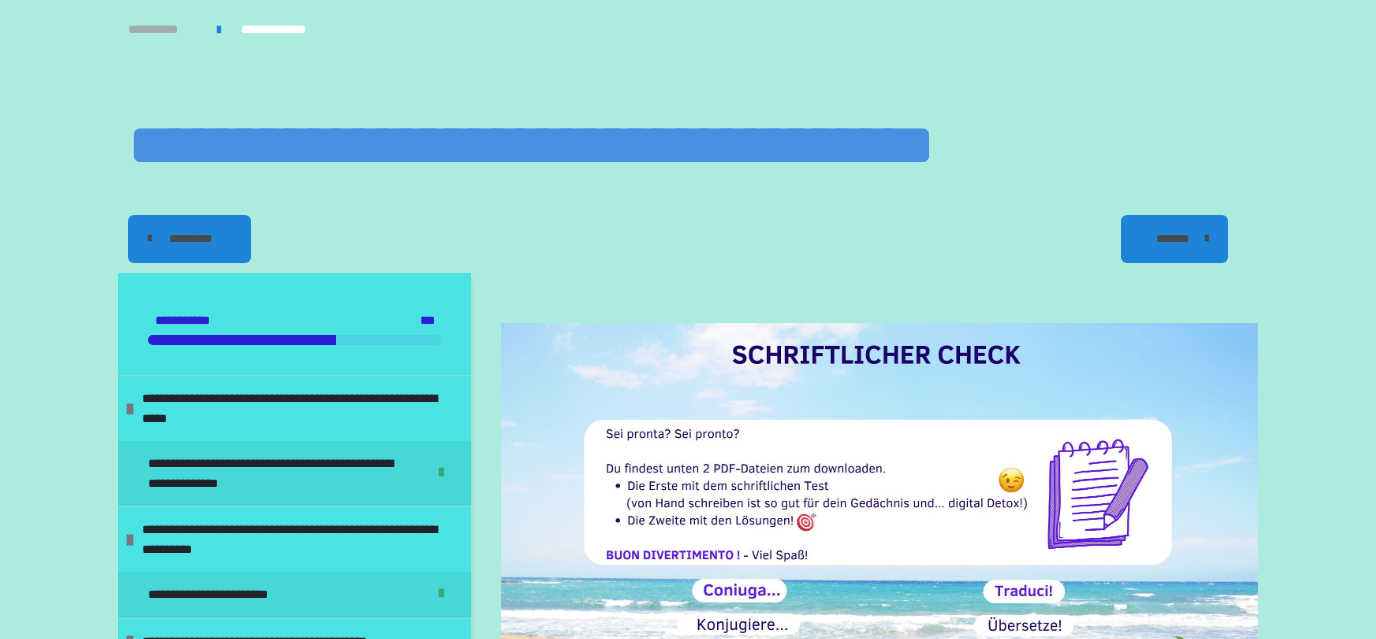 click on "**********" at bounding box center [162, 30] 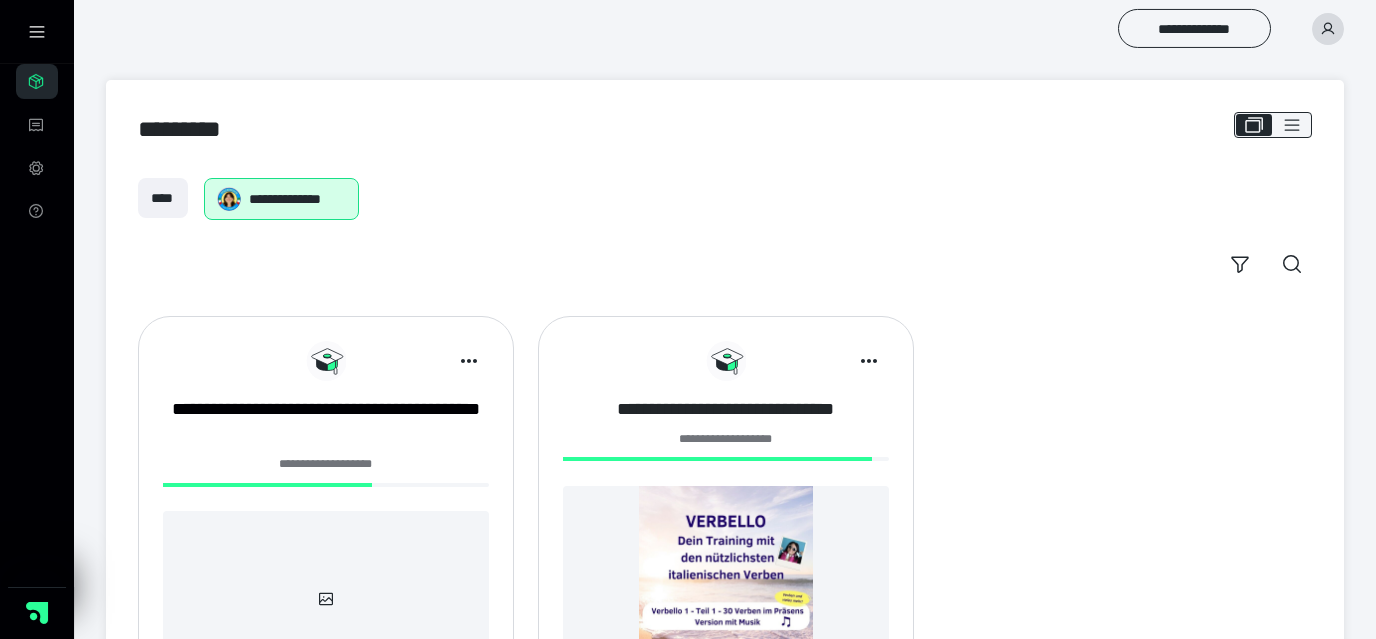 scroll, scrollTop: 166, scrollLeft: 0, axis: vertical 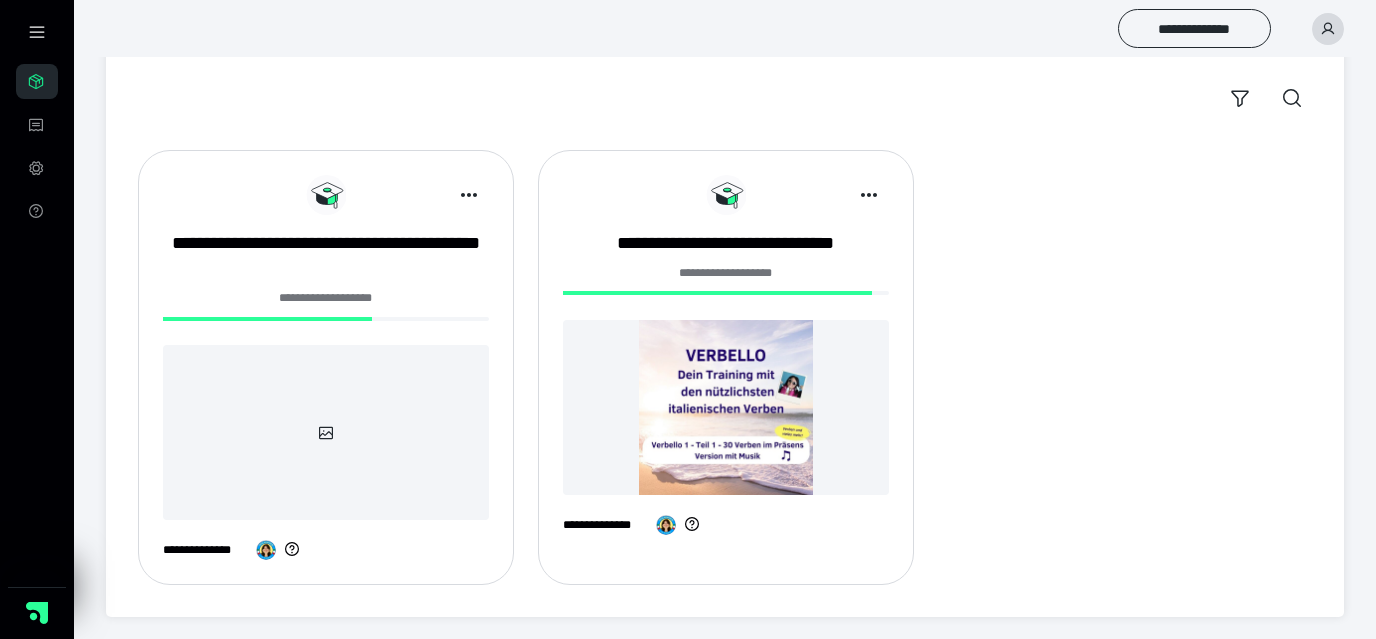 click at bounding box center [726, 407] 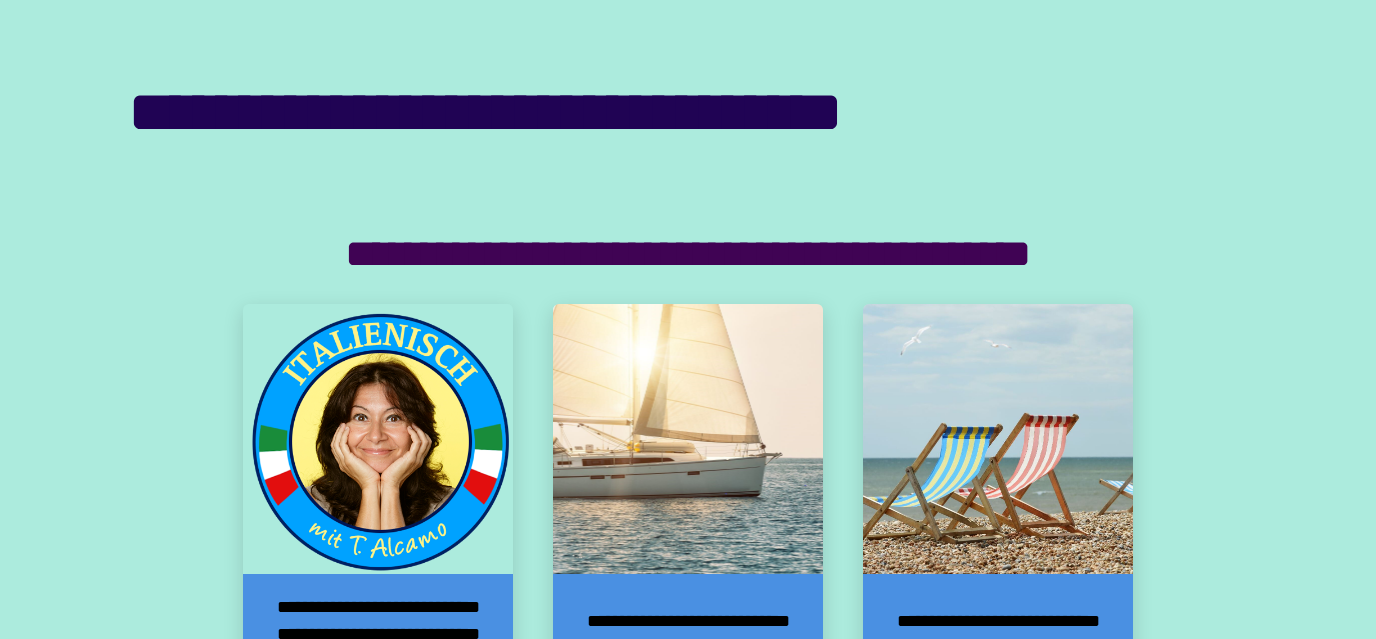 scroll, scrollTop: 322, scrollLeft: 0, axis: vertical 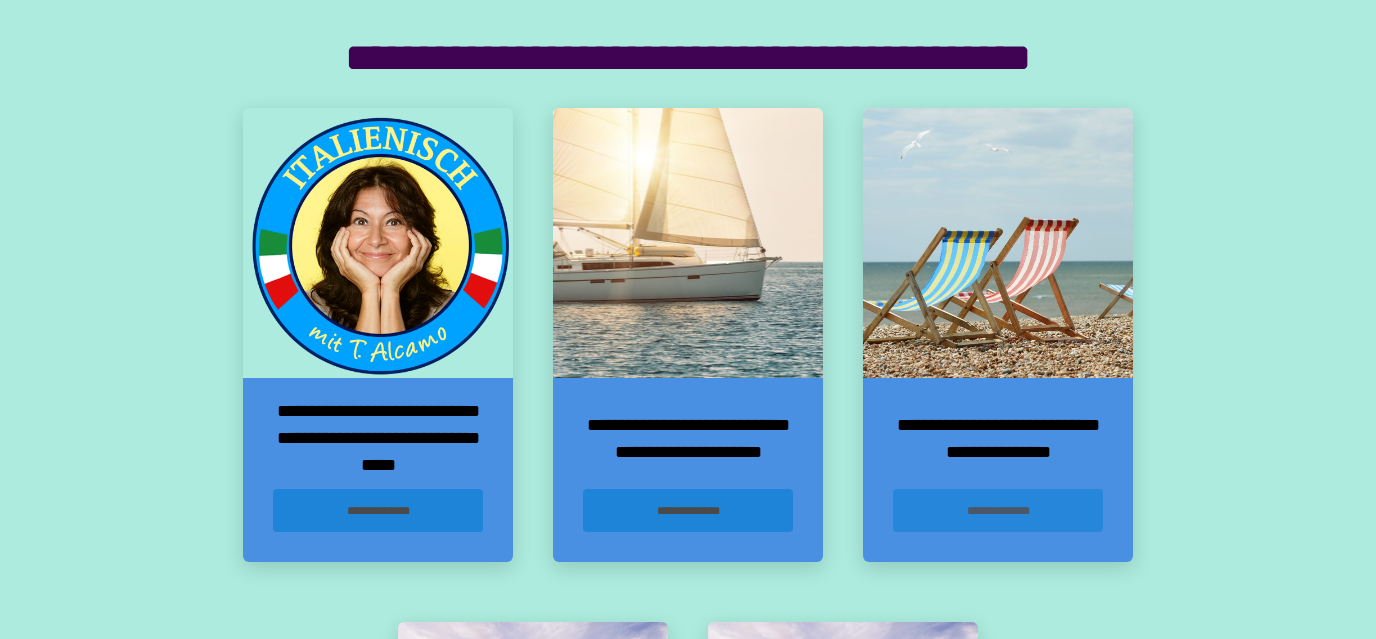click on "**********" at bounding box center (998, 510) 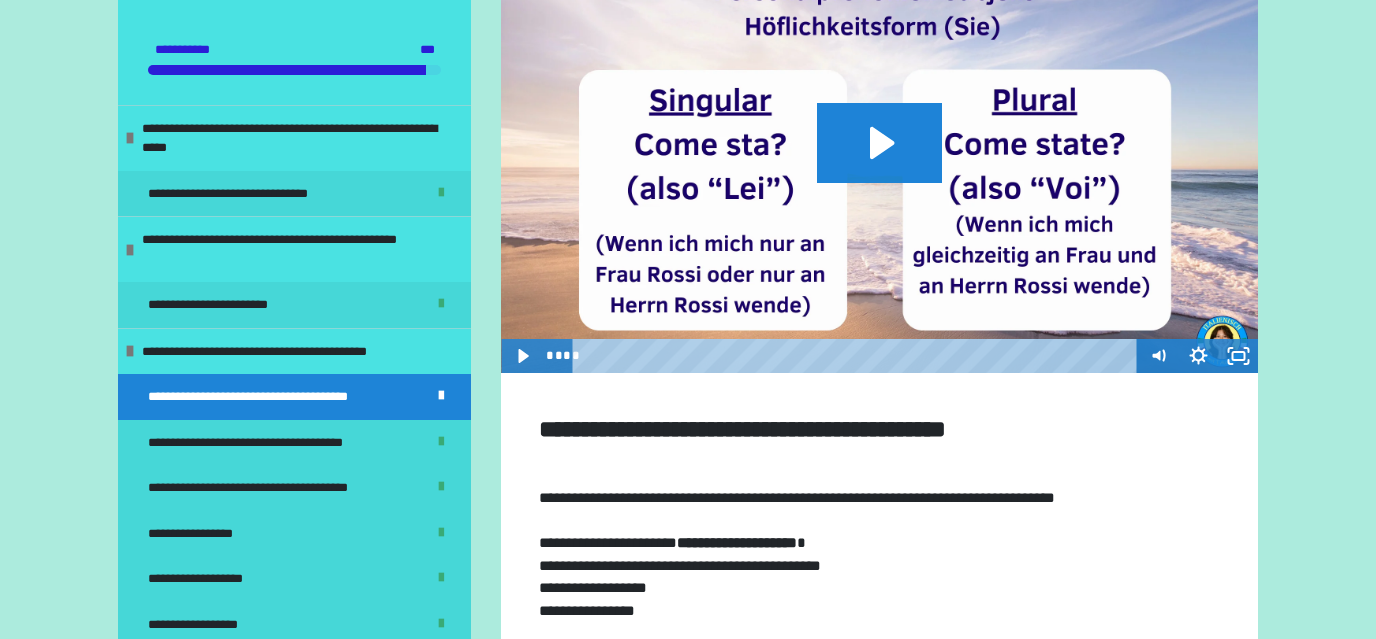 scroll, scrollTop: 430, scrollLeft: 0, axis: vertical 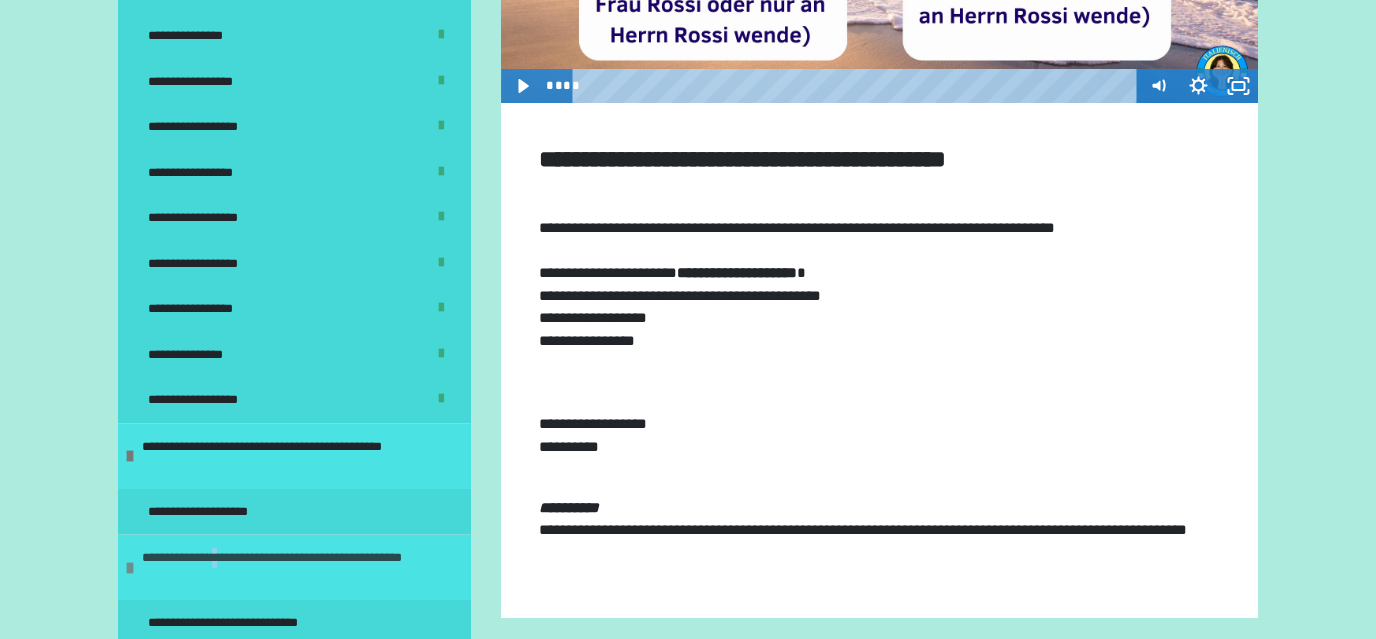click on "**********" at bounding box center (299, 567) 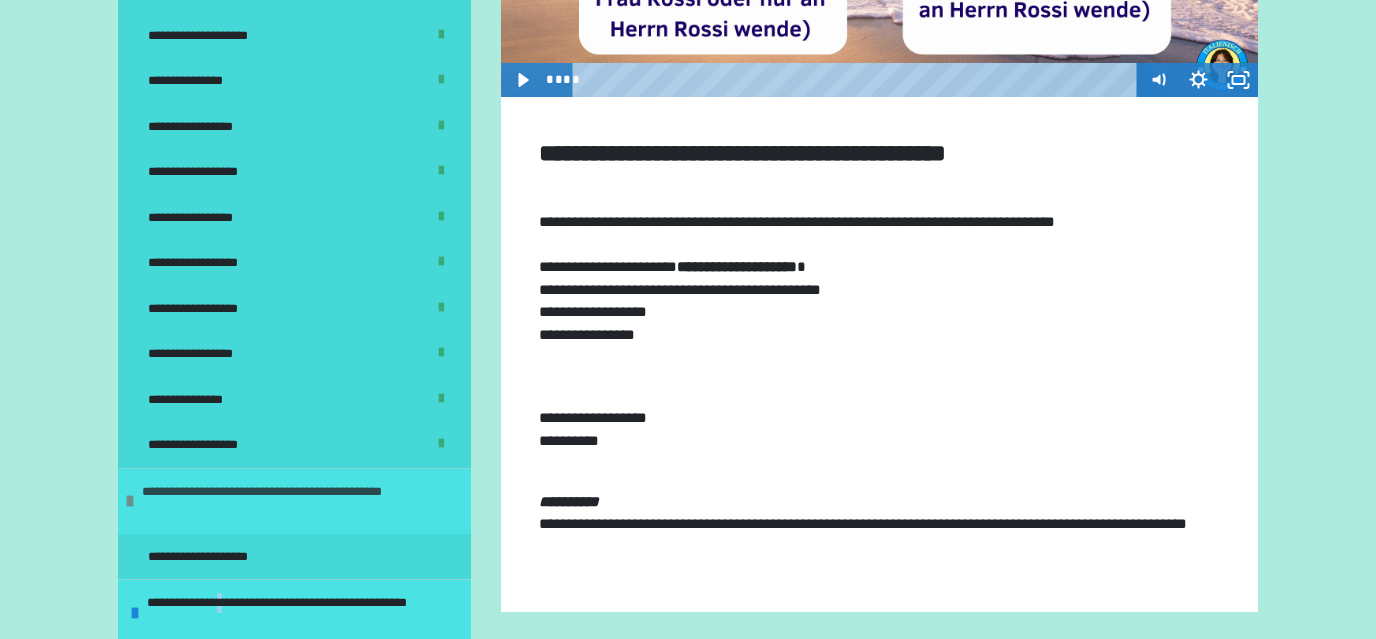 scroll, scrollTop: 654, scrollLeft: 0, axis: vertical 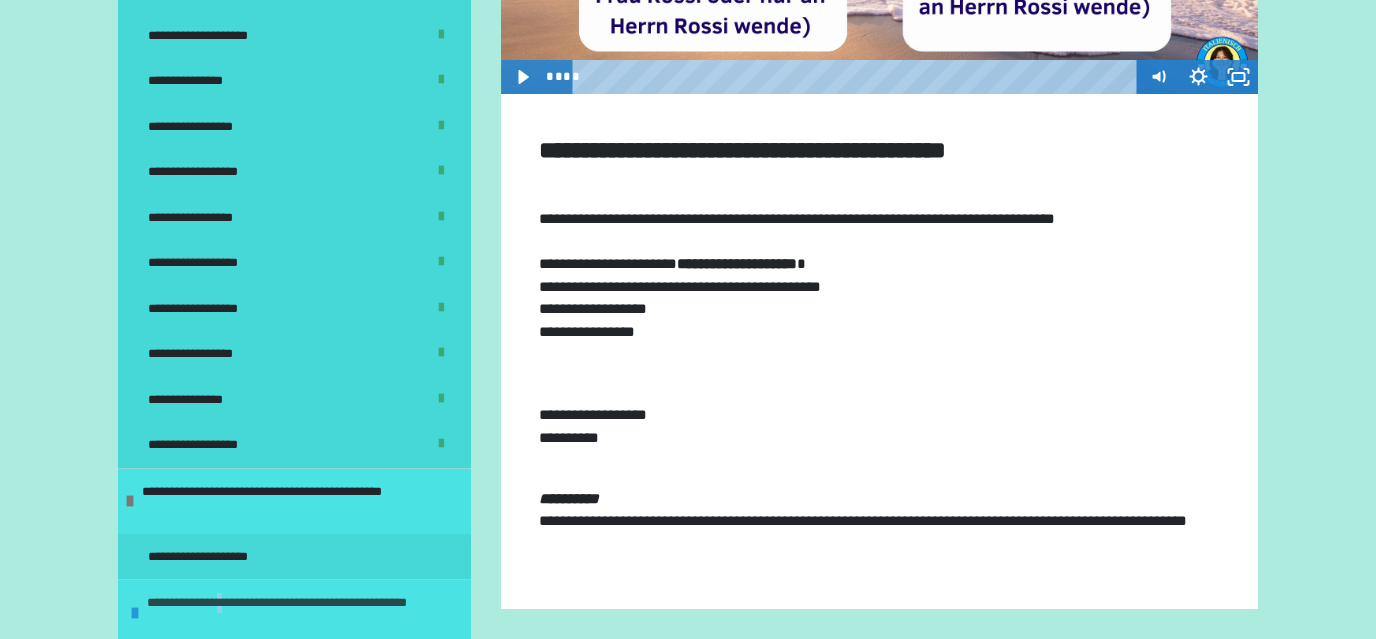 click at bounding box center [135, 613] 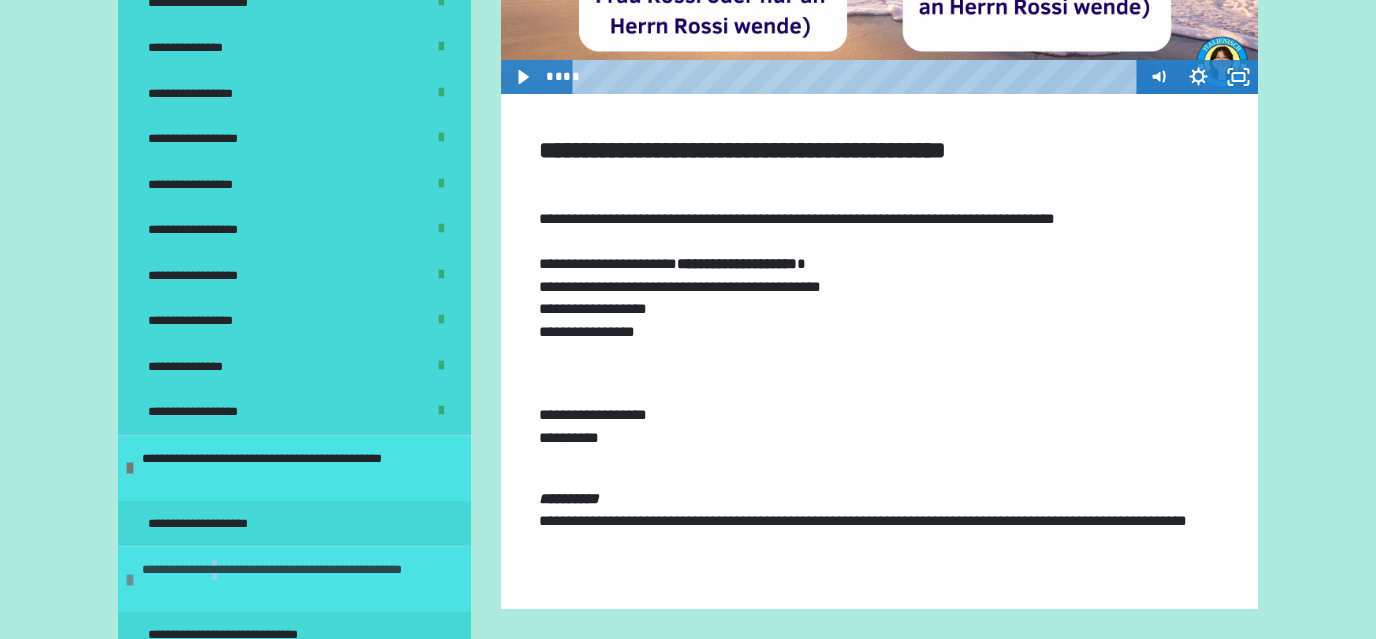 scroll, scrollTop: 1726, scrollLeft: 0, axis: vertical 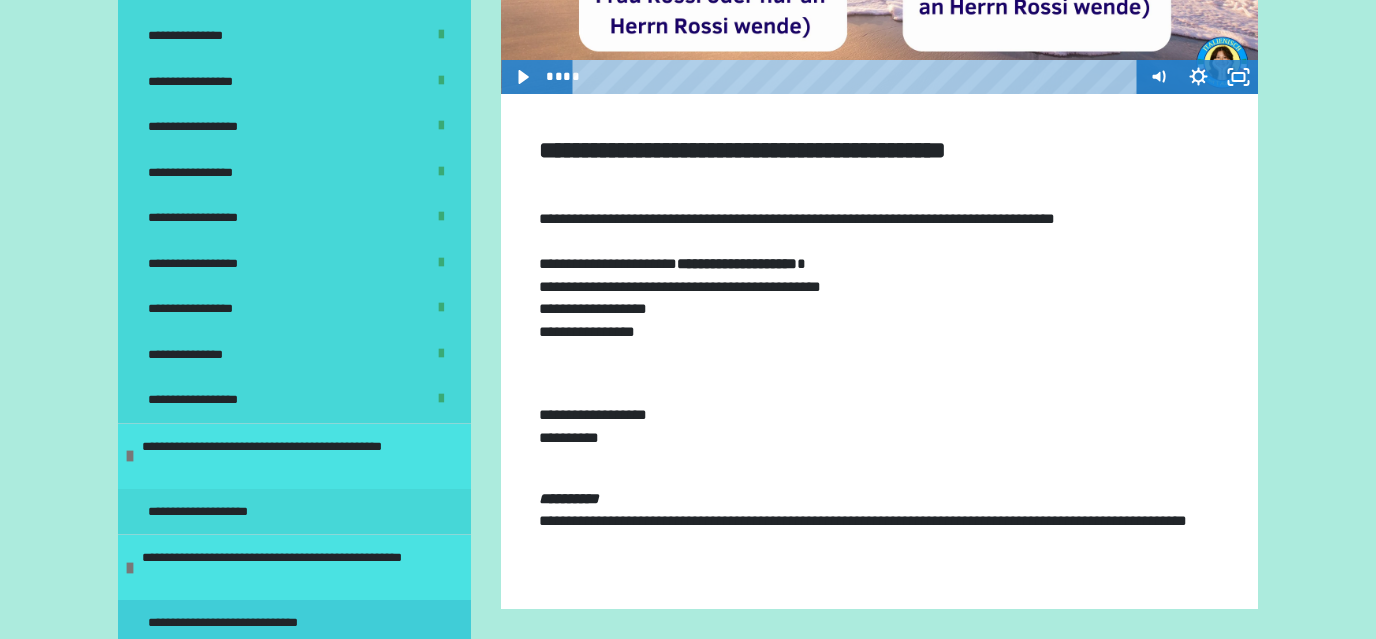 click on "**********" at bounding box center (243, 623) 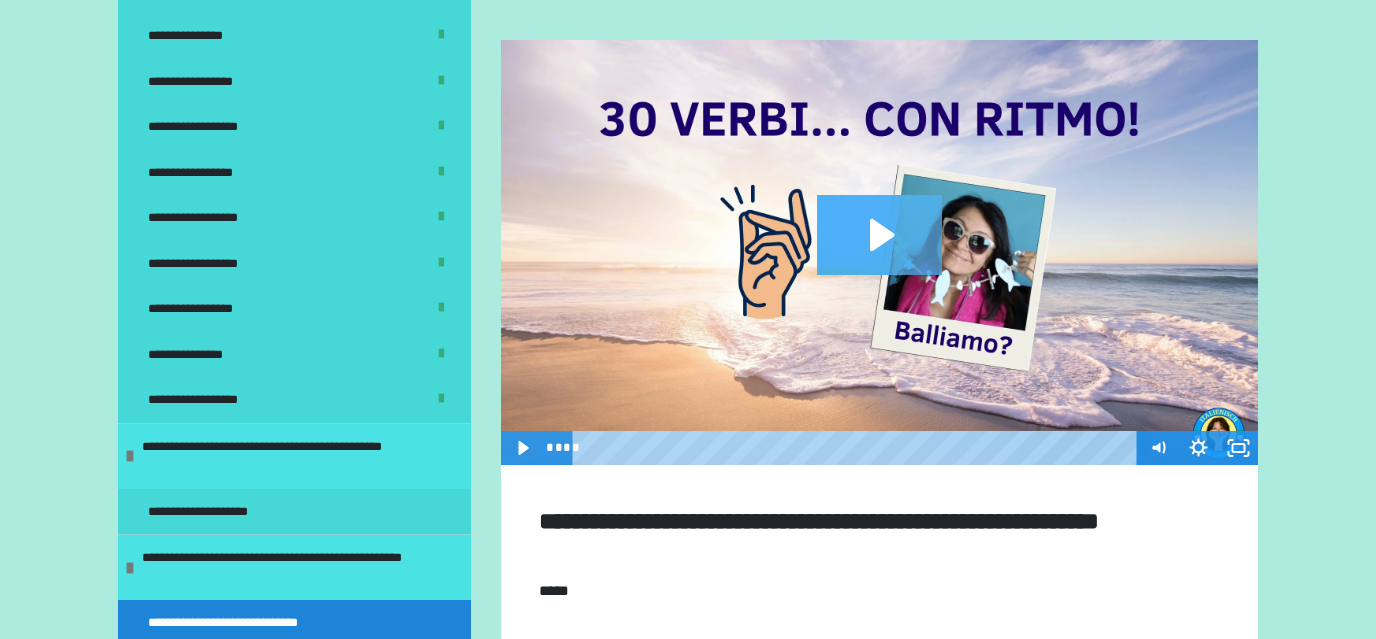 click 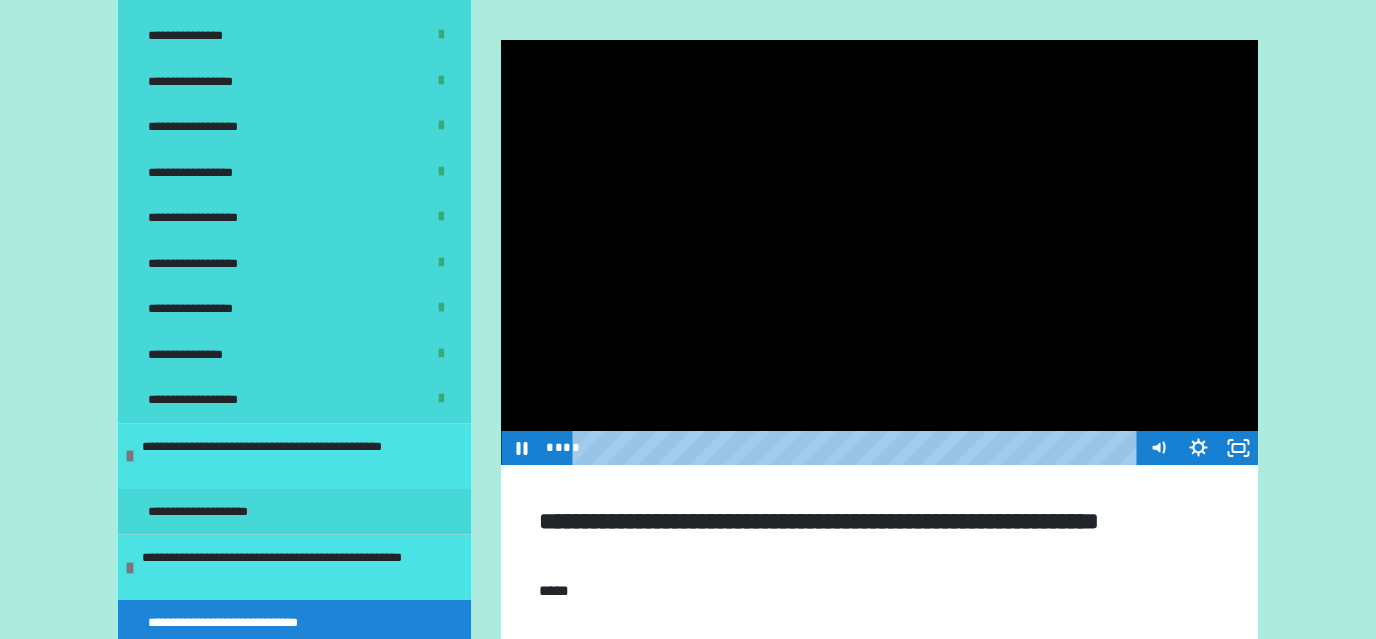 click at bounding box center (879, 253) 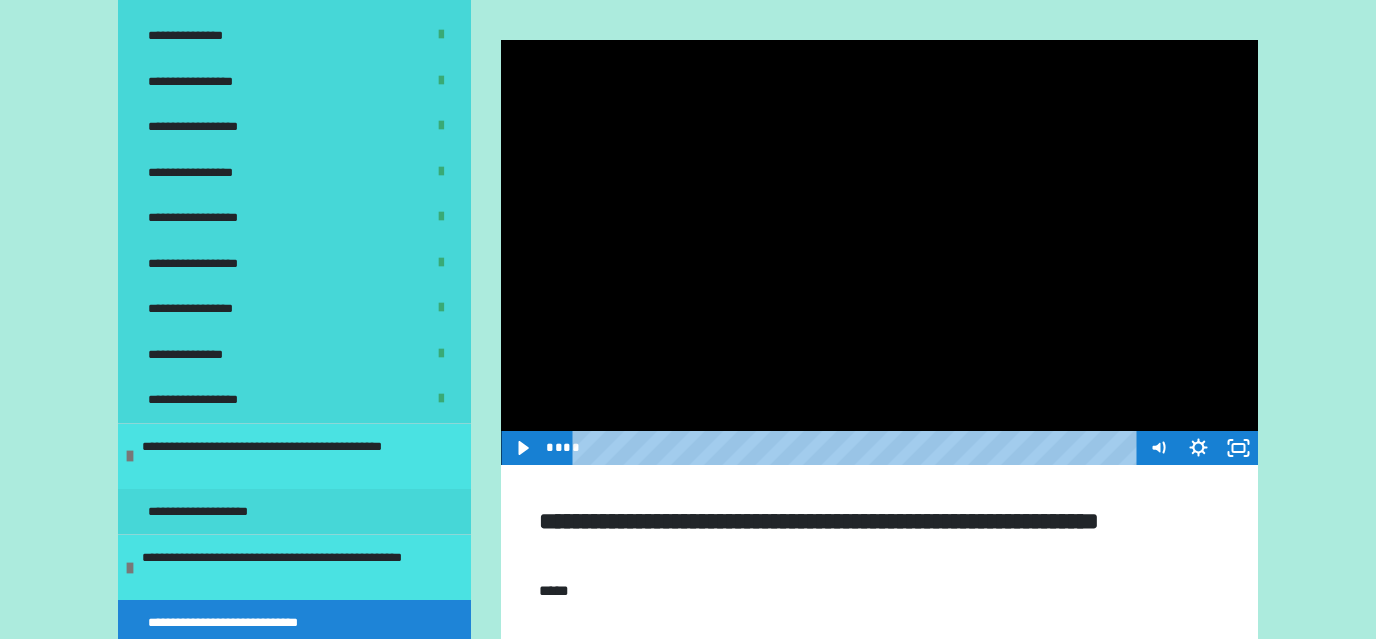 click at bounding box center (879, 253) 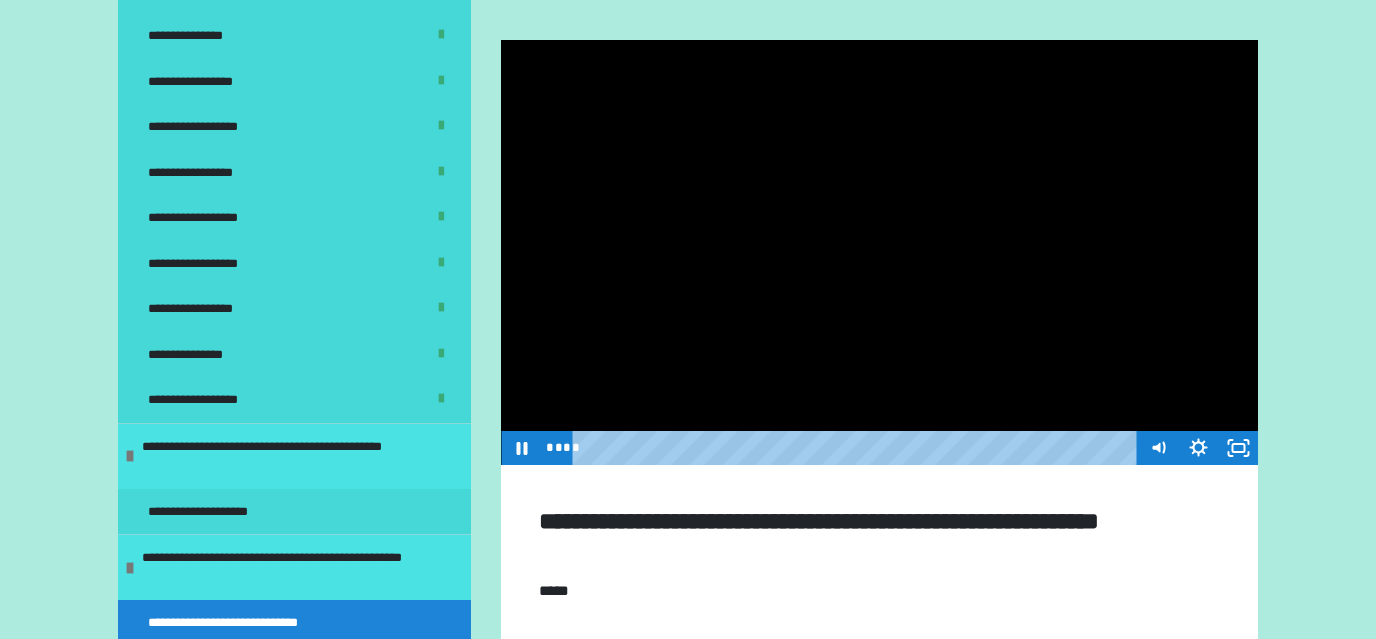 click at bounding box center [879, 253] 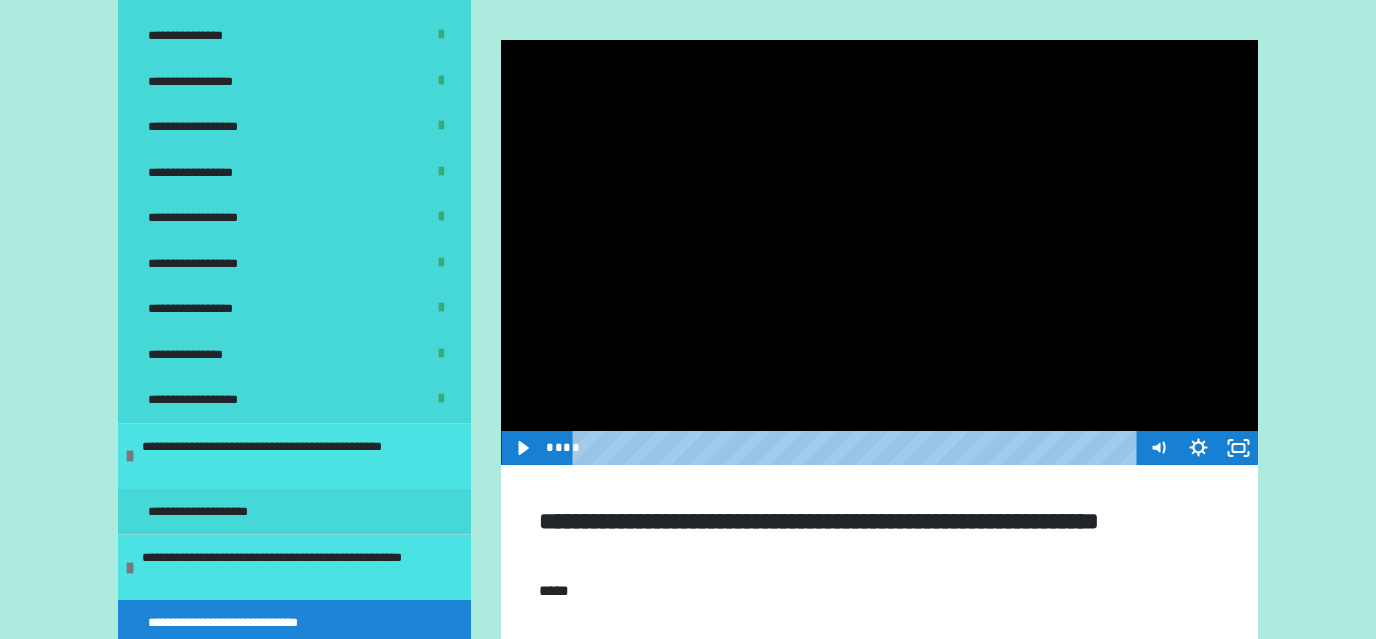 click at bounding box center [879, 253] 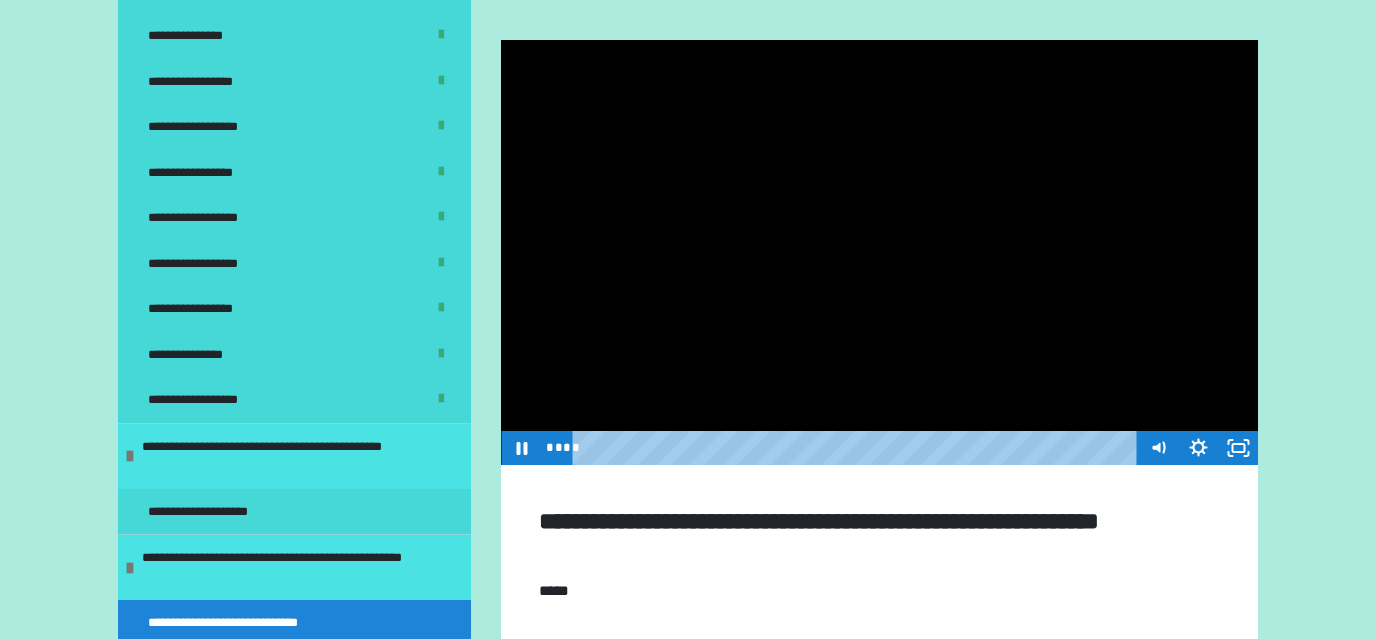 click at bounding box center (879, 253) 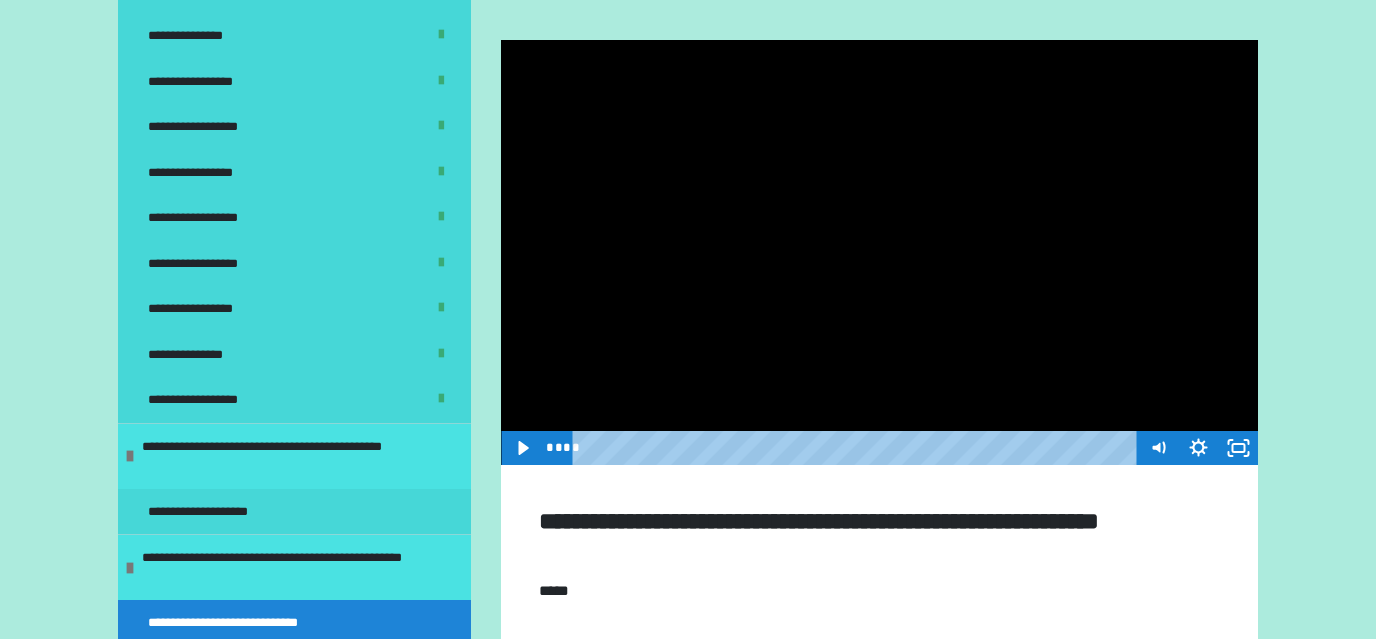 click at bounding box center [879, 253] 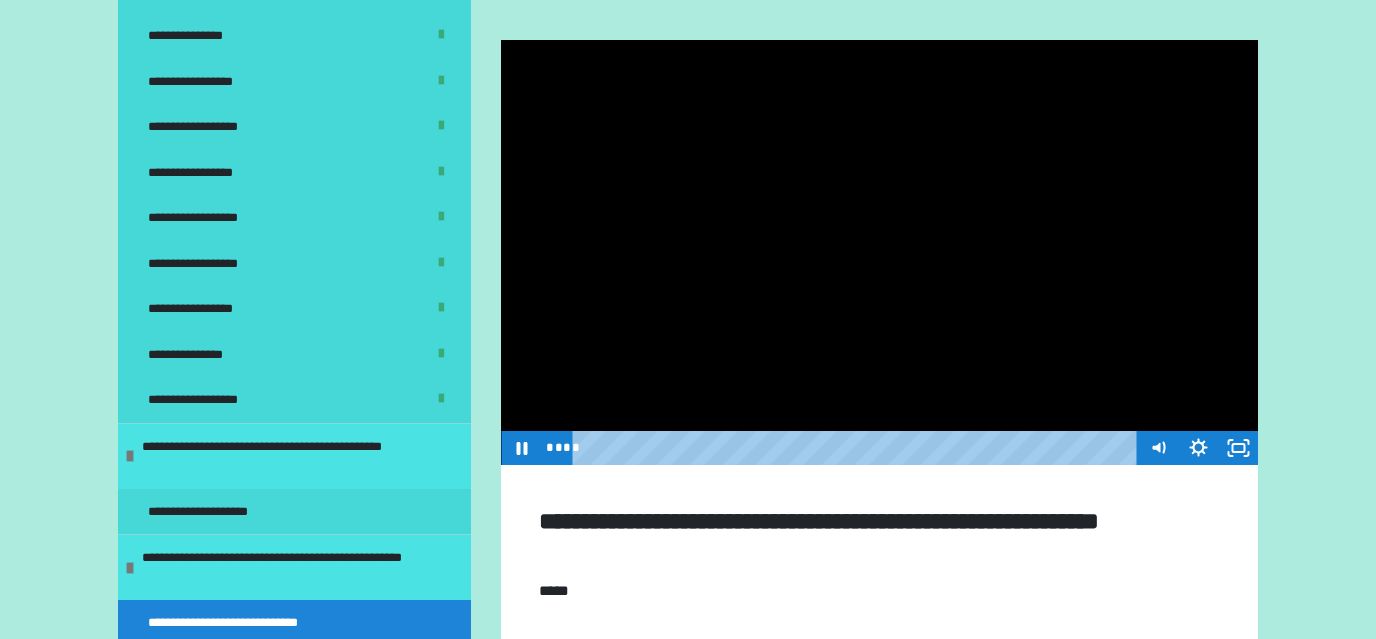 click at bounding box center [879, 253] 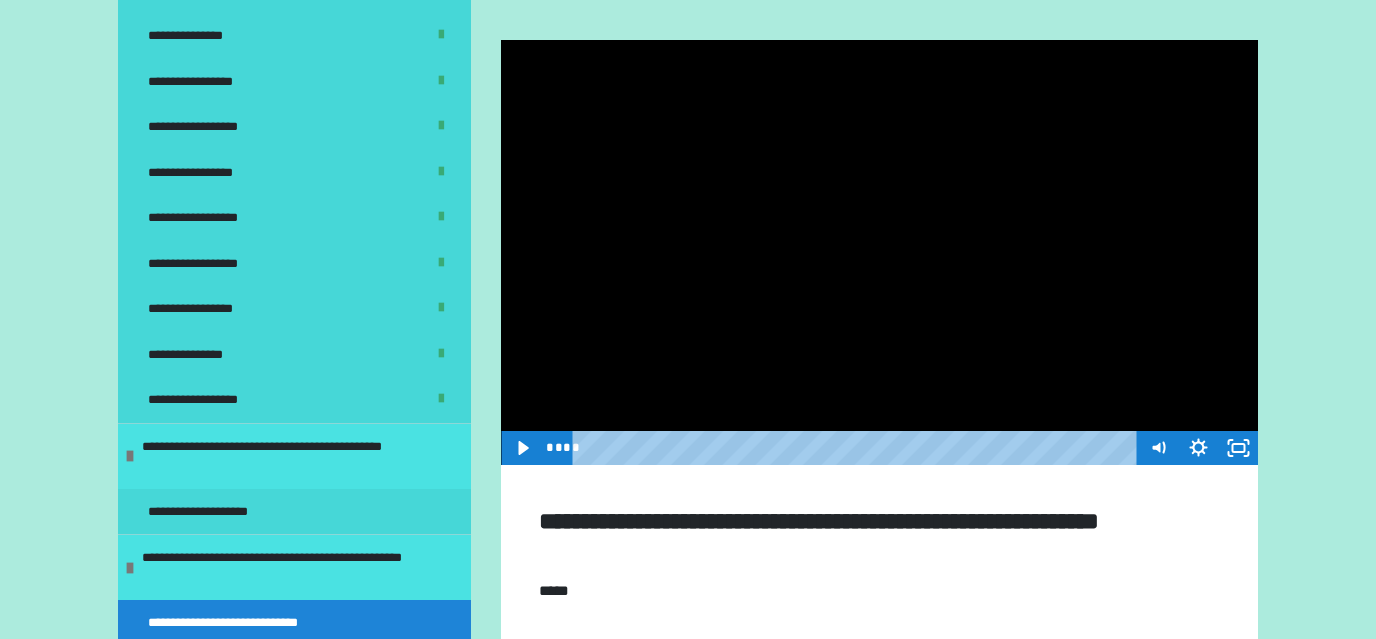 click at bounding box center (879, 253) 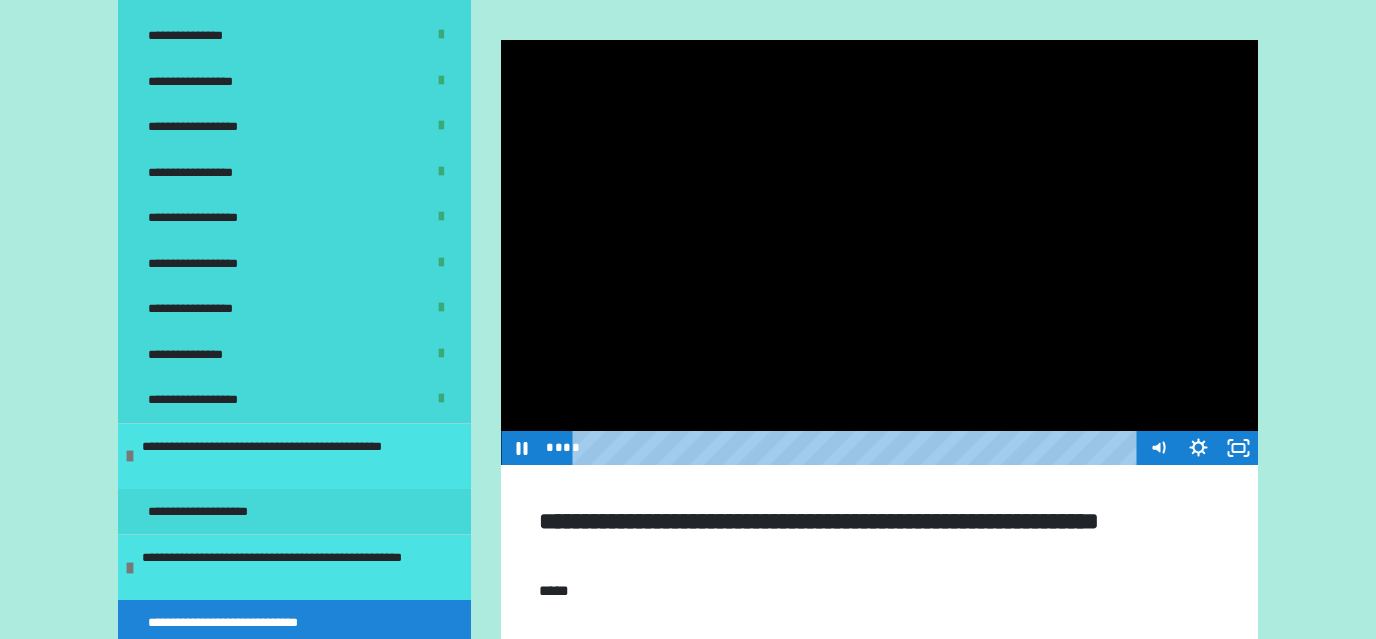 click at bounding box center (879, 253) 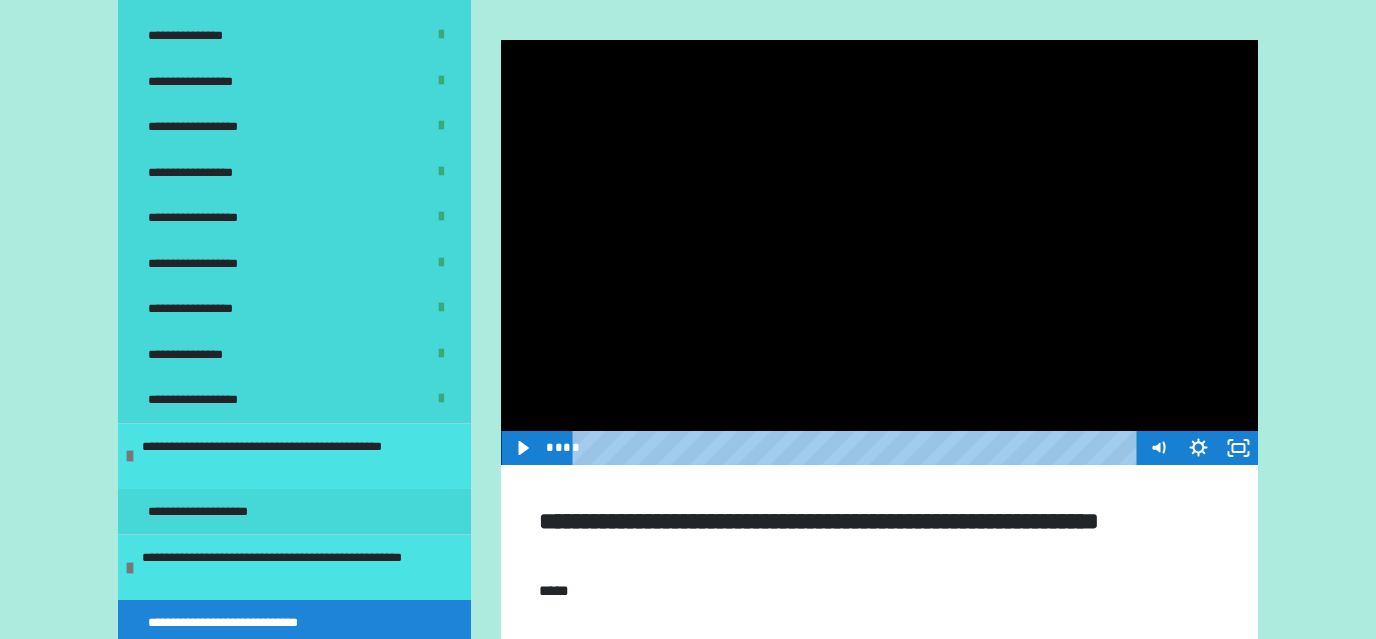click at bounding box center (879, 253) 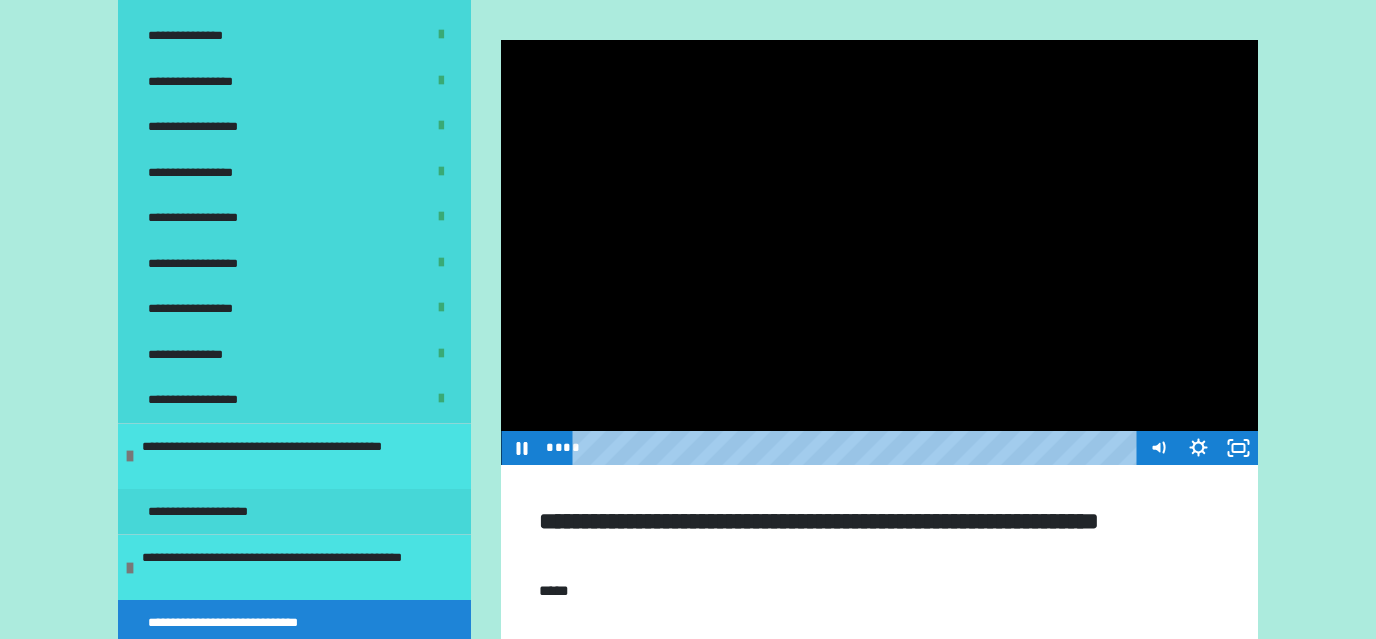 click at bounding box center (879, 253) 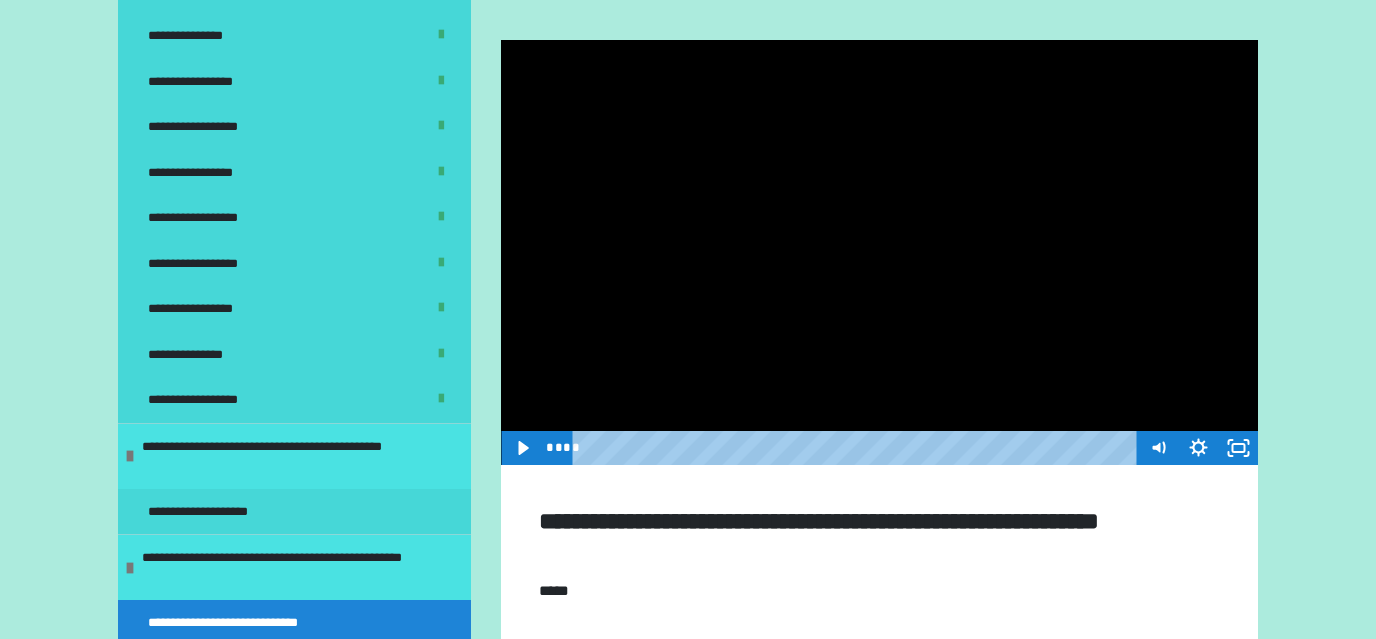 click at bounding box center [879, 253] 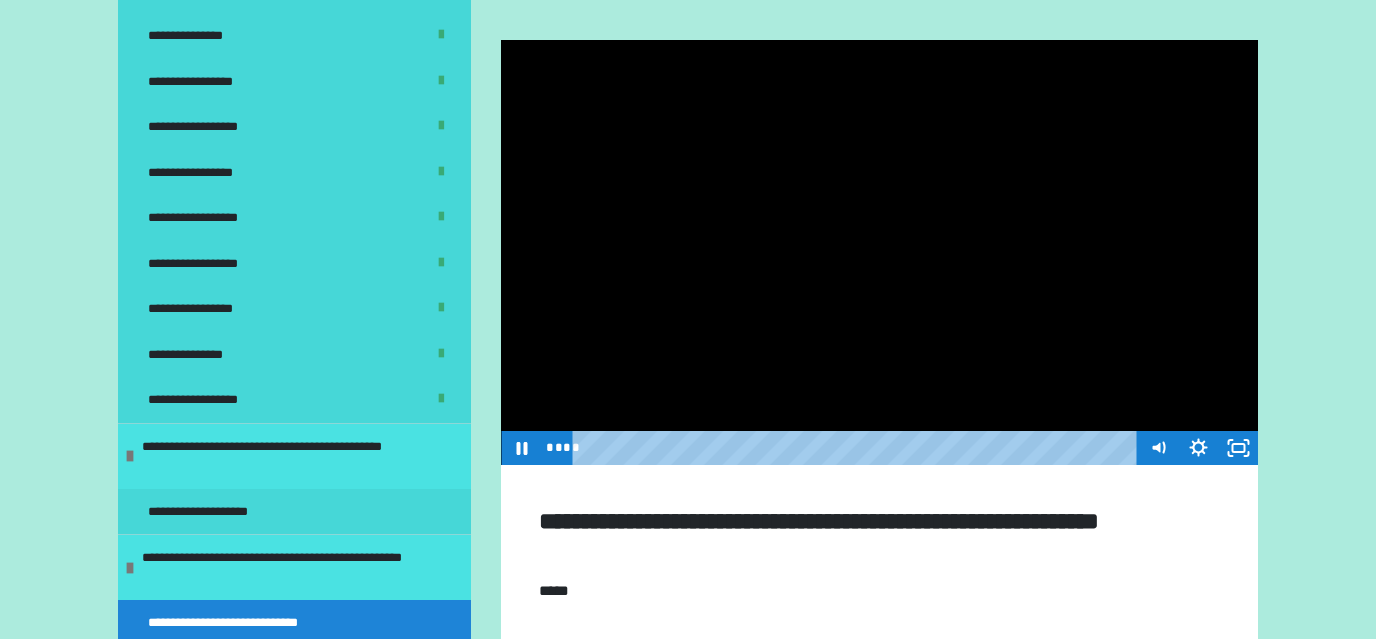 click at bounding box center (879, 253) 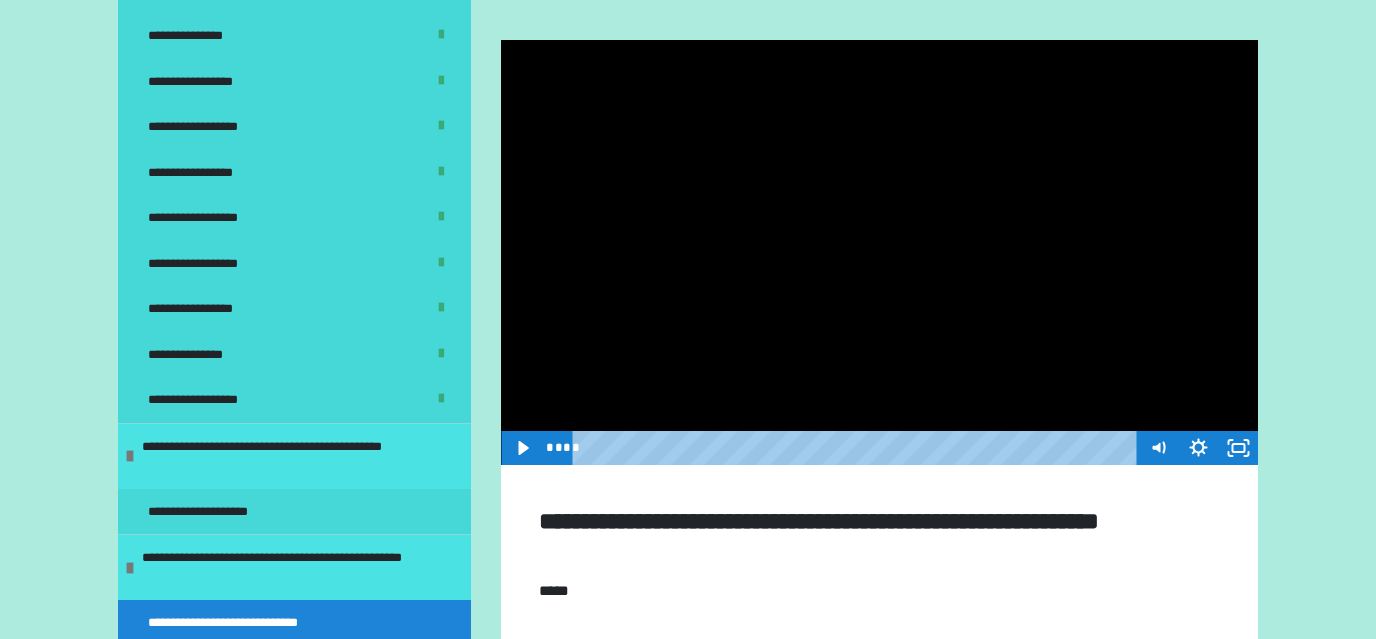 drag, startPoint x: 877, startPoint y: 264, endPoint x: 876, endPoint y: 288, distance: 24.020824 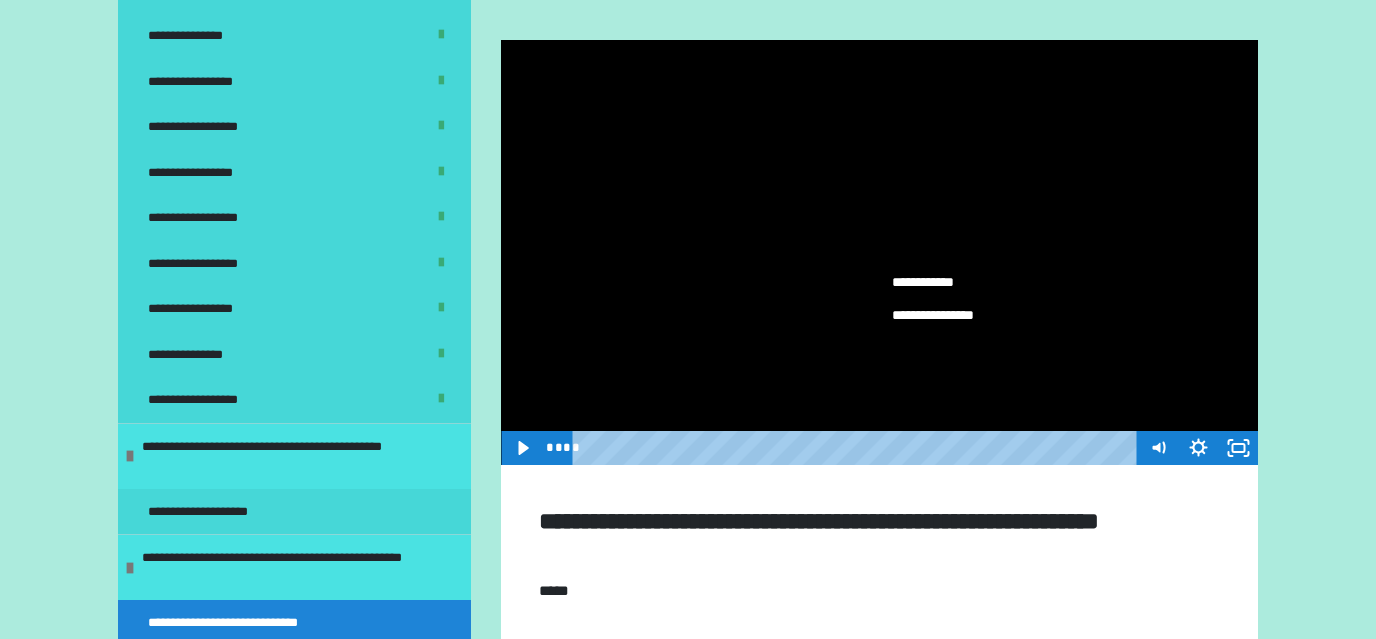 click at bounding box center [879, 253] 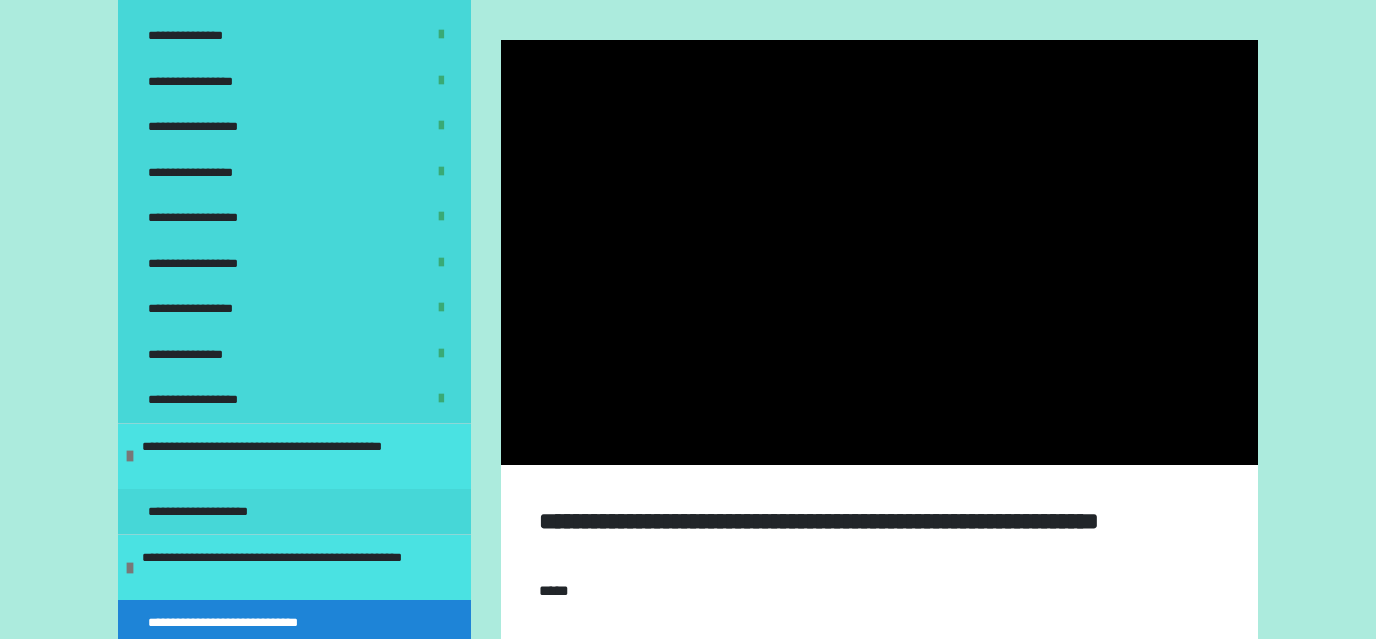 click at bounding box center [879, 253] 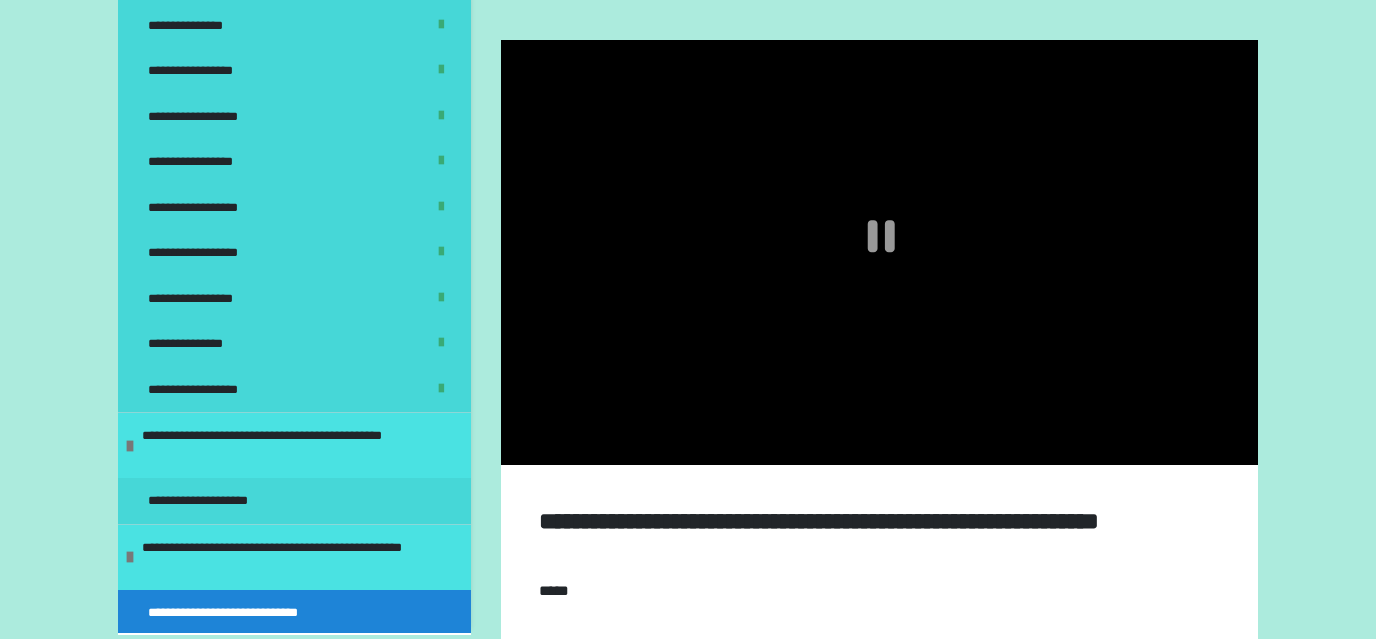 scroll, scrollTop: 175, scrollLeft: 0, axis: vertical 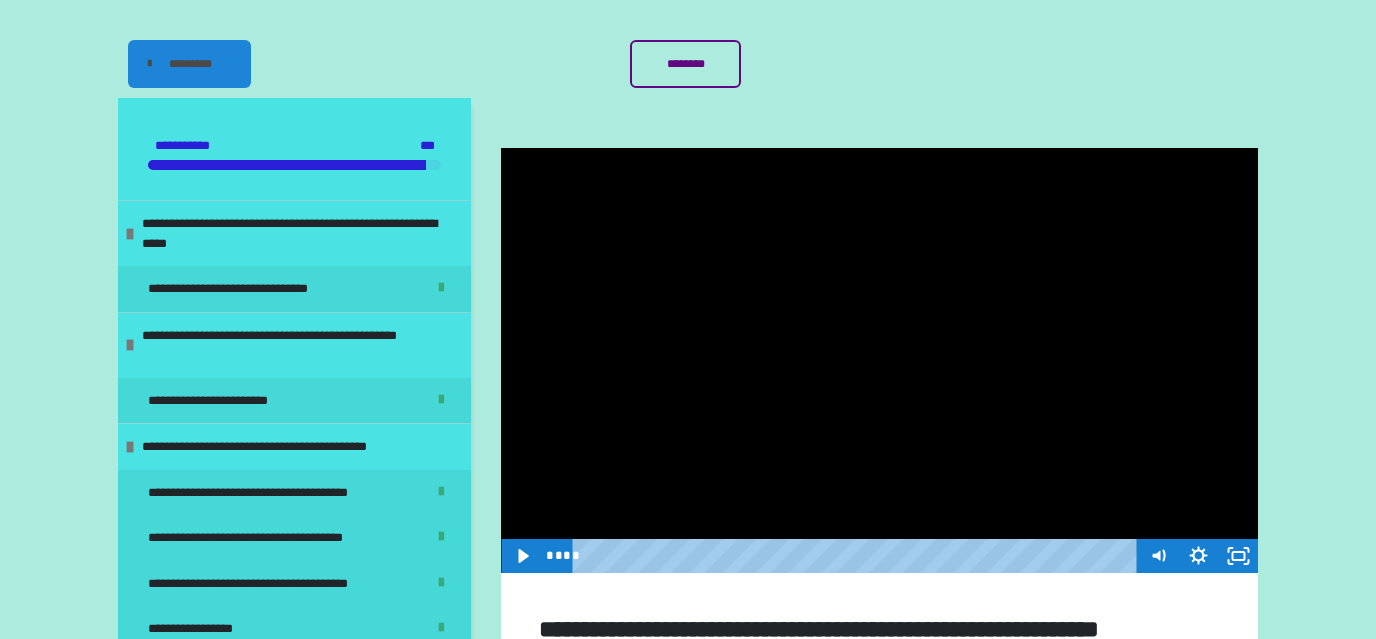 click at bounding box center [879, 361] 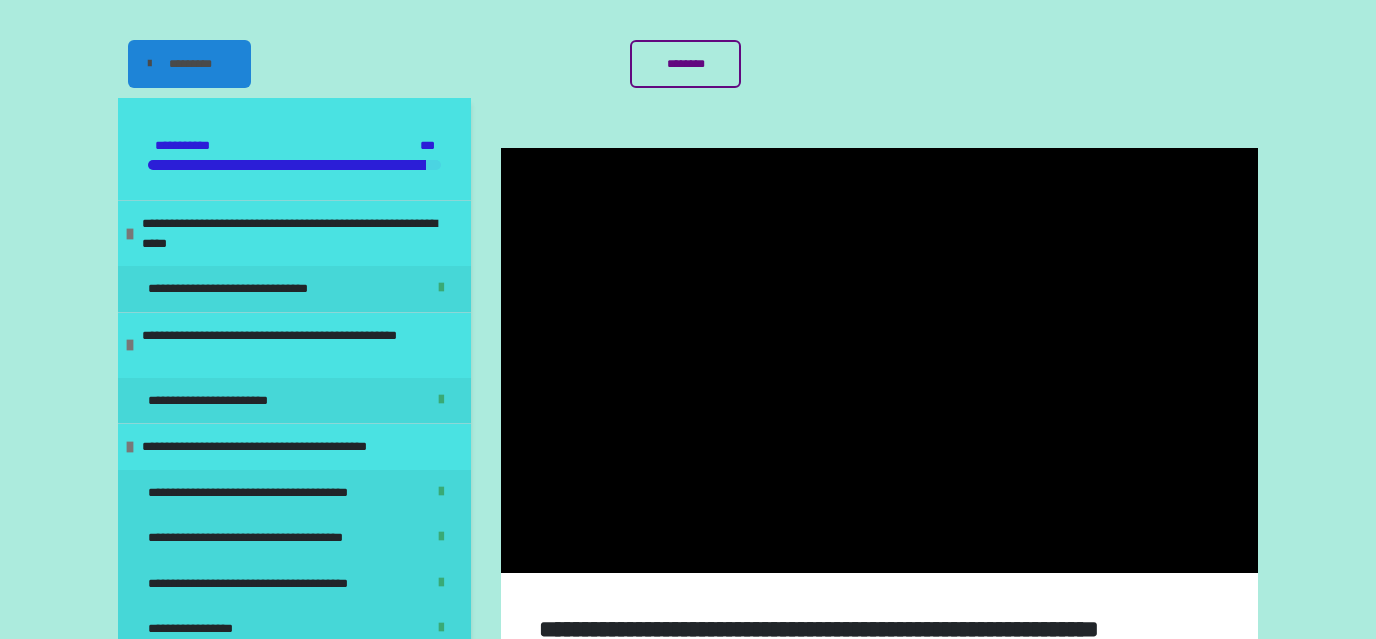 click at bounding box center [879, 361] 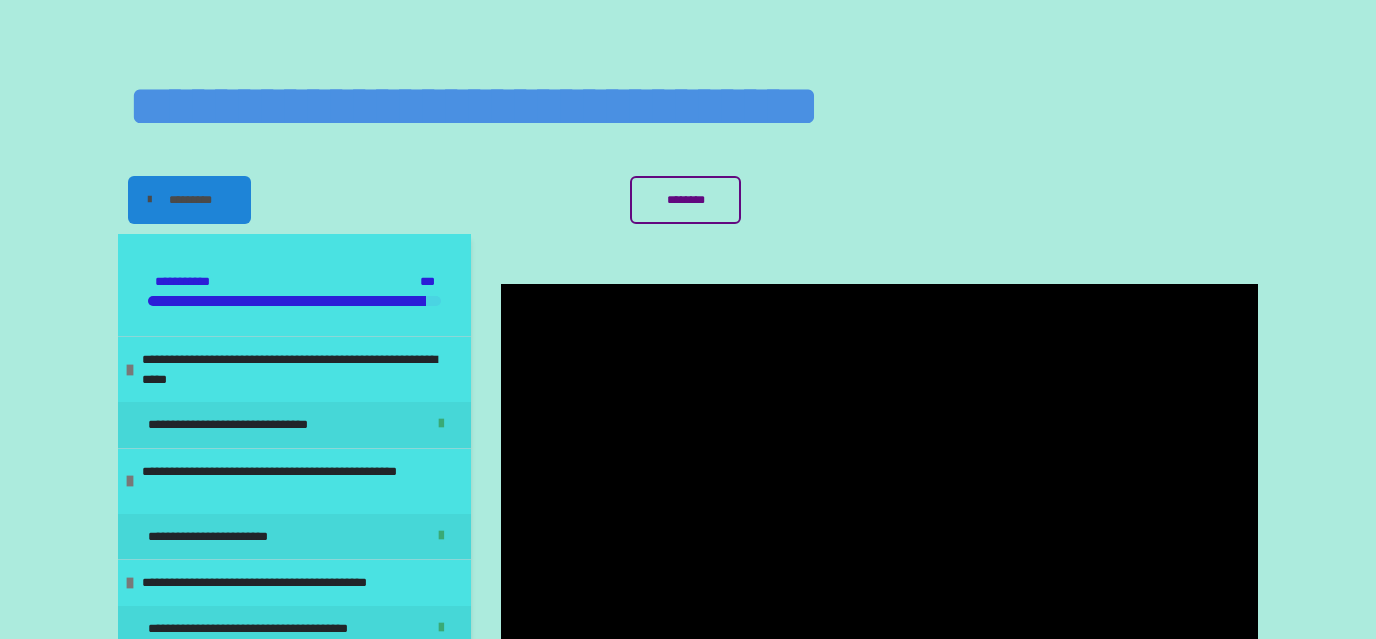 click on "**********" at bounding box center (688, 1430) 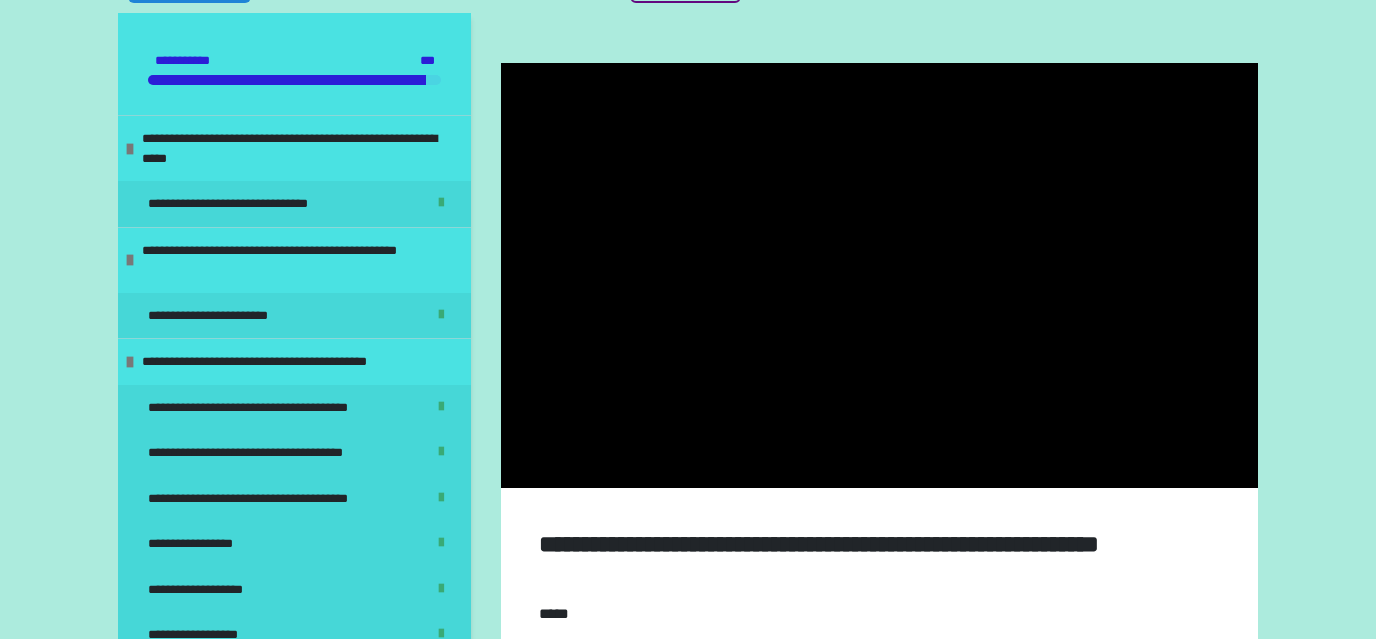 scroll, scrollTop: 322, scrollLeft: 0, axis: vertical 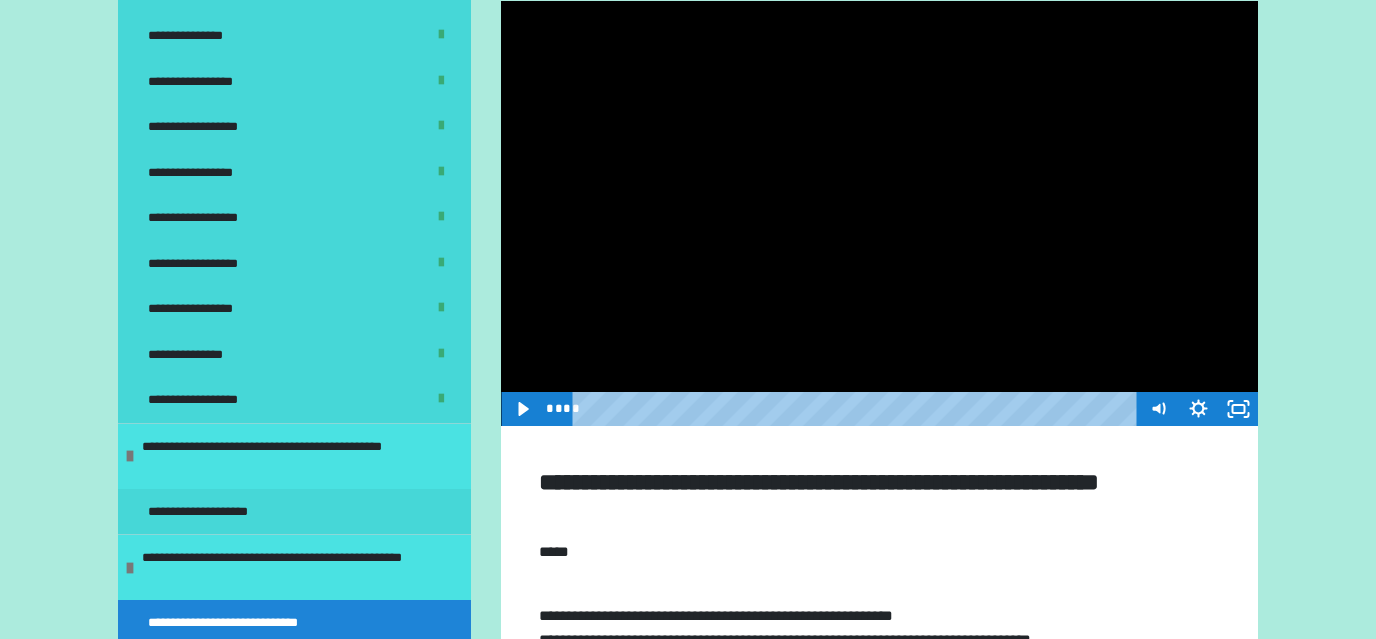click at bounding box center (879, 214) 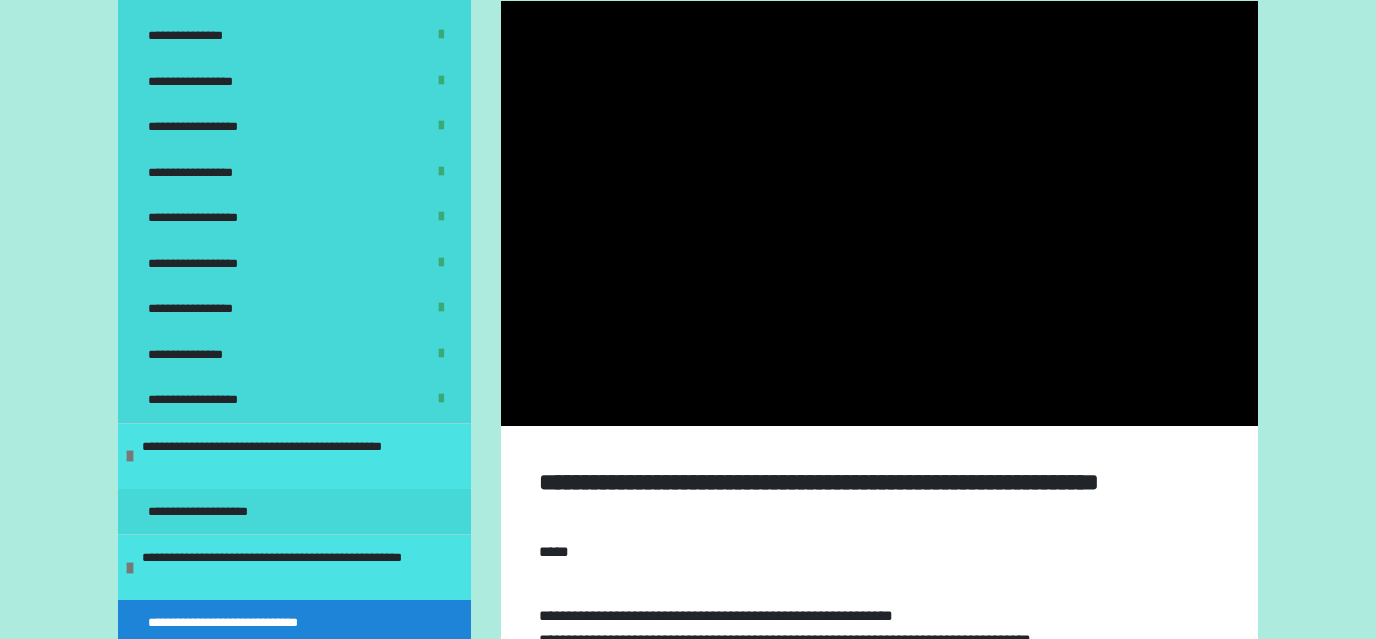 click at bounding box center (879, 214) 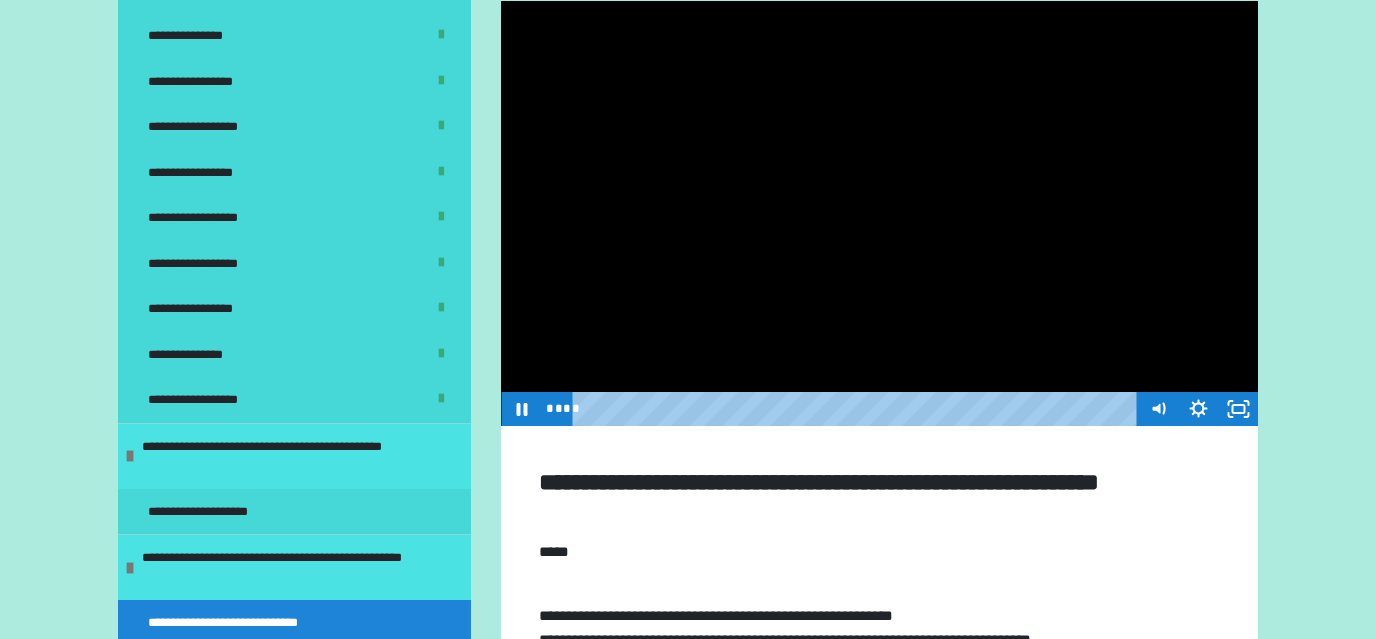 click at bounding box center [879, 214] 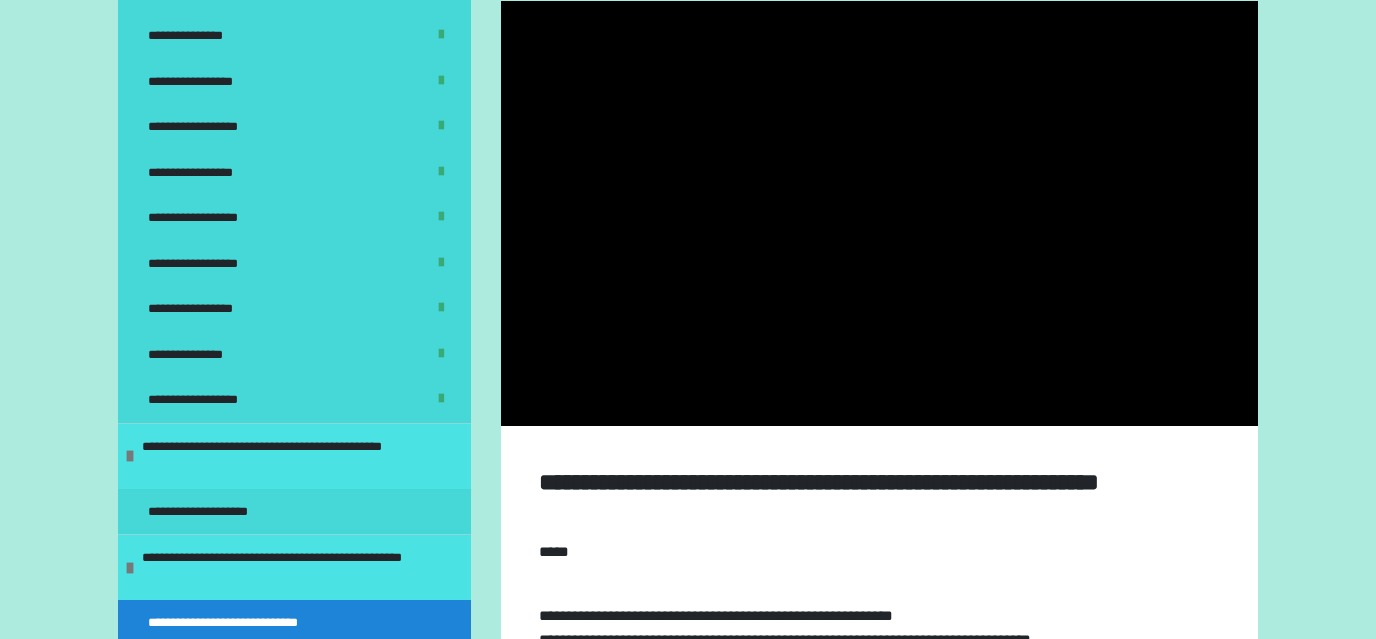 click at bounding box center (879, 214) 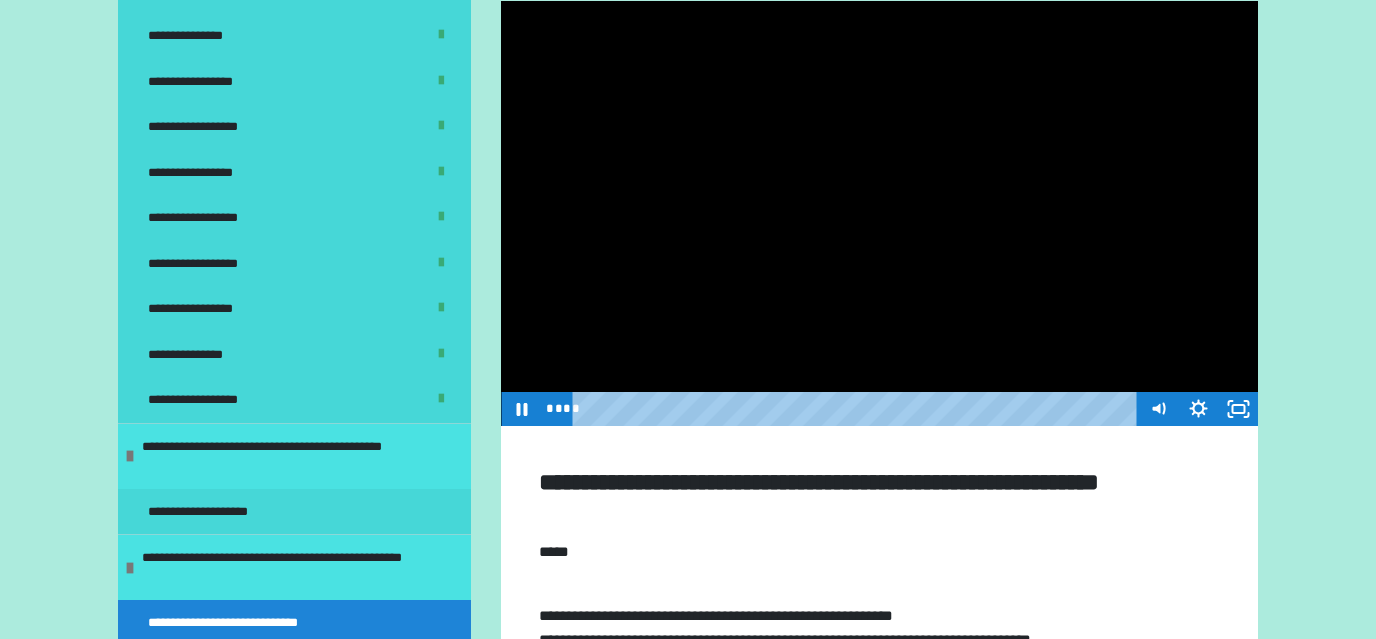 click at bounding box center (879, 214) 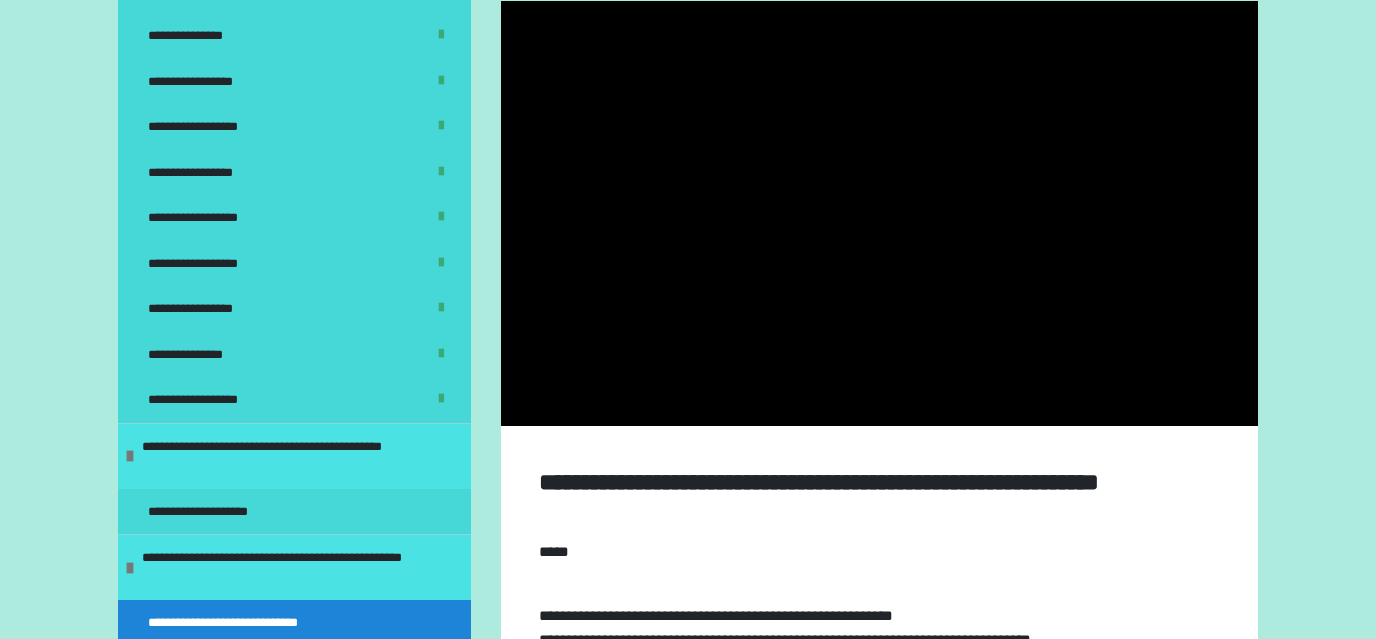 click at bounding box center (879, 214) 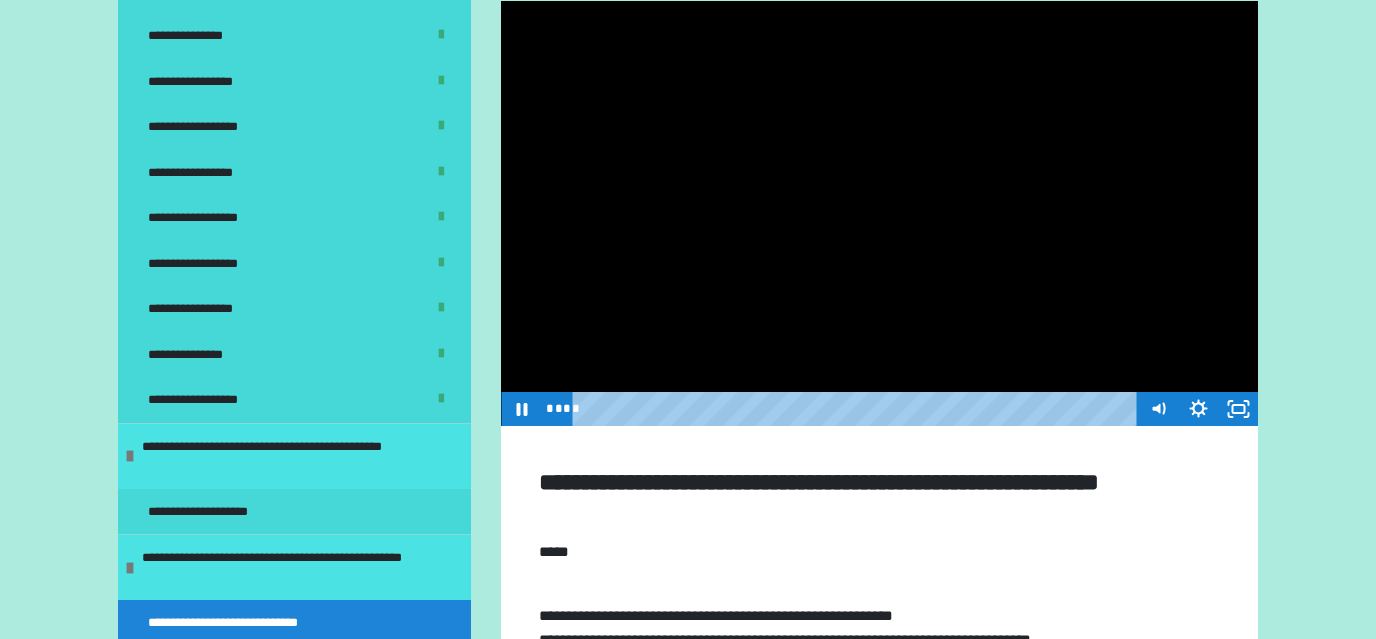 click at bounding box center (879, 214) 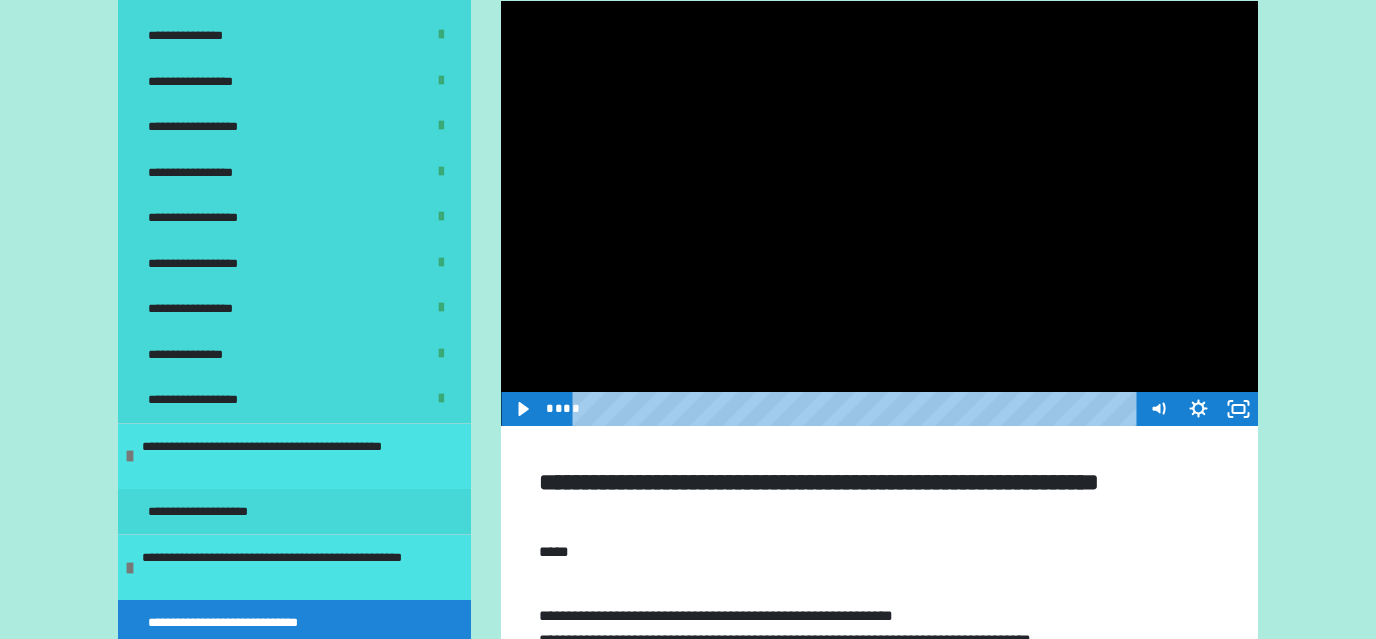 click at bounding box center (879, 214) 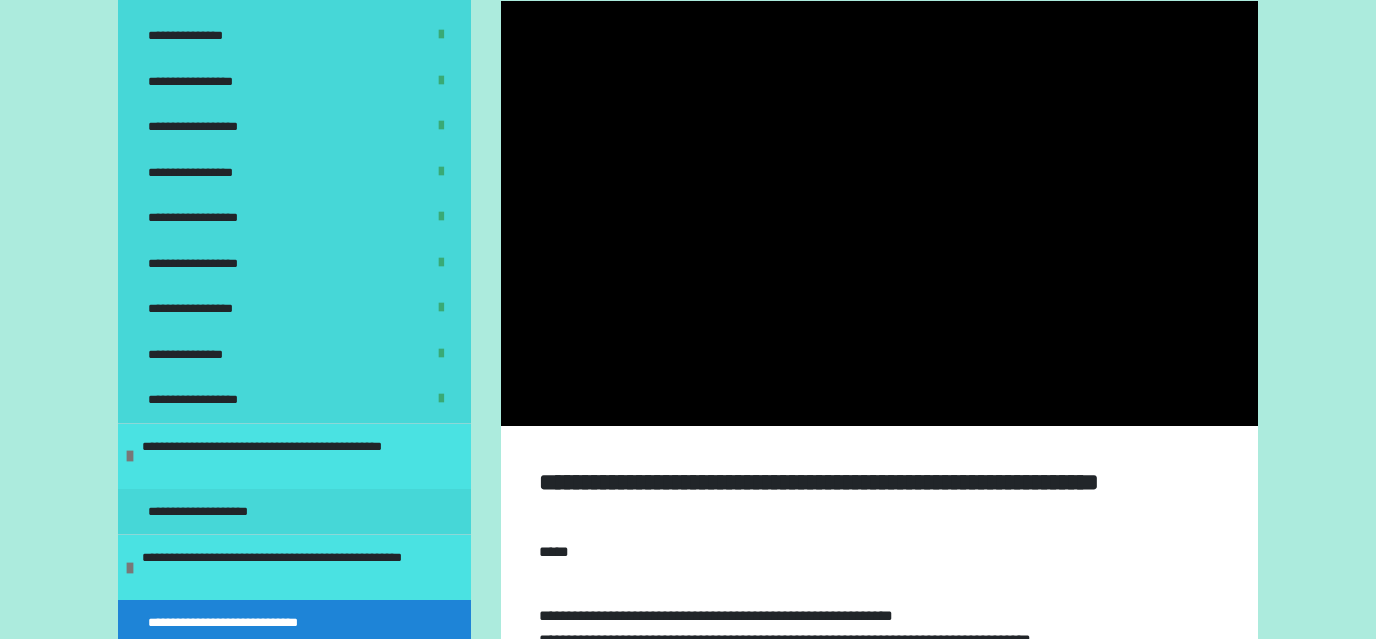 click at bounding box center (879, 214) 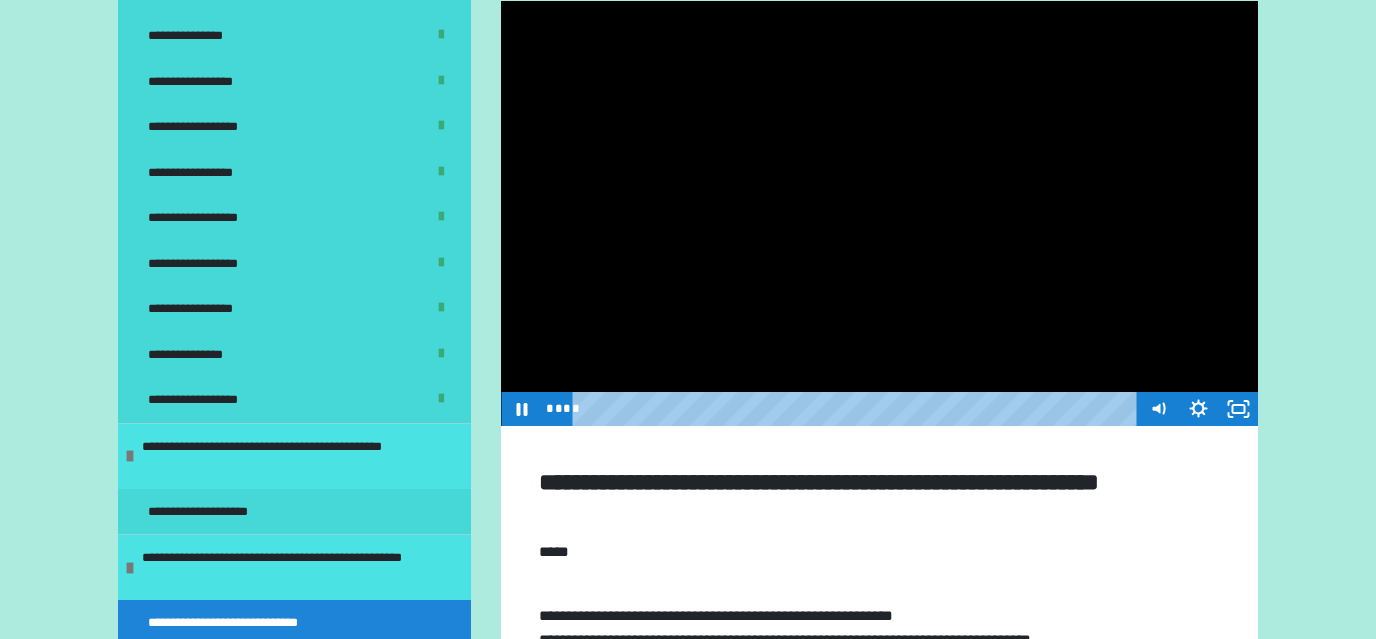 click at bounding box center (879, 214) 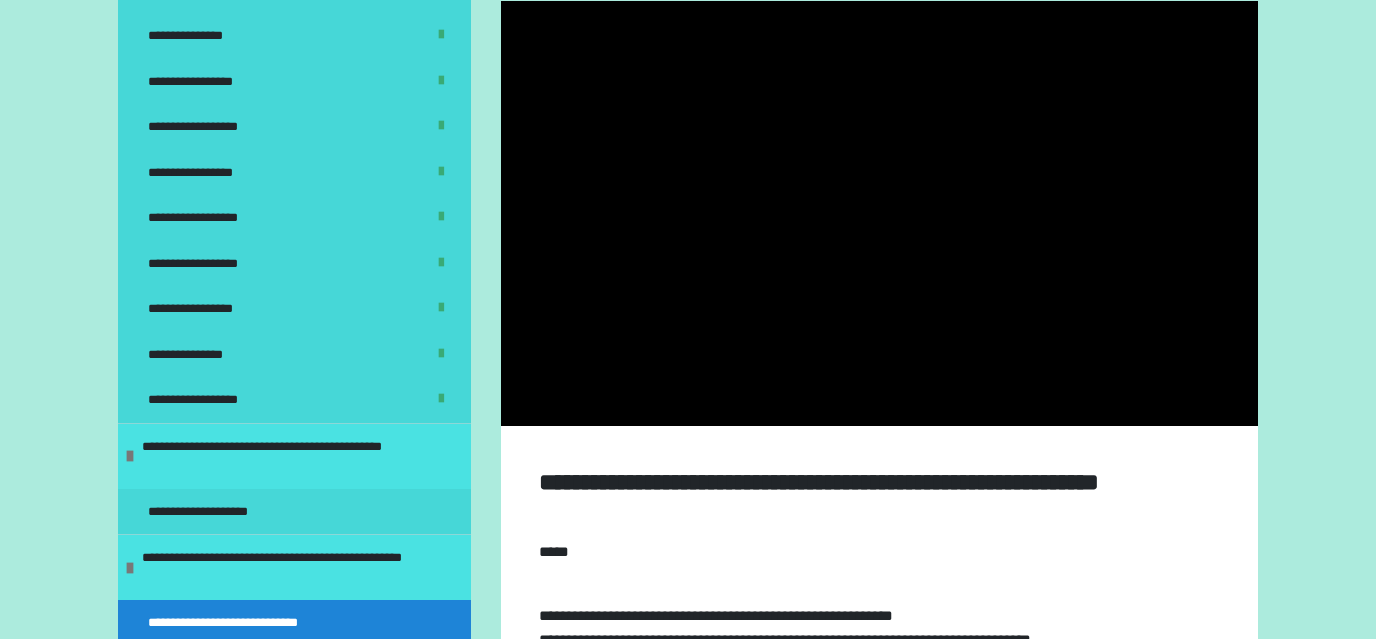 click at bounding box center [879, 214] 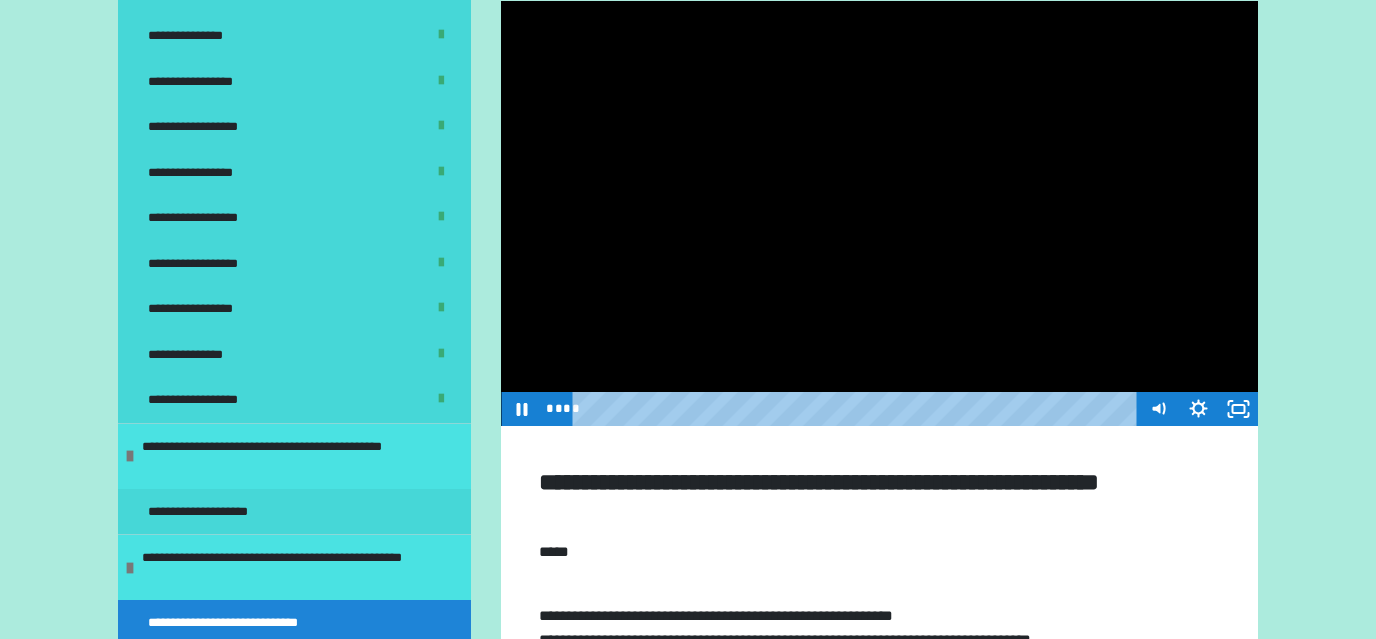 click at bounding box center (879, 214) 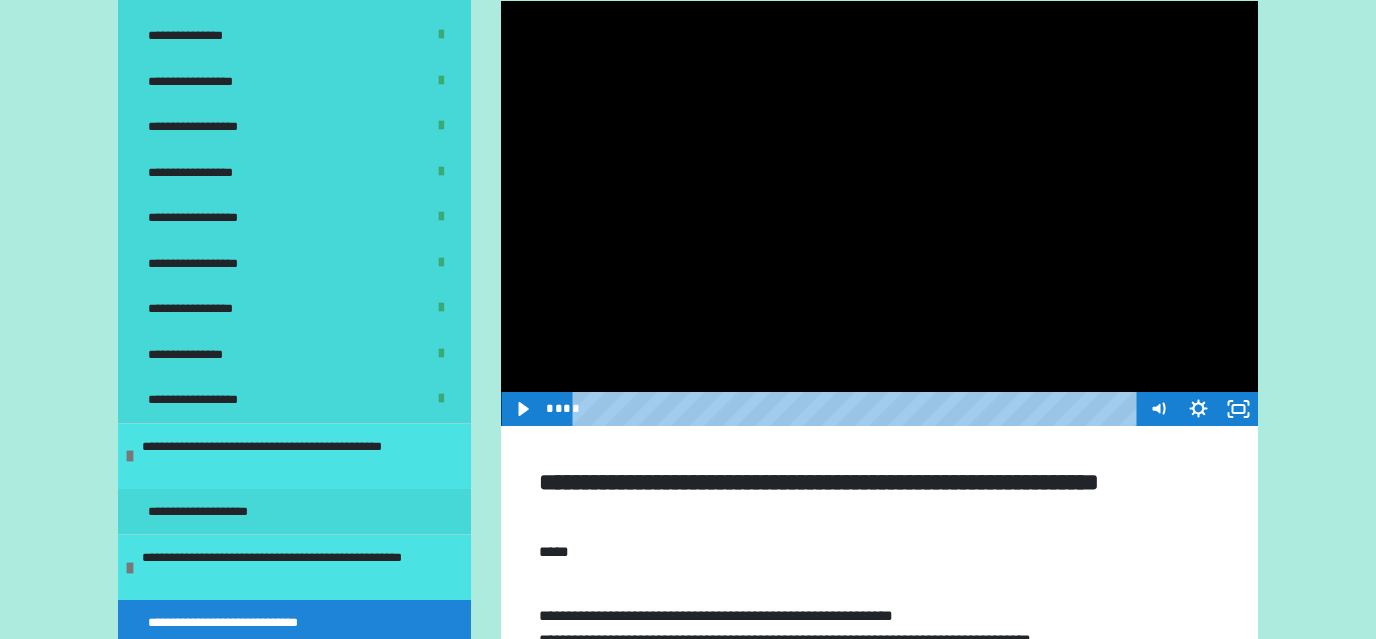 click at bounding box center (879, 214) 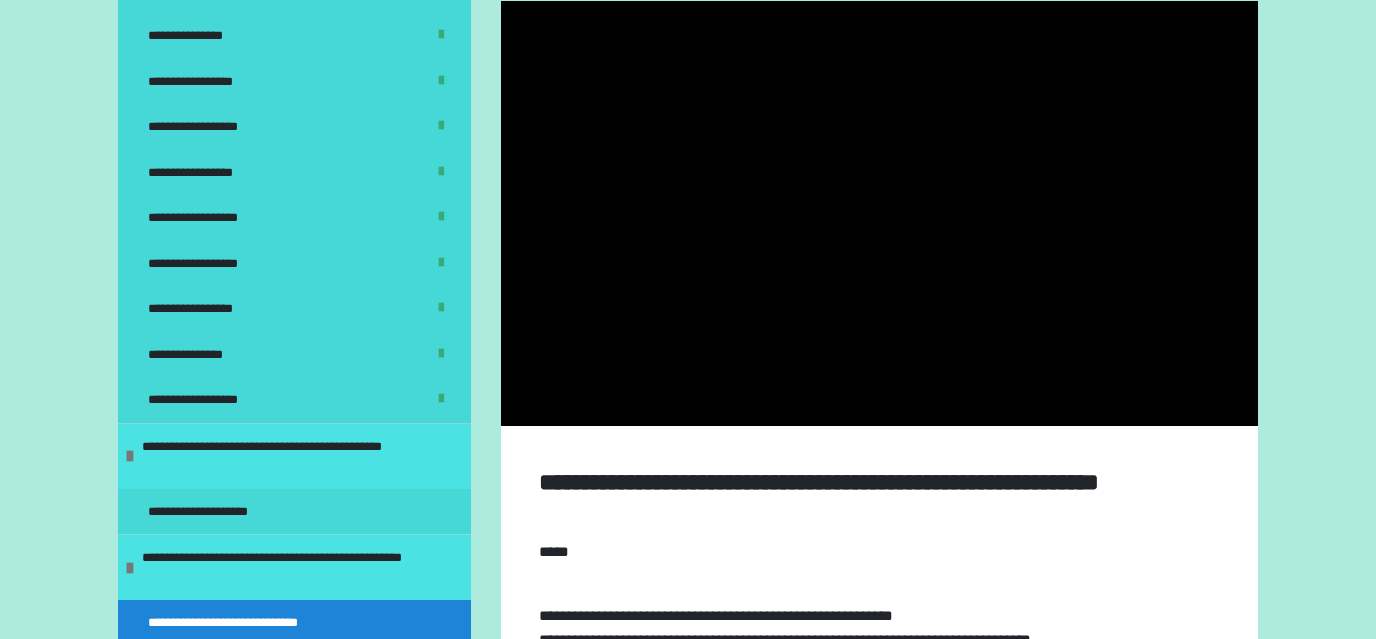 click at bounding box center [879, 214] 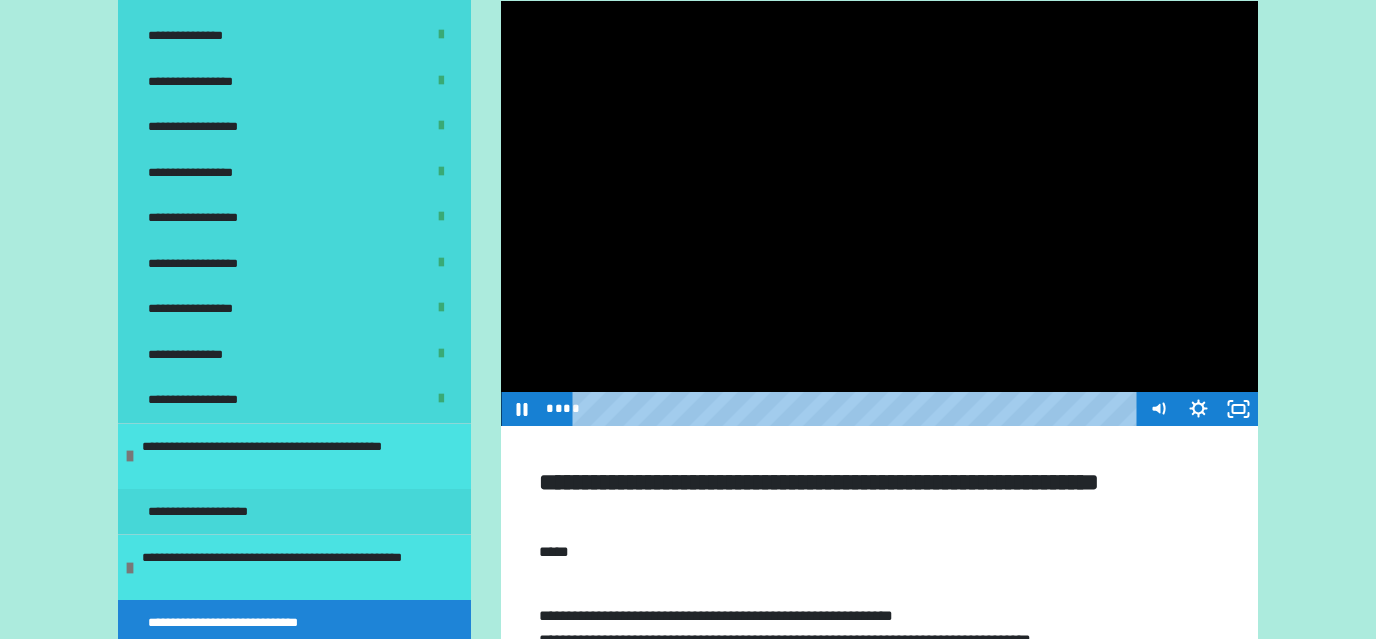 click at bounding box center (879, 214) 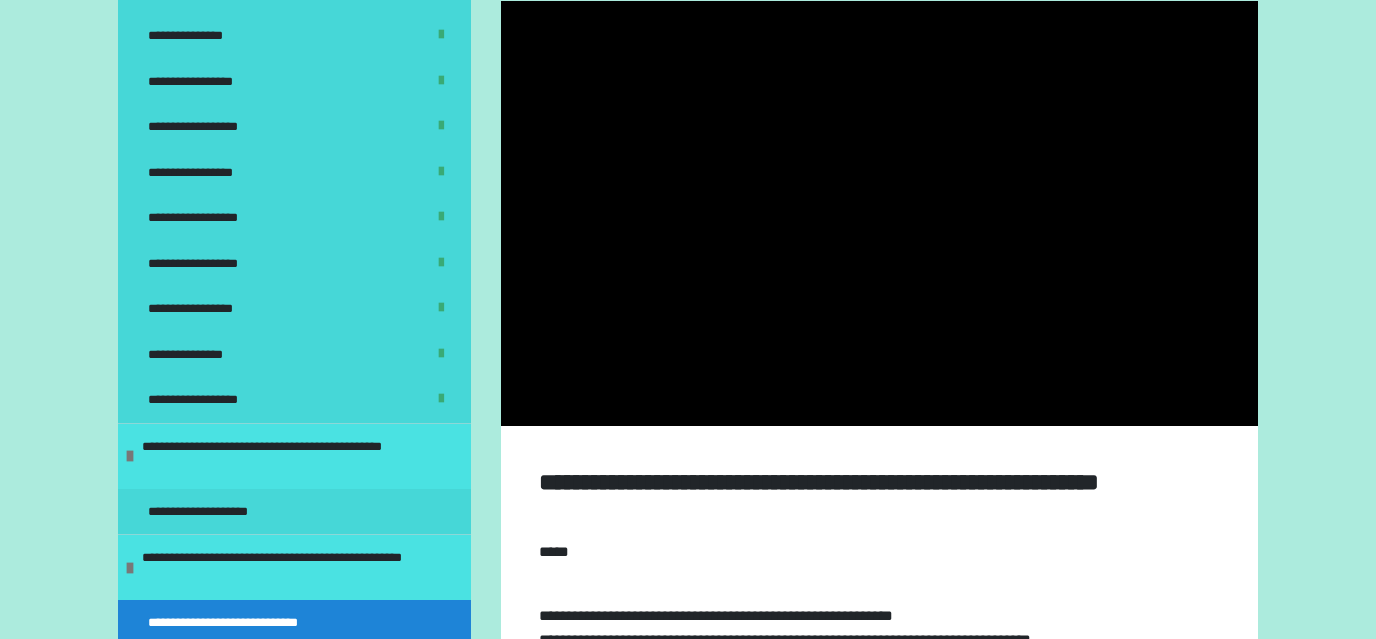 click at bounding box center (879, 214) 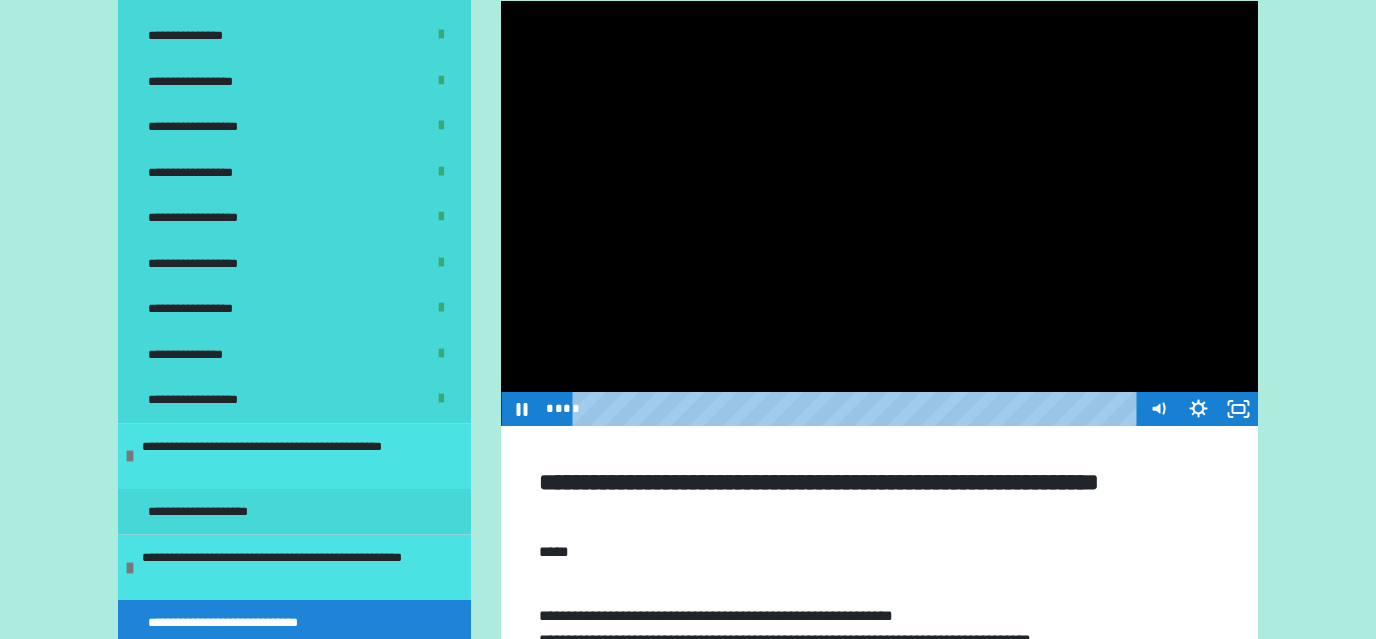 click at bounding box center [879, 214] 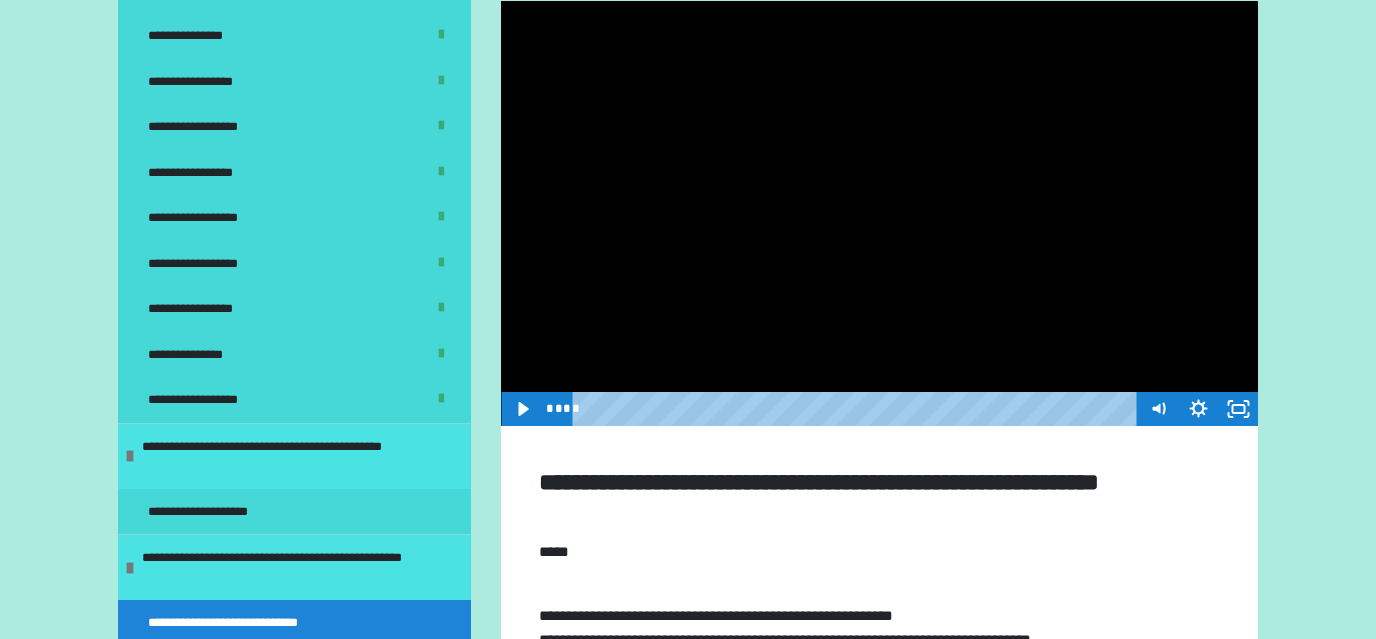 click at bounding box center [879, 214] 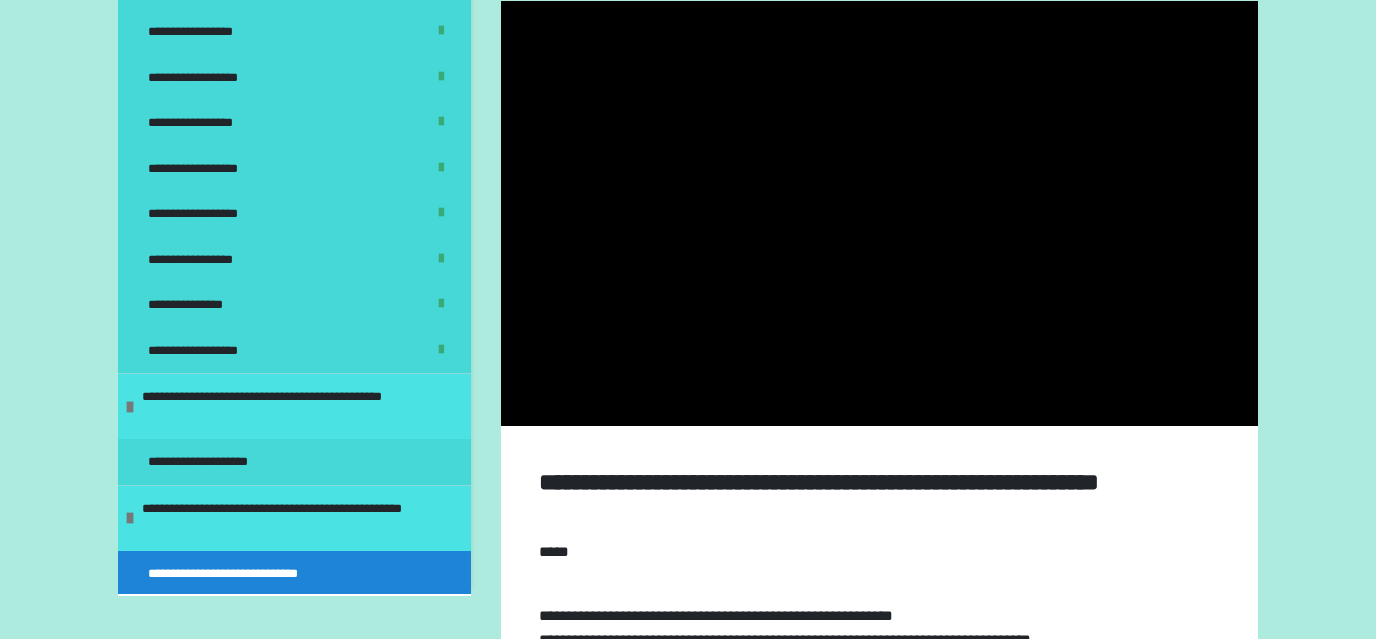 scroll, scrollTop: 0, scrollLeft: 0, axis: both 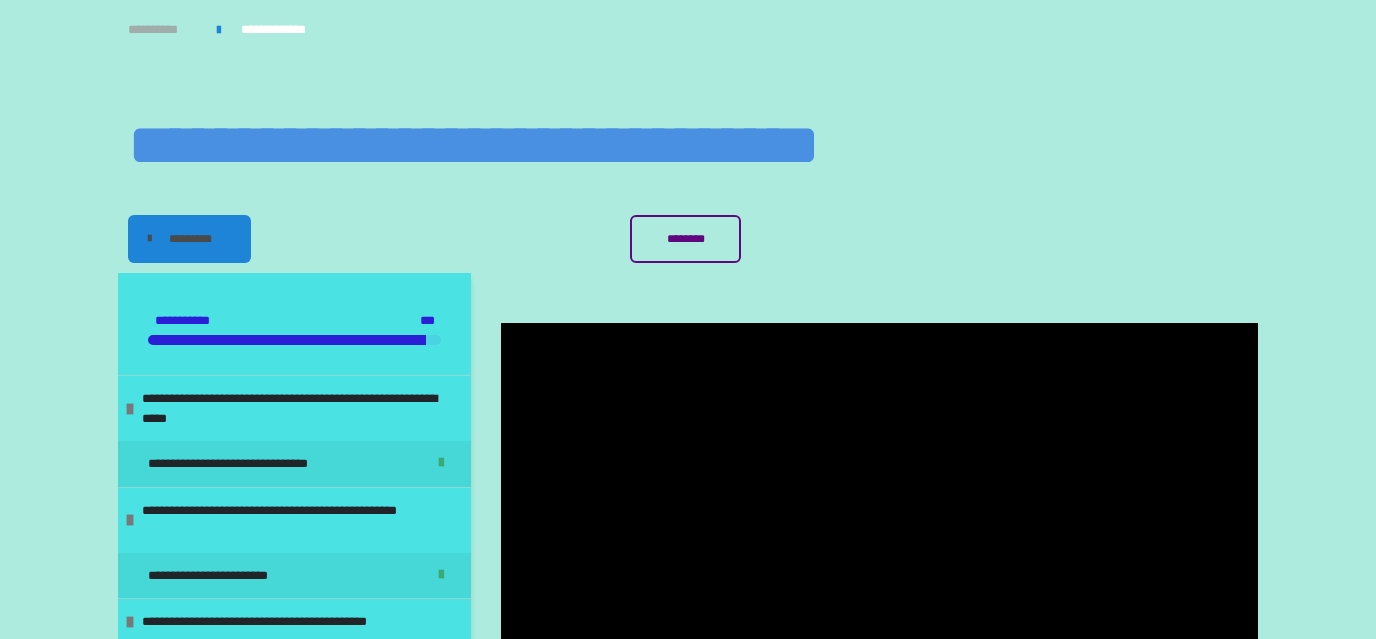click on "**********" at bounding box center (162, 30) 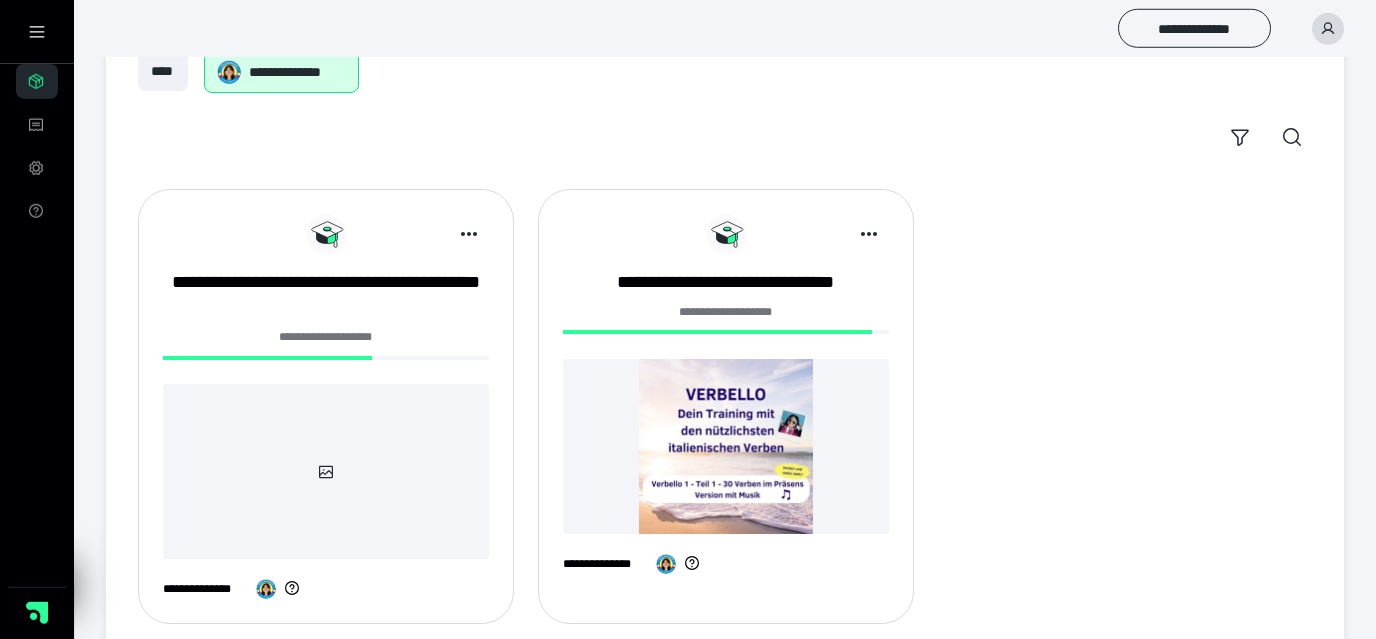 scroll, scrollTop: 166, scrollLeft: 0, axis: vertical 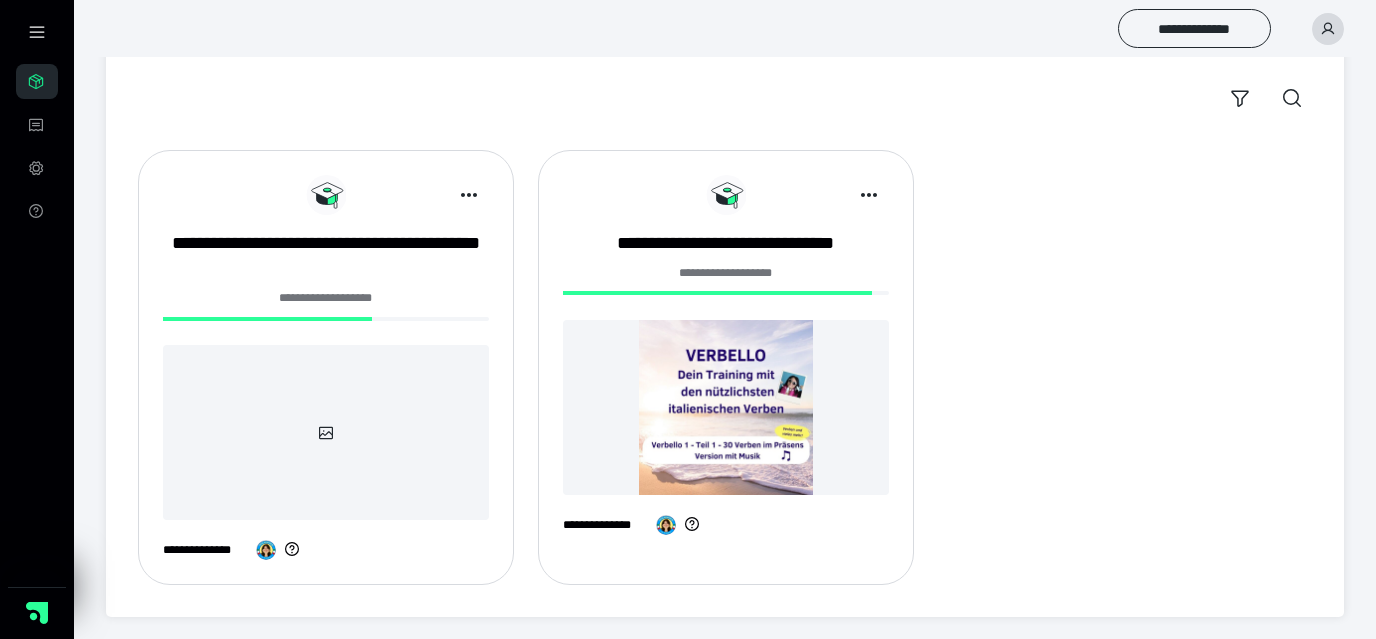 click on "**********" at bounding box center [326, 298] 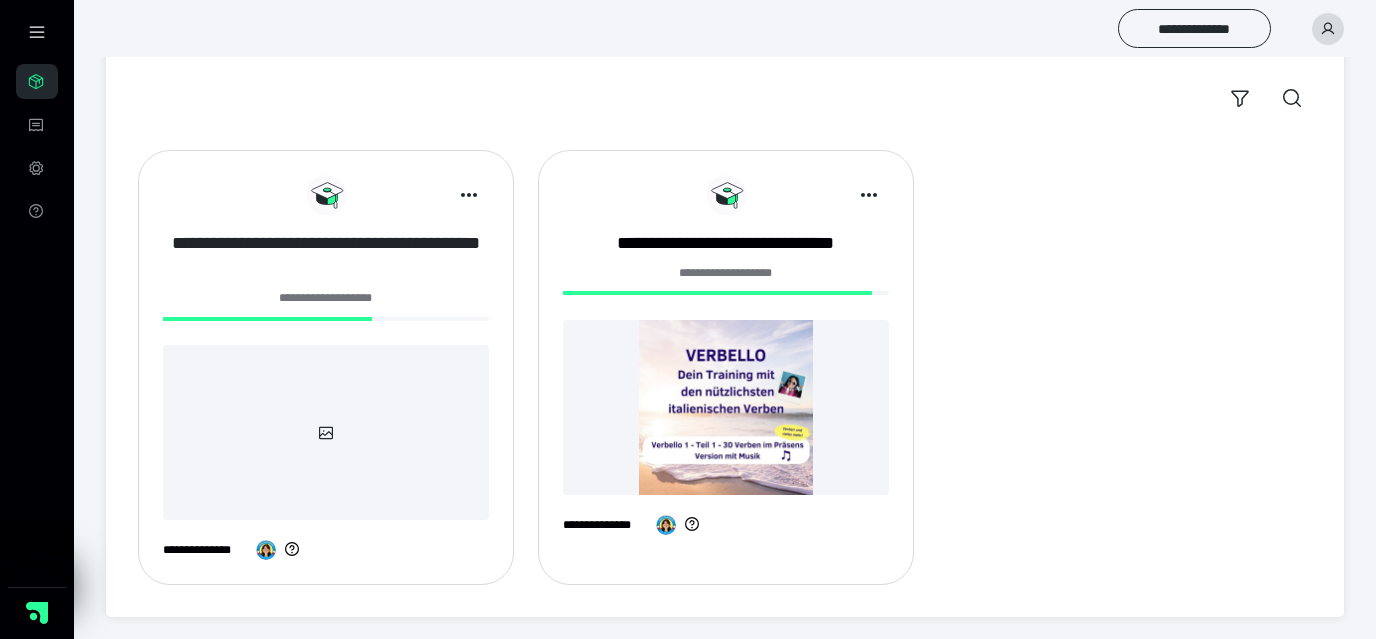 click on "**********" at bounding box center [326, 256] 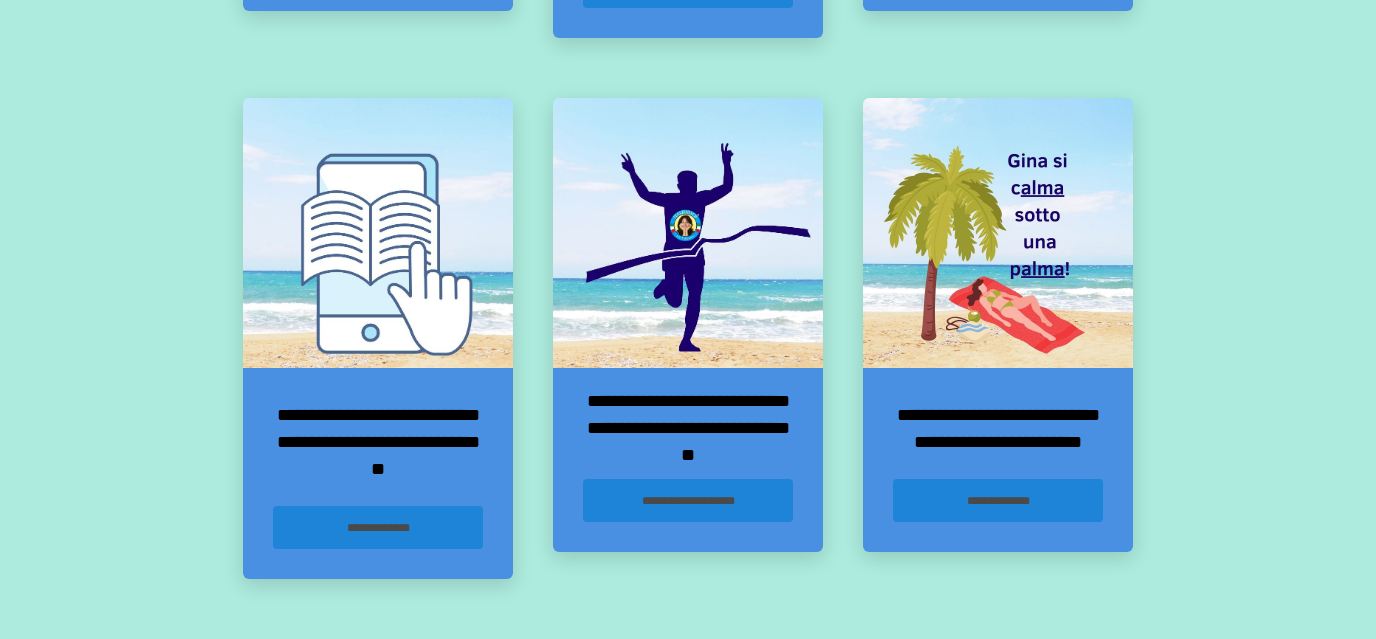 scroll, scrollTop: 501, scrollLeft: 0, axis: vertical 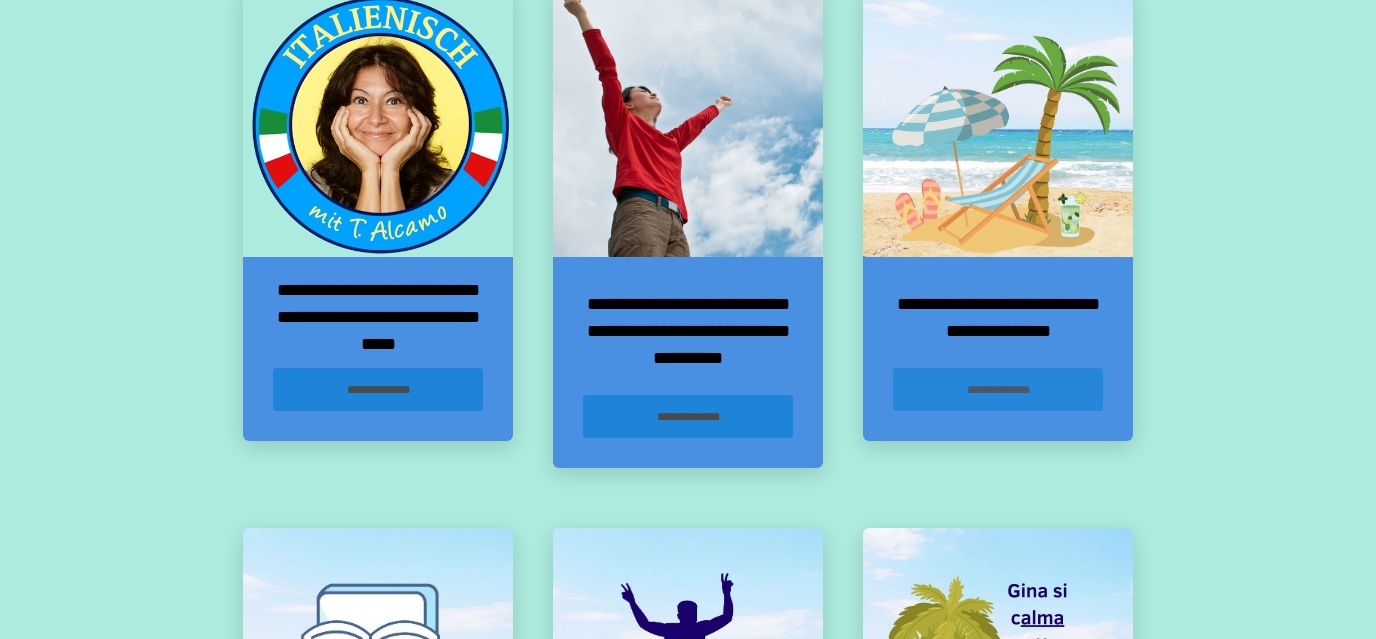 click on "**********" at bounding box center (998, 389) 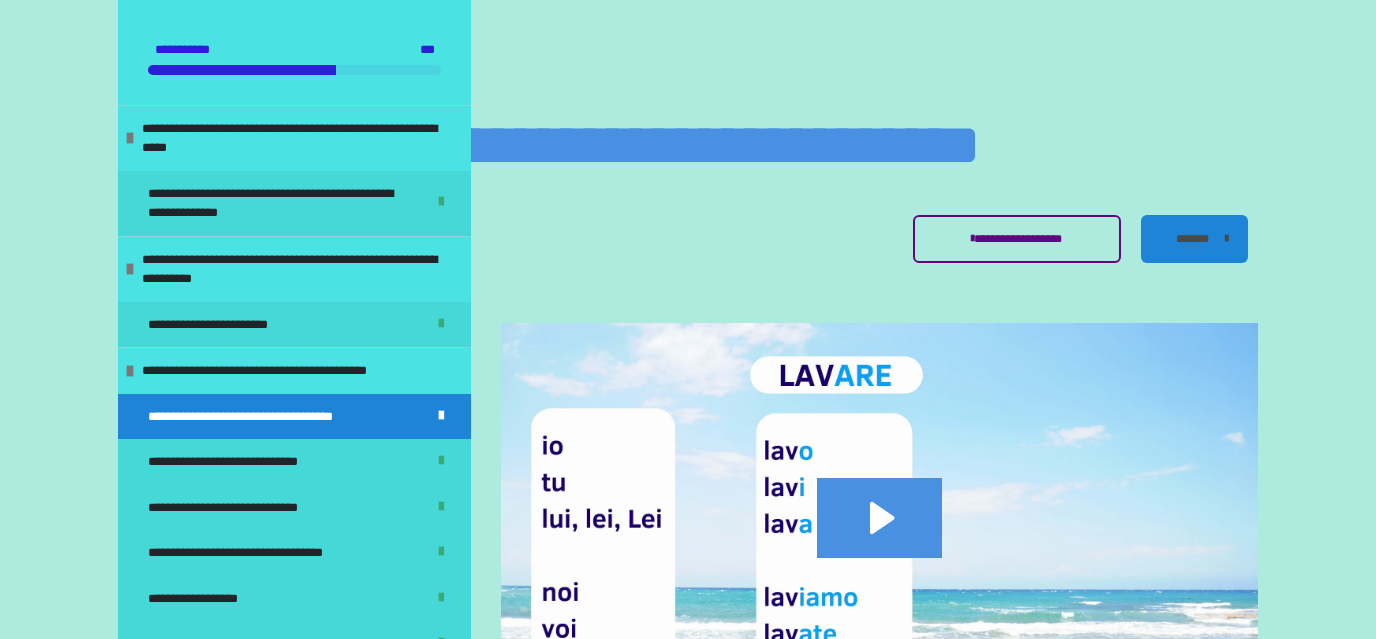 scroll, scrollTop: 499, scrollLeft: 0, axis: vertical 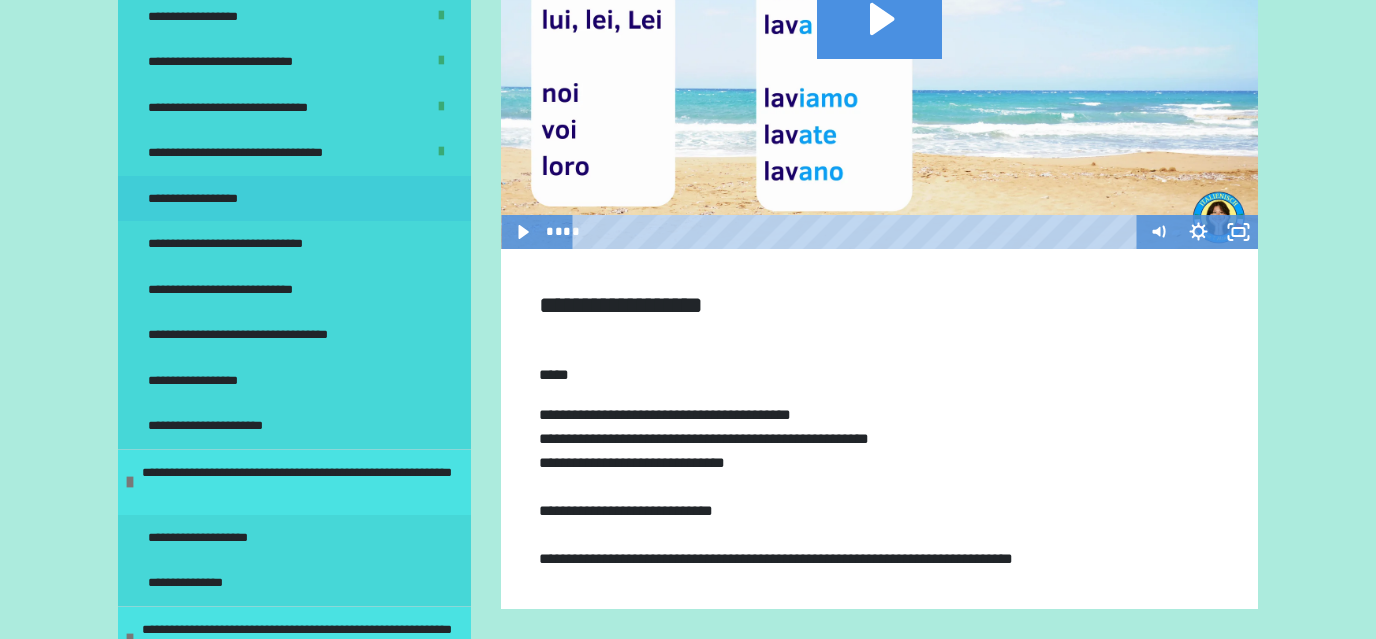 click on "**********" at bounding box center (294, 199) 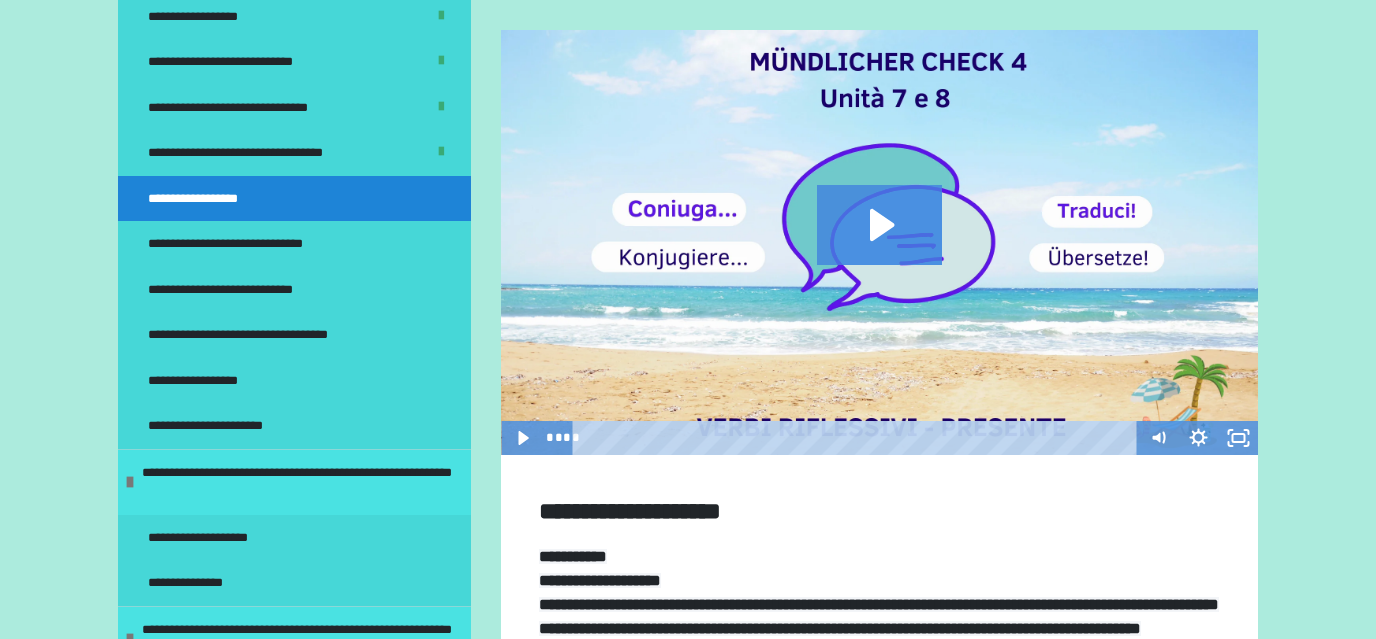 scroll, scrollTop: 283, scrollLeft: 0, axis: vertical 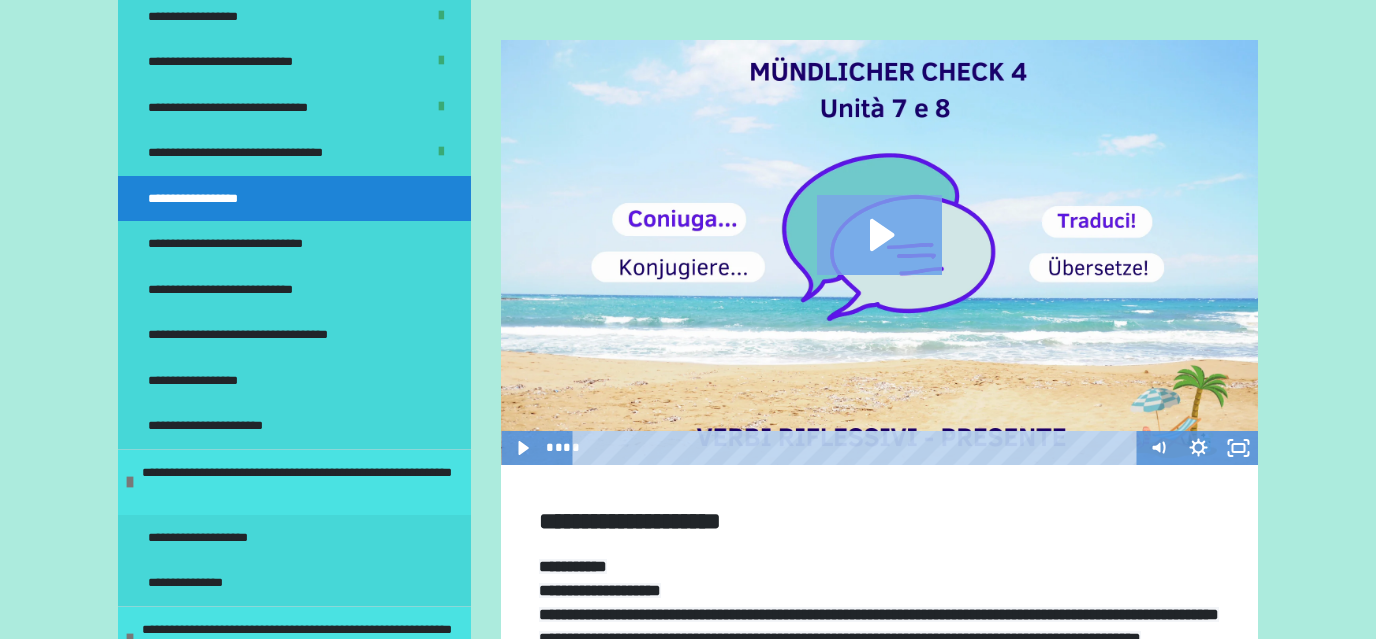 click 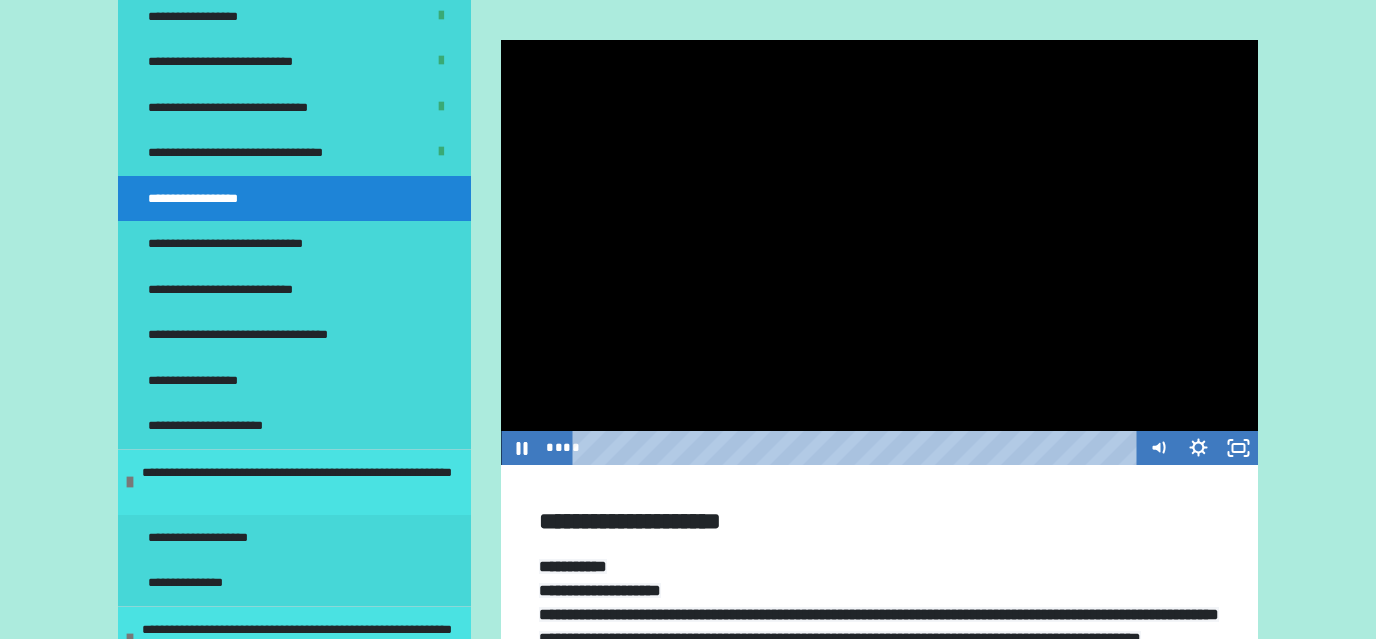 click at bounding box center (879, 253) 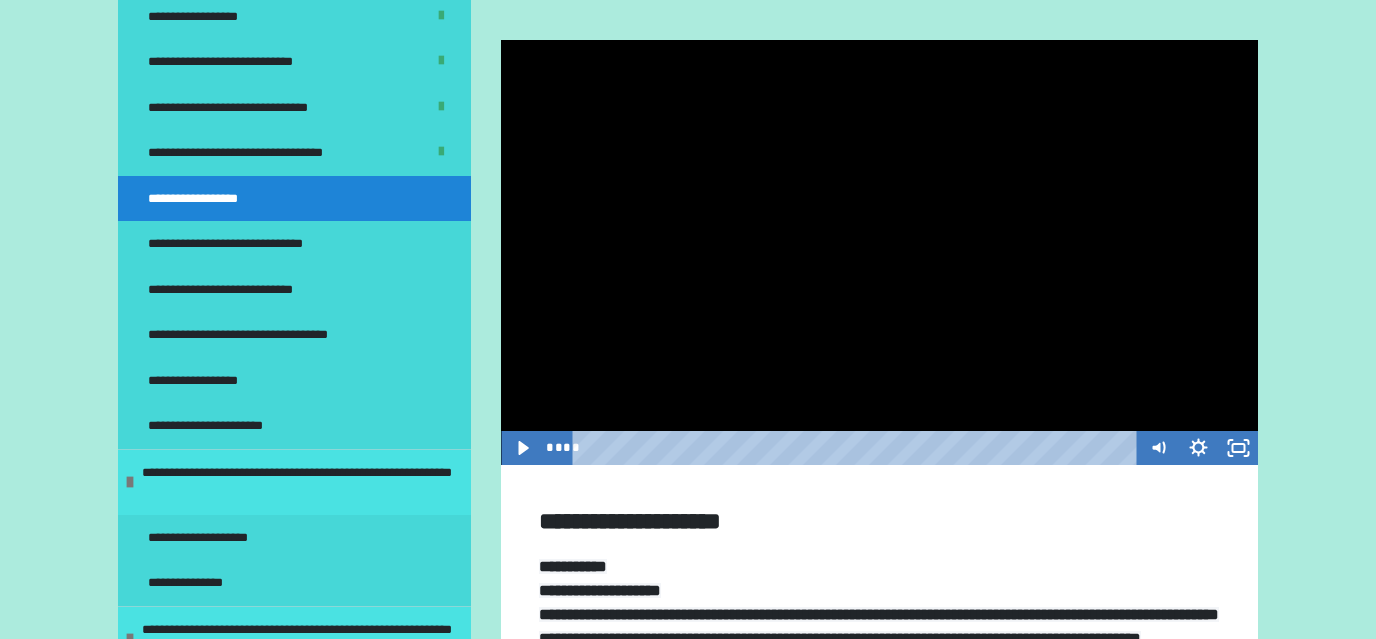 click at bounding box center (879, 253) 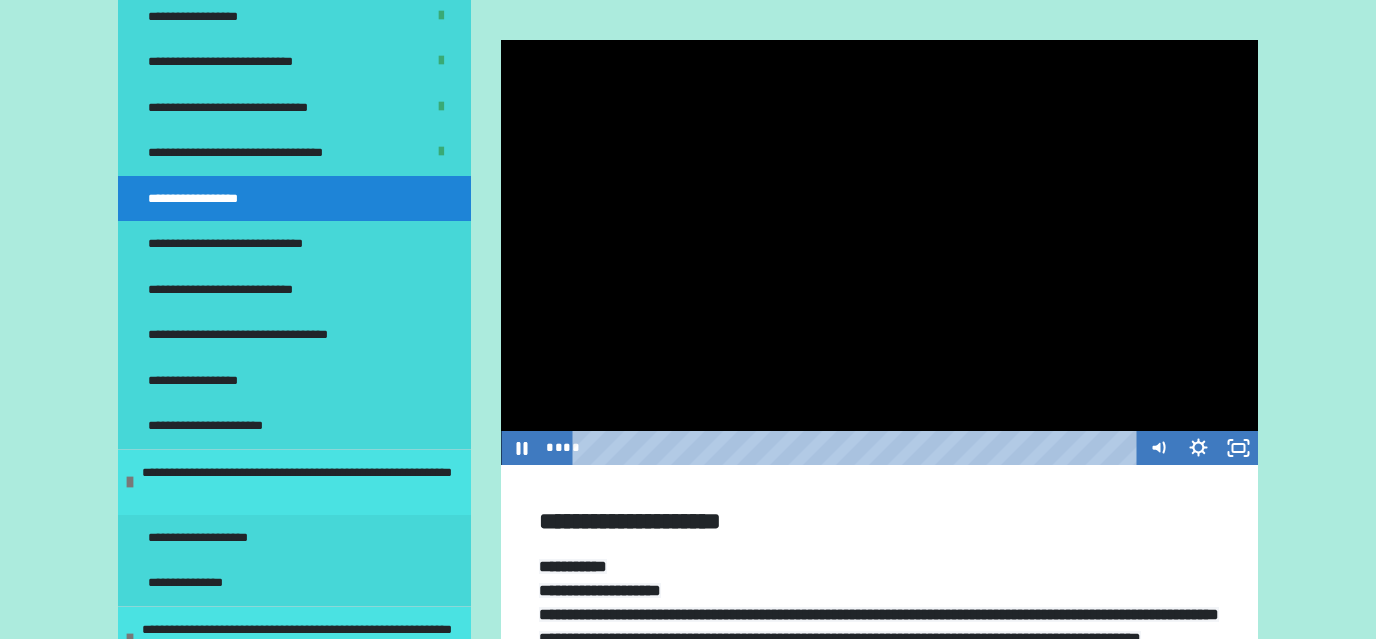click at bounding box center (879, 253) 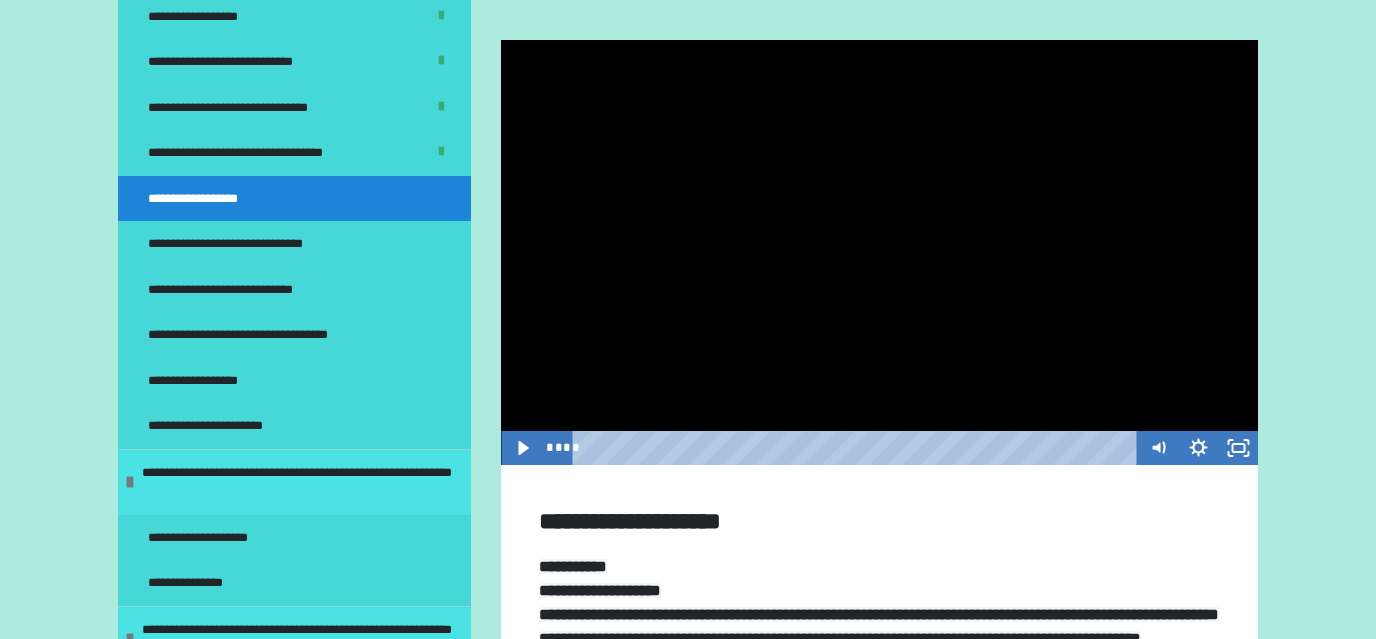 click at bounding box center [879, 253] 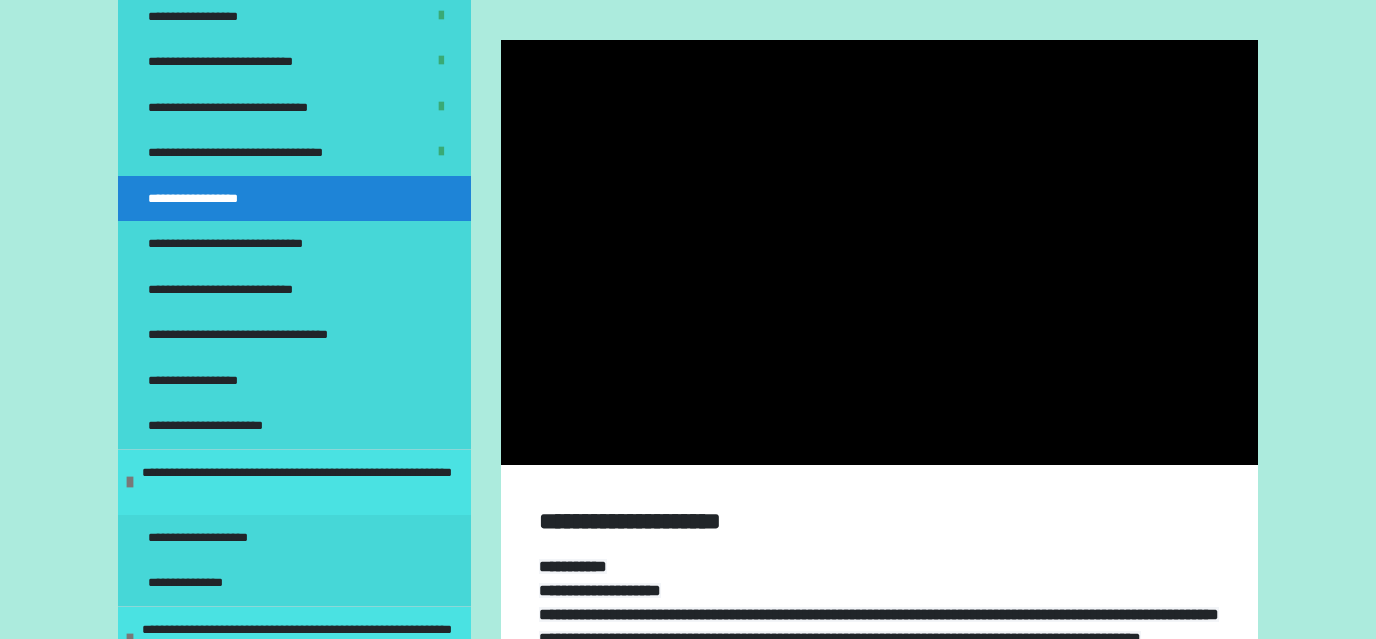 click at bounding box center (879, 253) 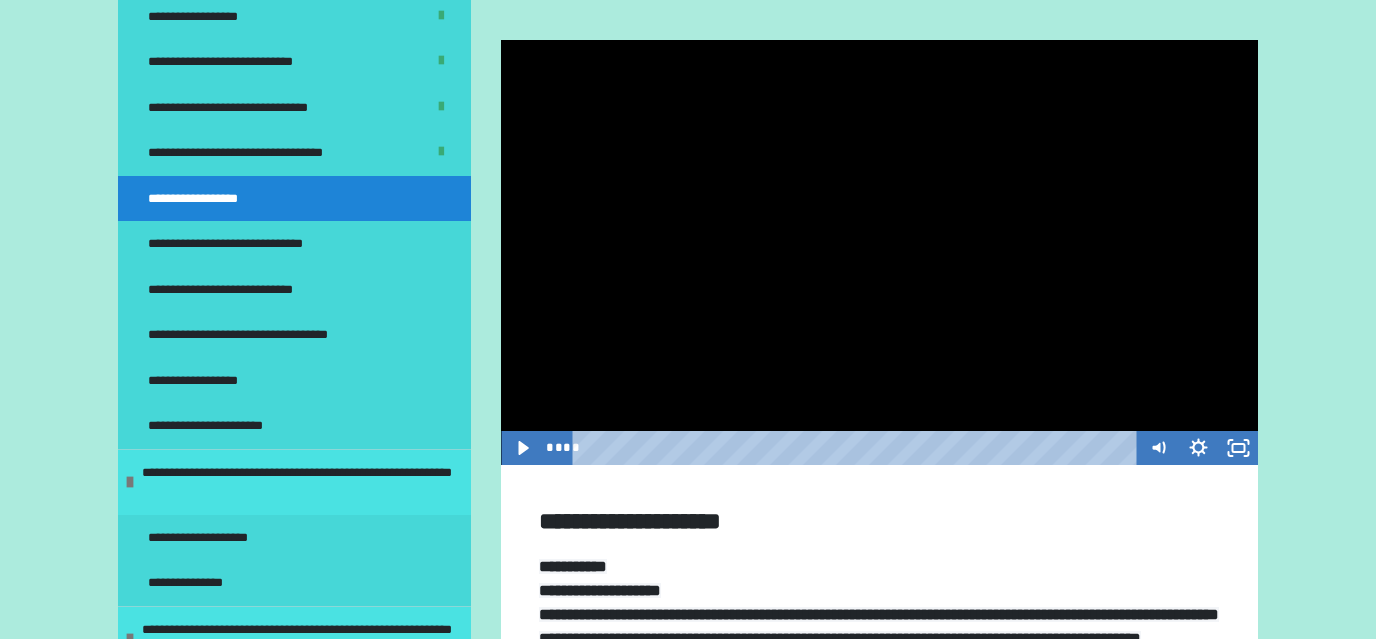 click at bounding box center [879, 253] 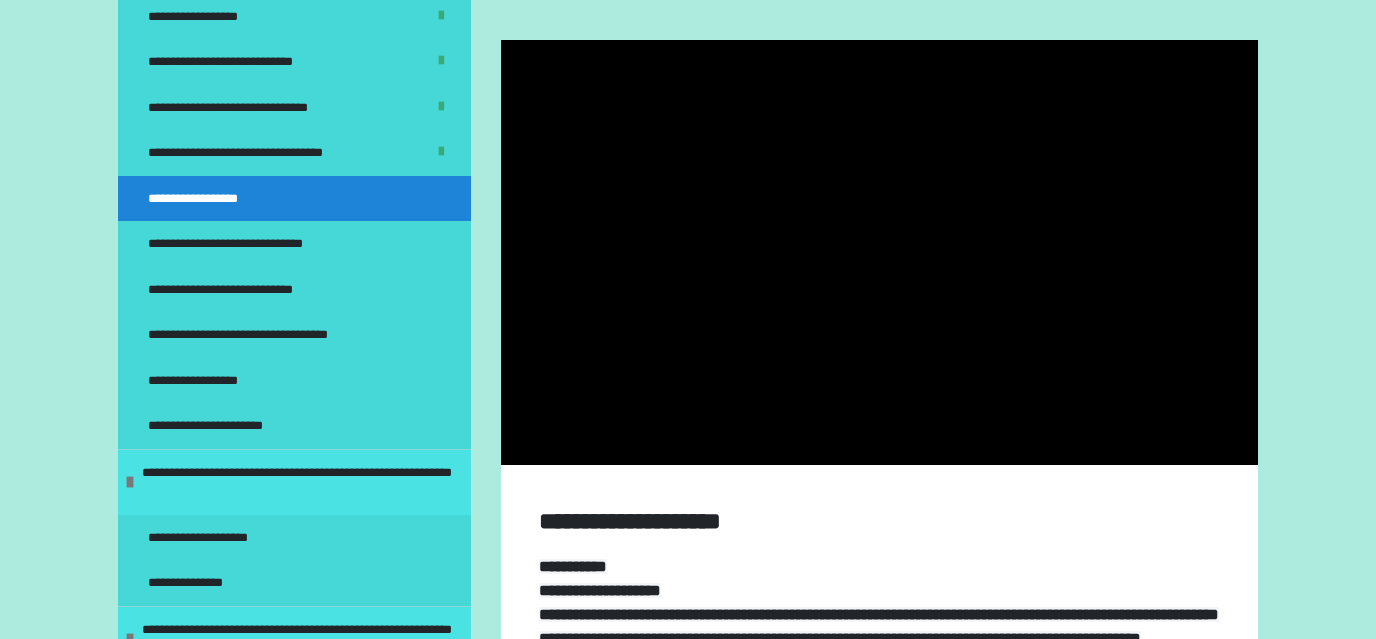 click at bounding box center [879, 253] 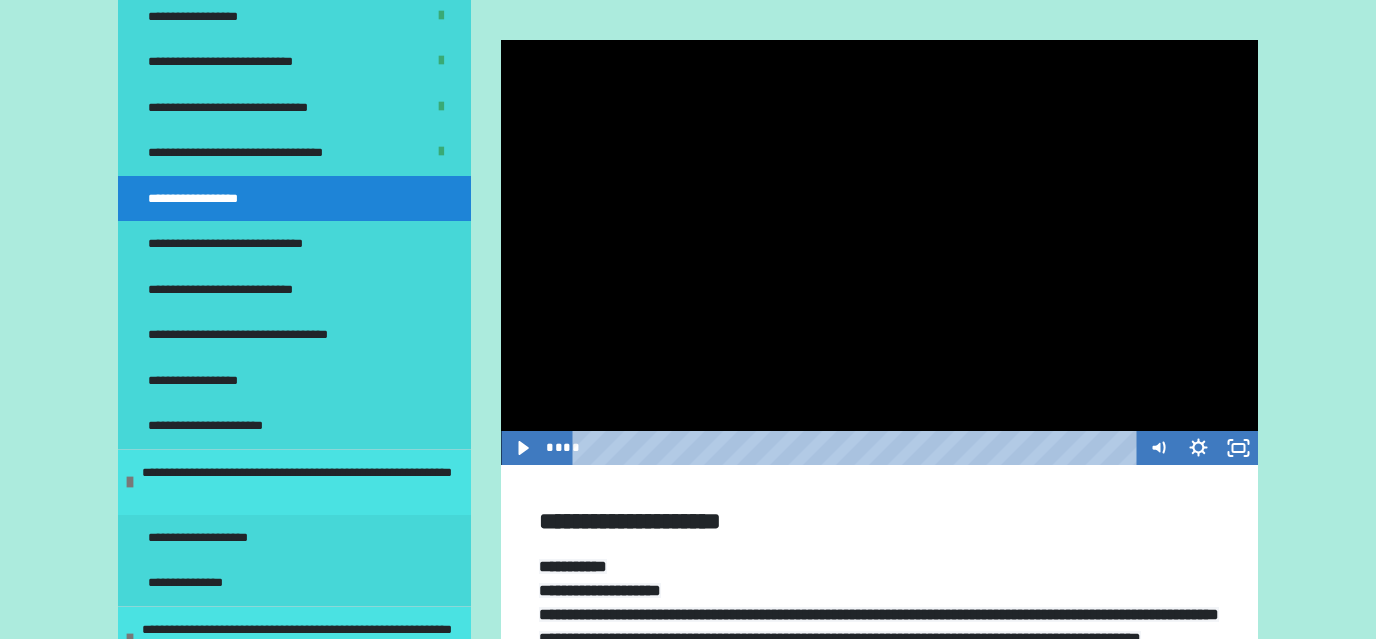 click at bounding box center [879, 253] 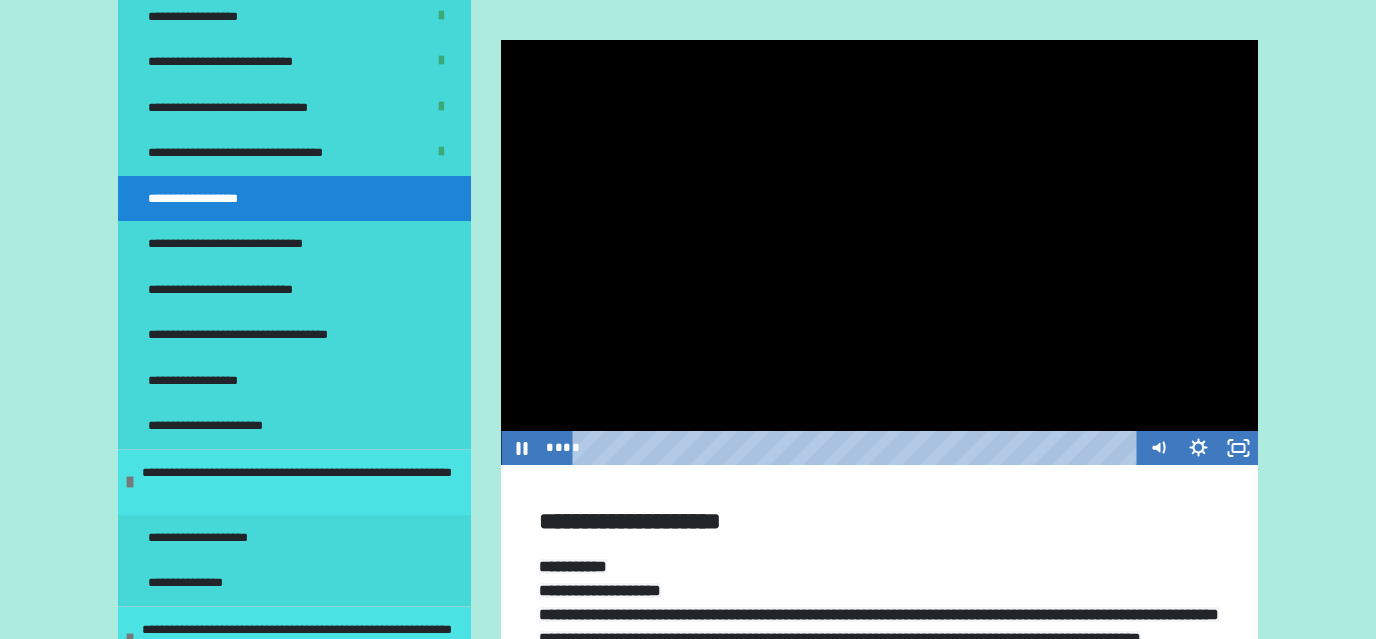 click at bounding box center (879, 253) 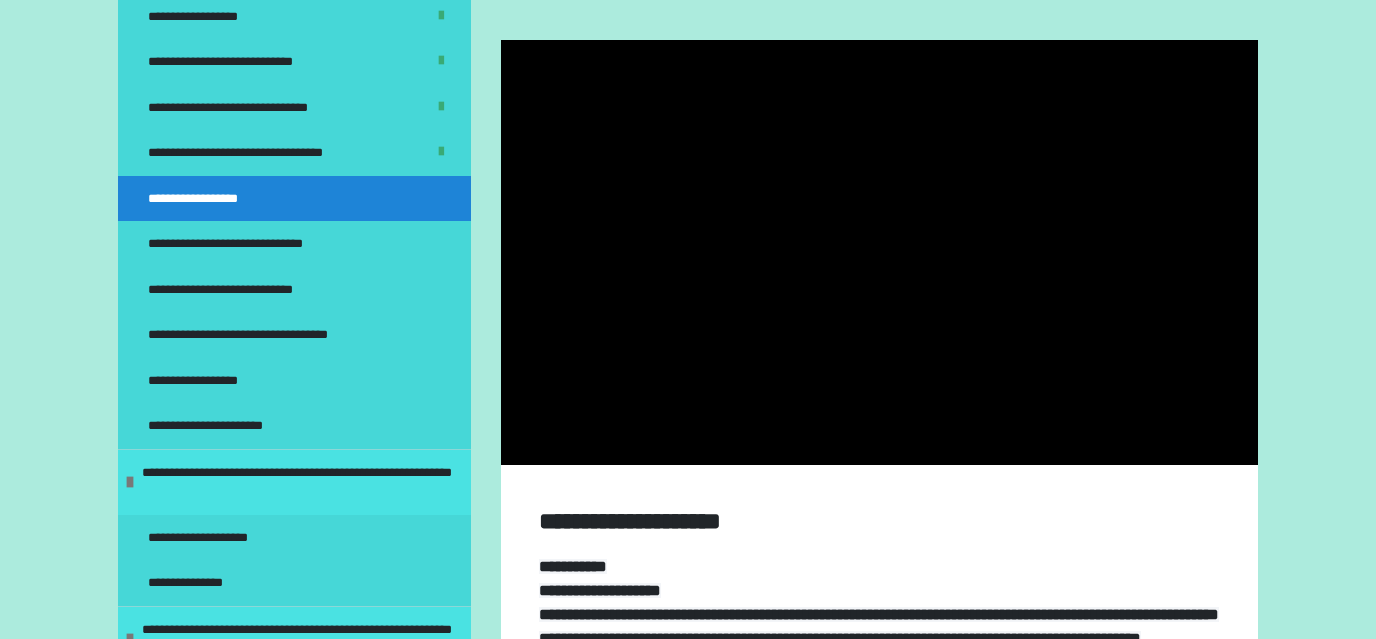 click at bounding box center (879, 253) 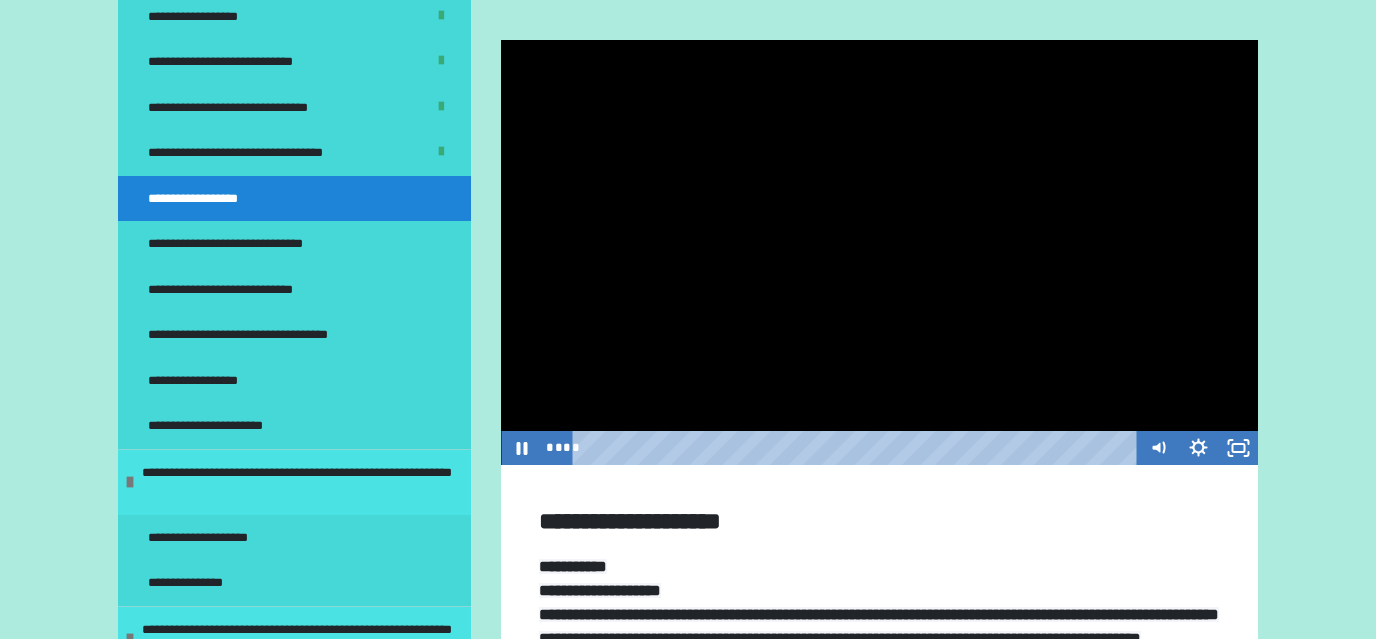 click at bounding box center [879, 253] 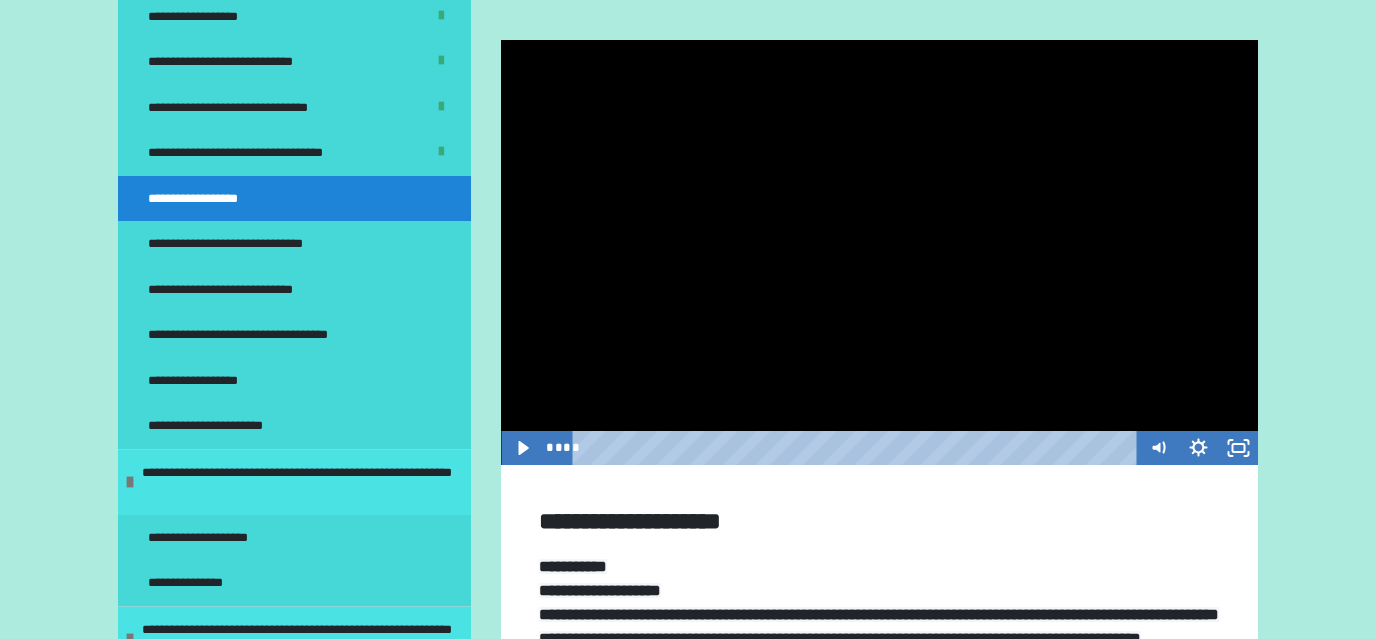 click at bounding box center [879, 253] 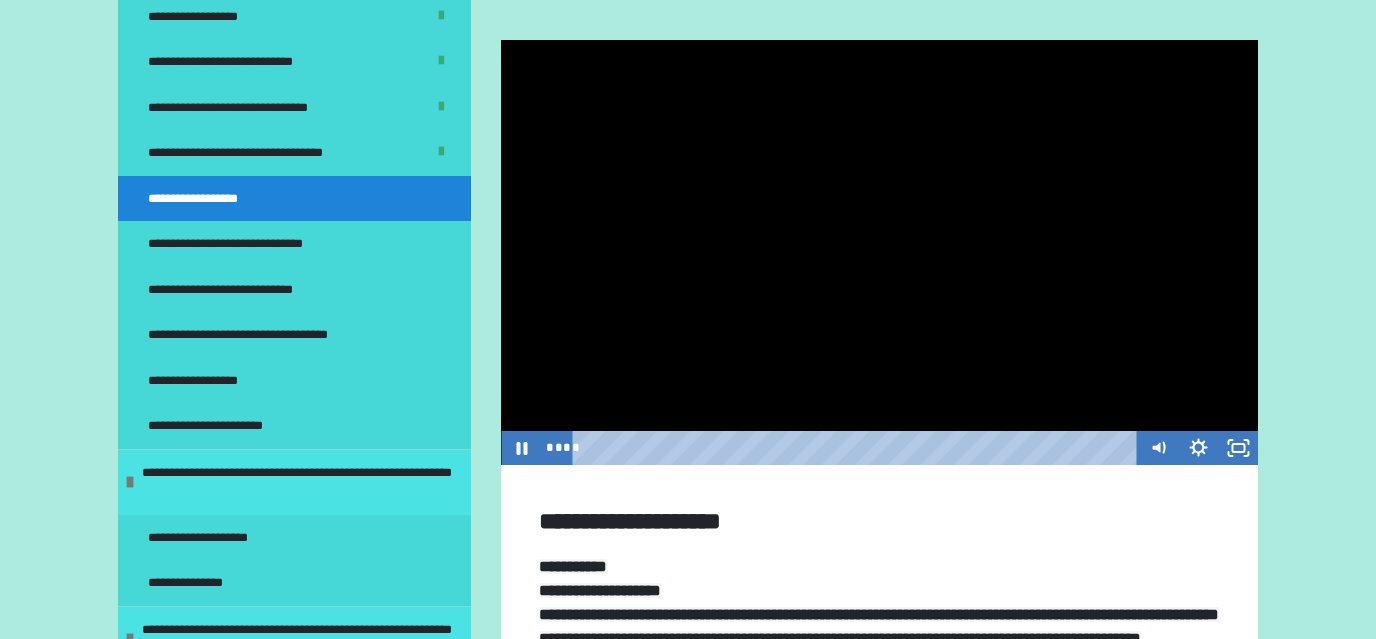 click at bounding box center (879, 253) 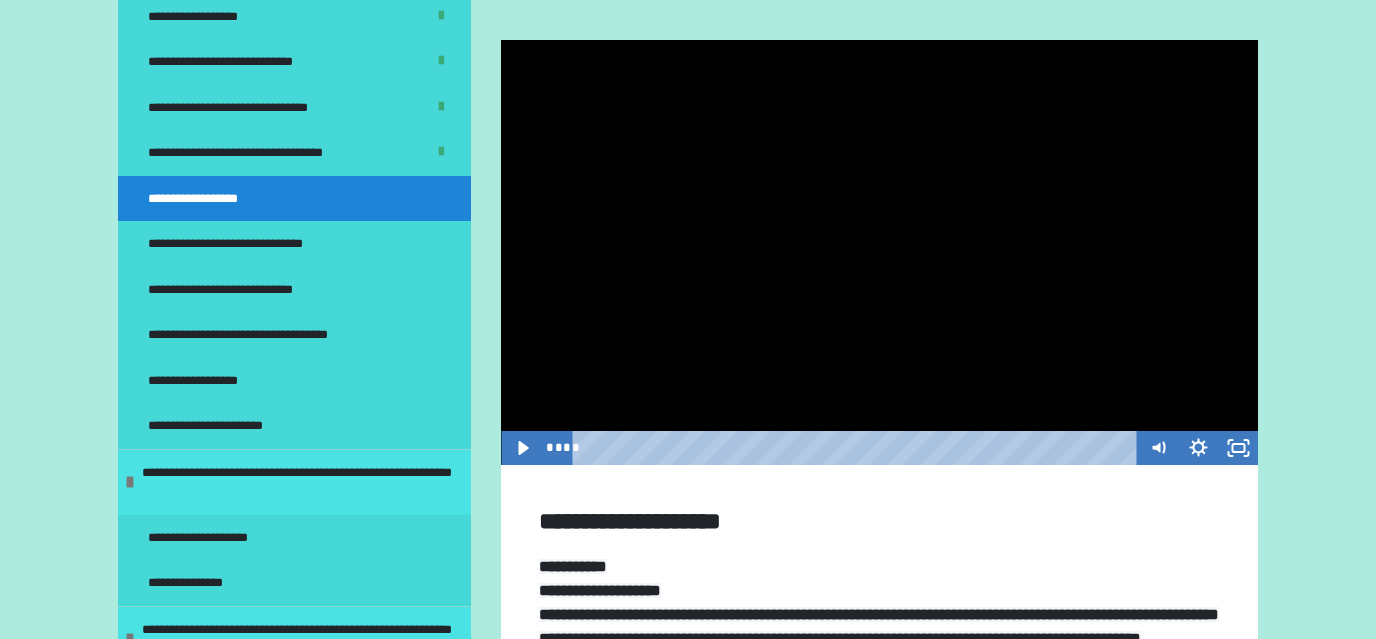 click at bounding box center [879, 253] 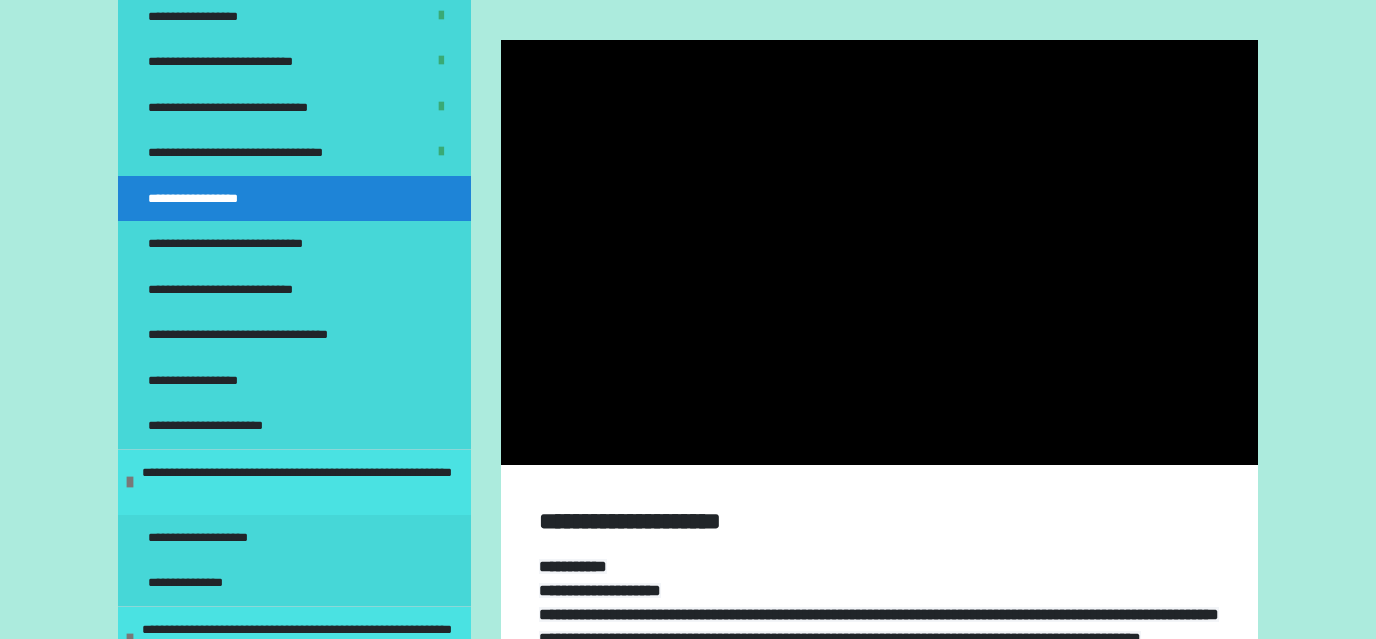 click at bounding box center [879, 253] 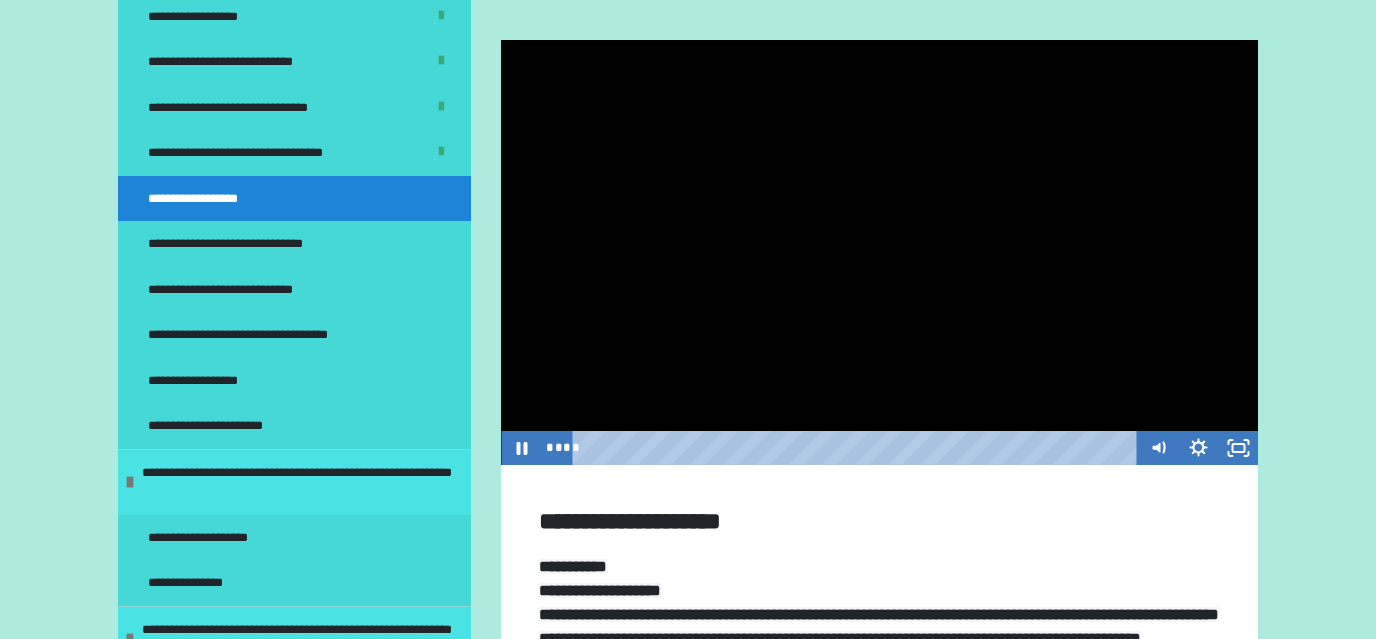 click at bounding box center [879, 253] 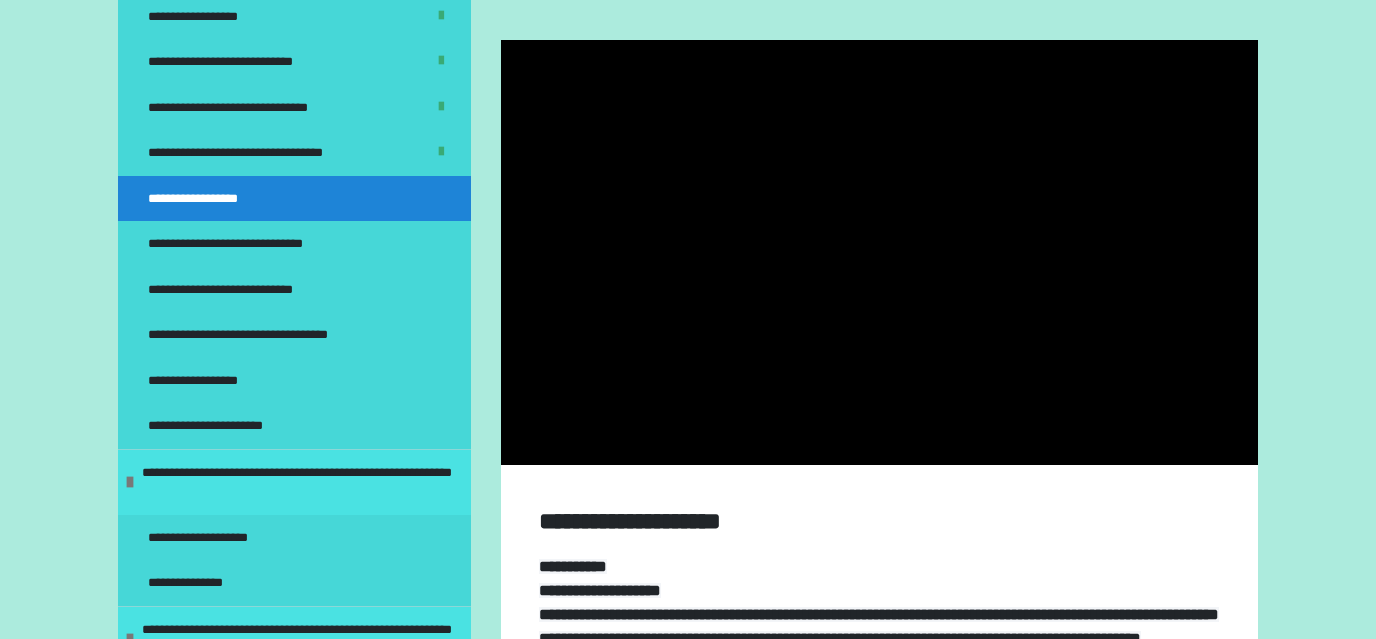 click at bounding box center (879, 253) 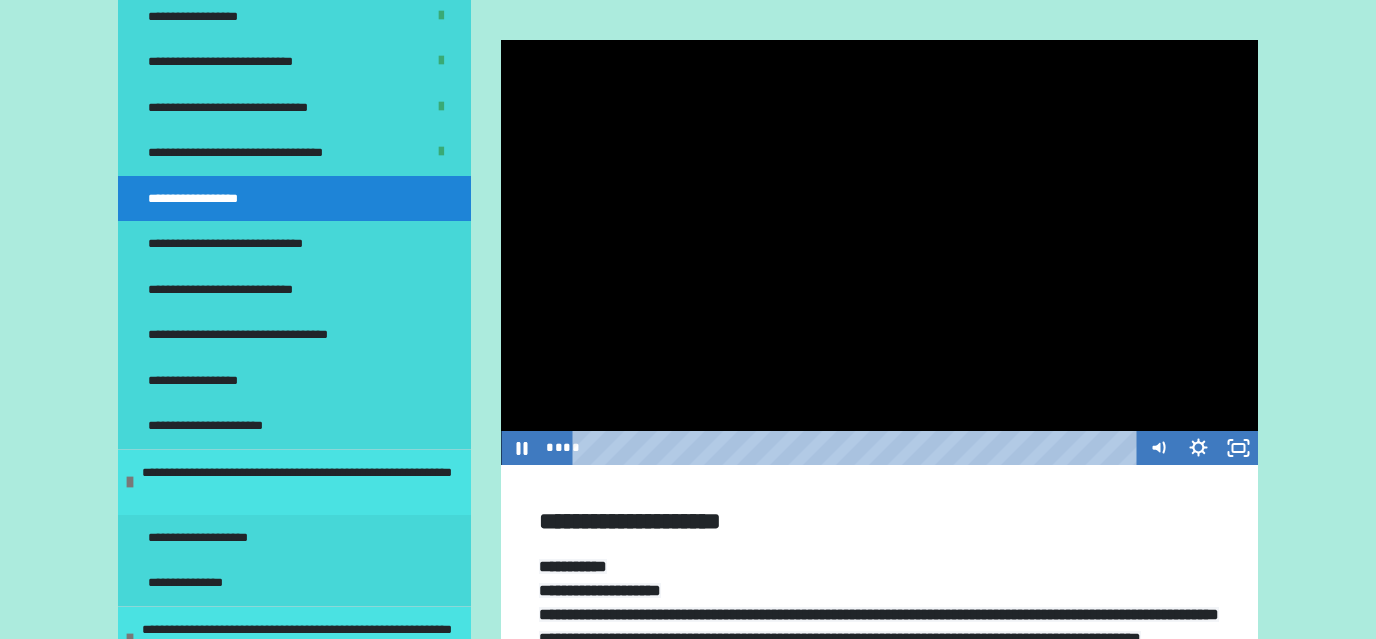 click at bounding box center (879, 253) 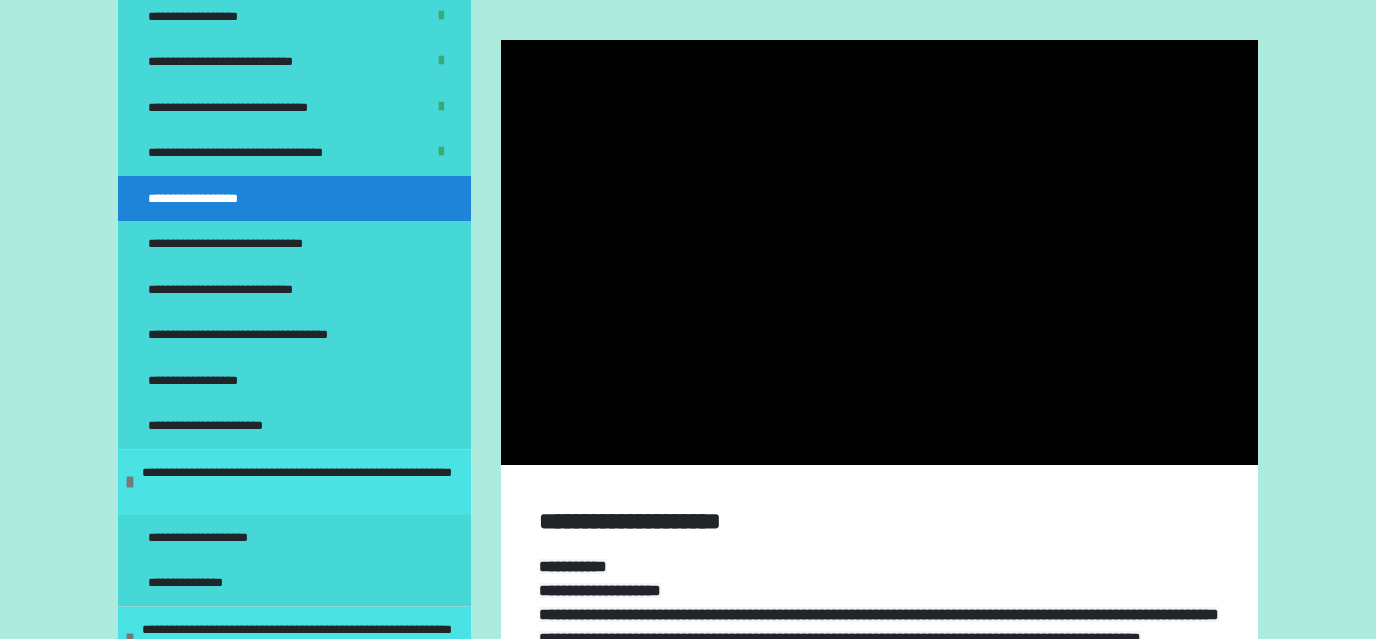 click at bounding box center [879, 253] 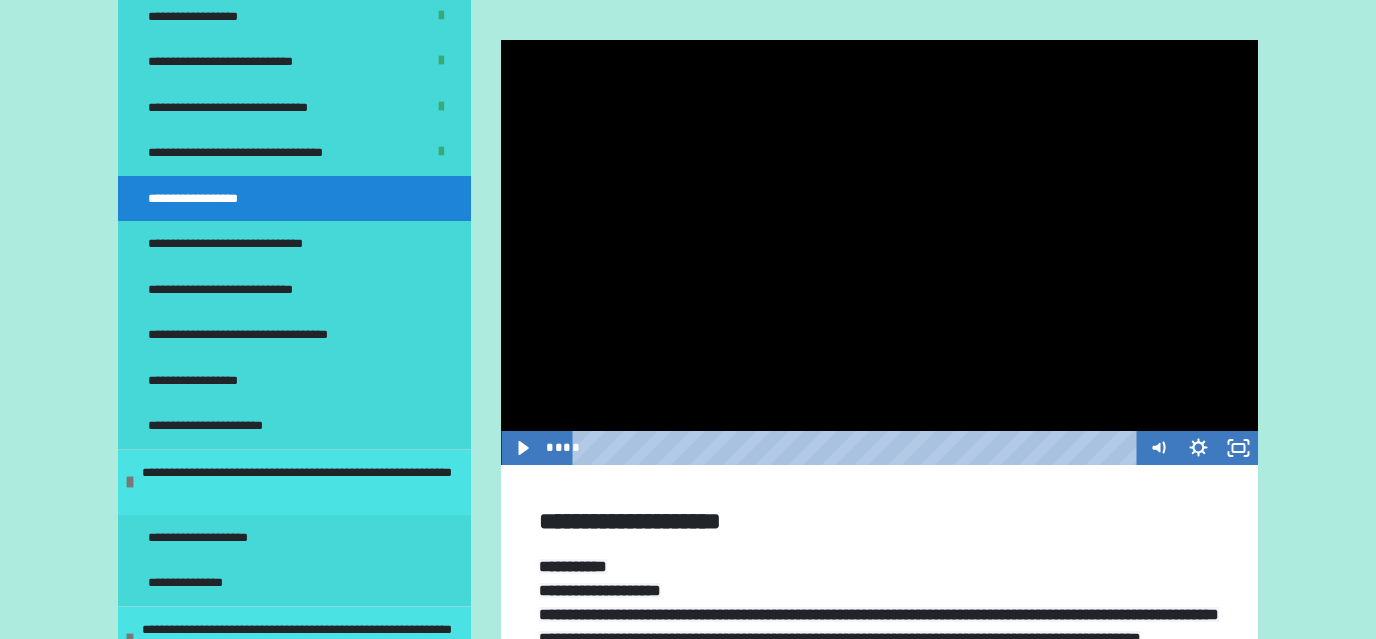click at bounding box center (879, 253) 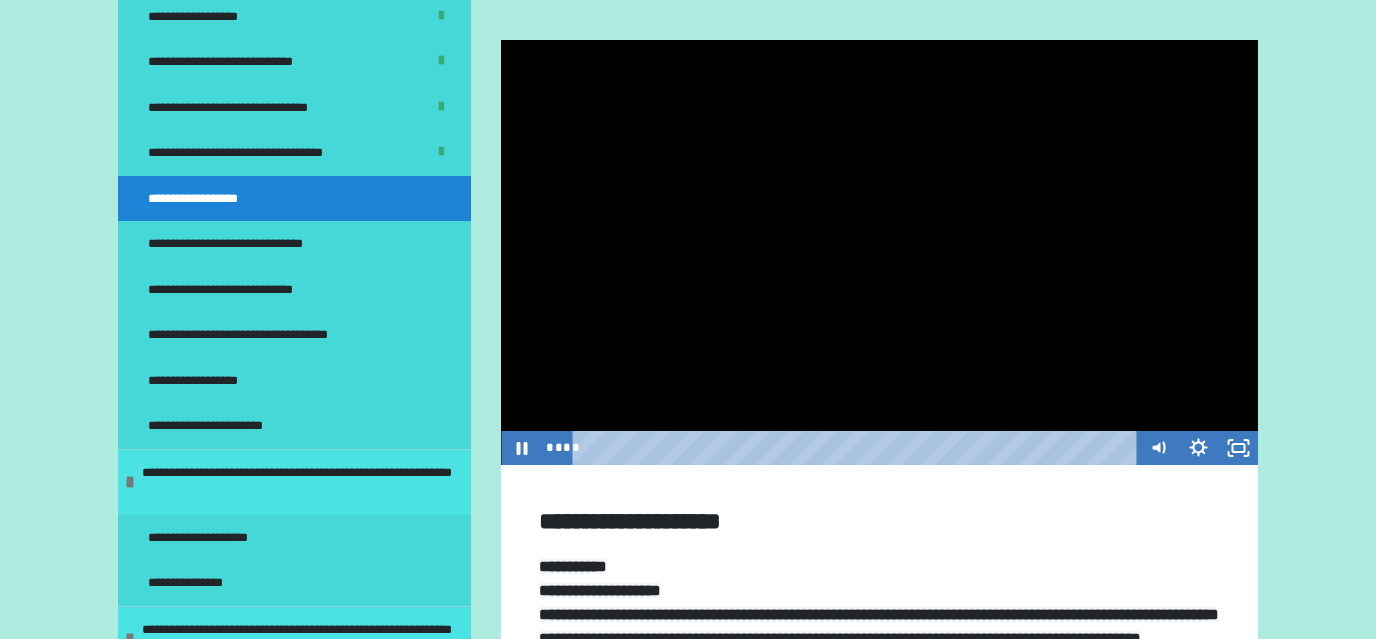 click at bounding box center (879, 253) 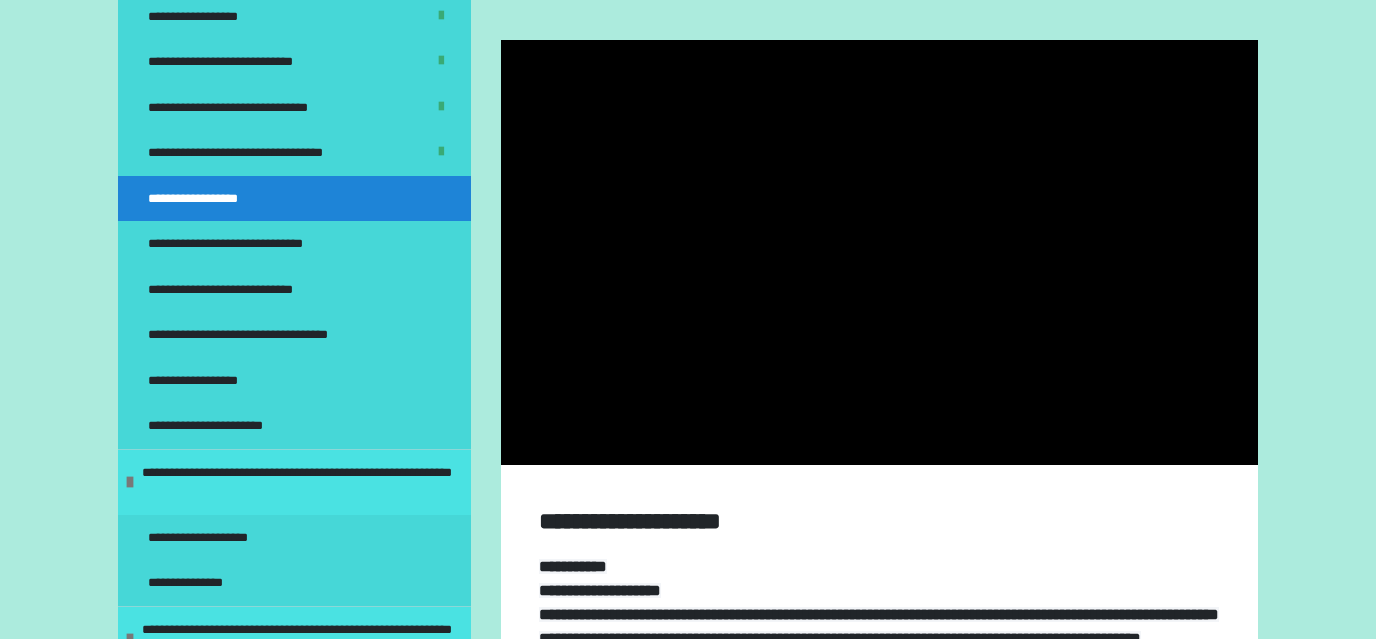 click at bounding box center (879, 253) 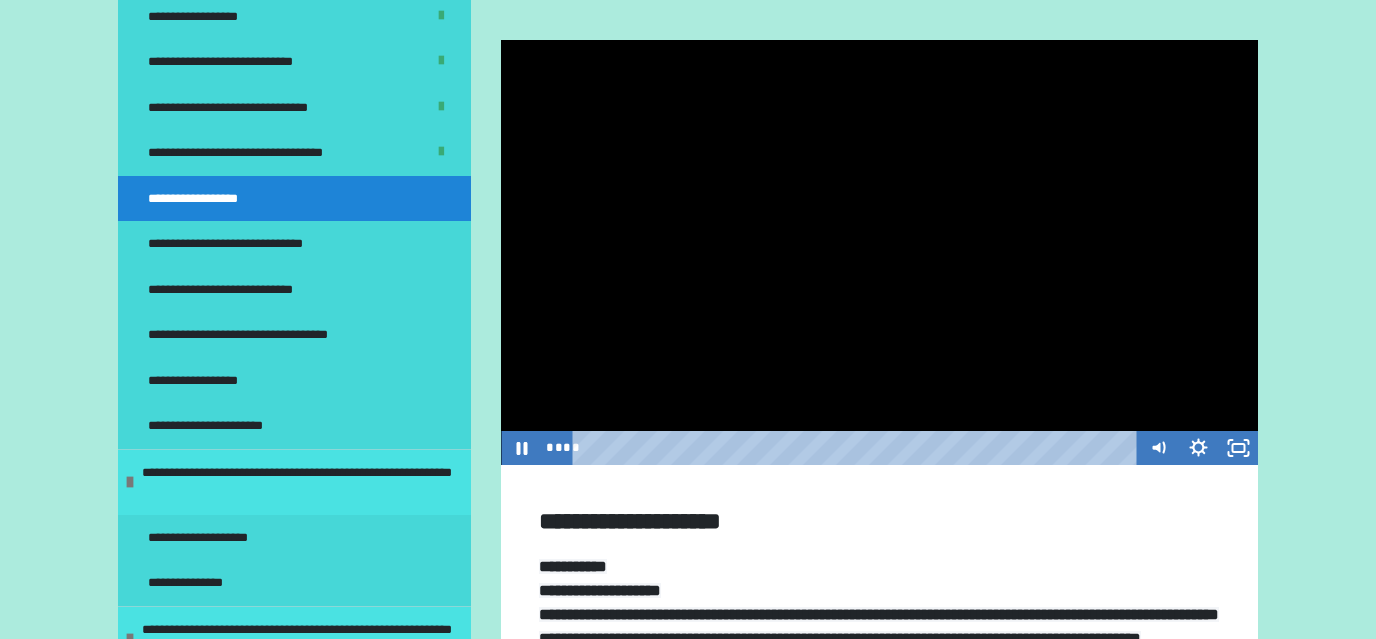 click at bounding box center [879, 253] 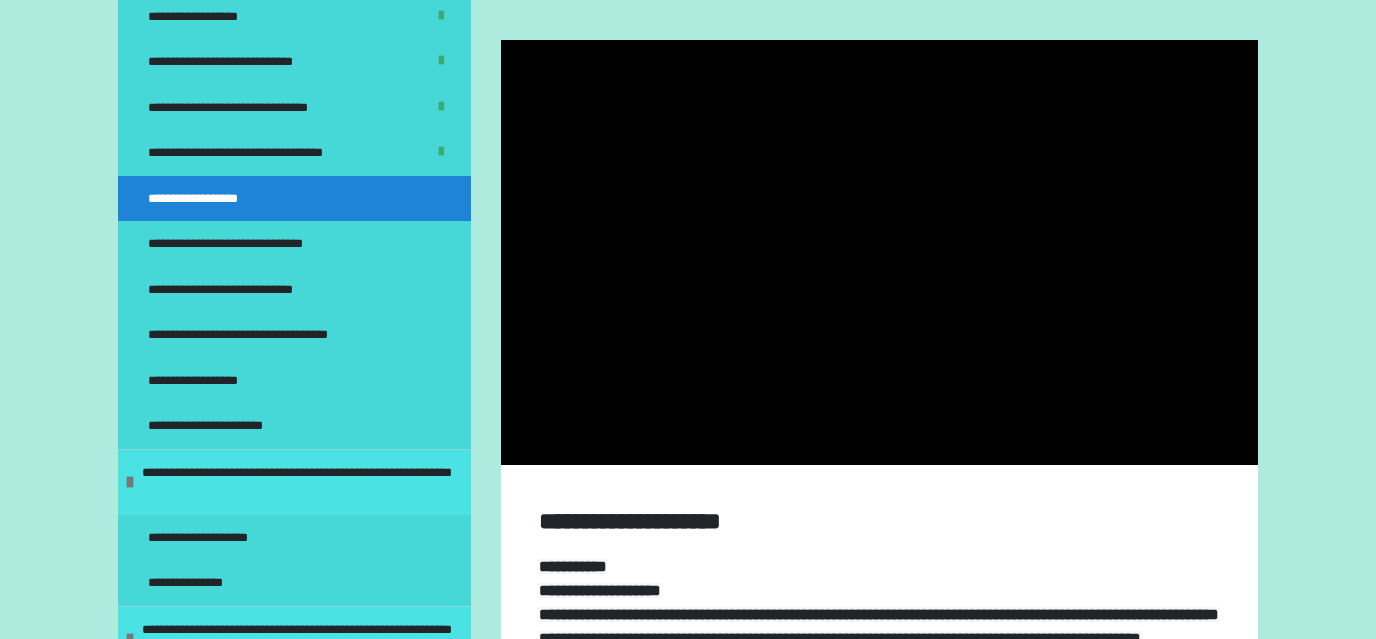click at bounding box center (879, 253) 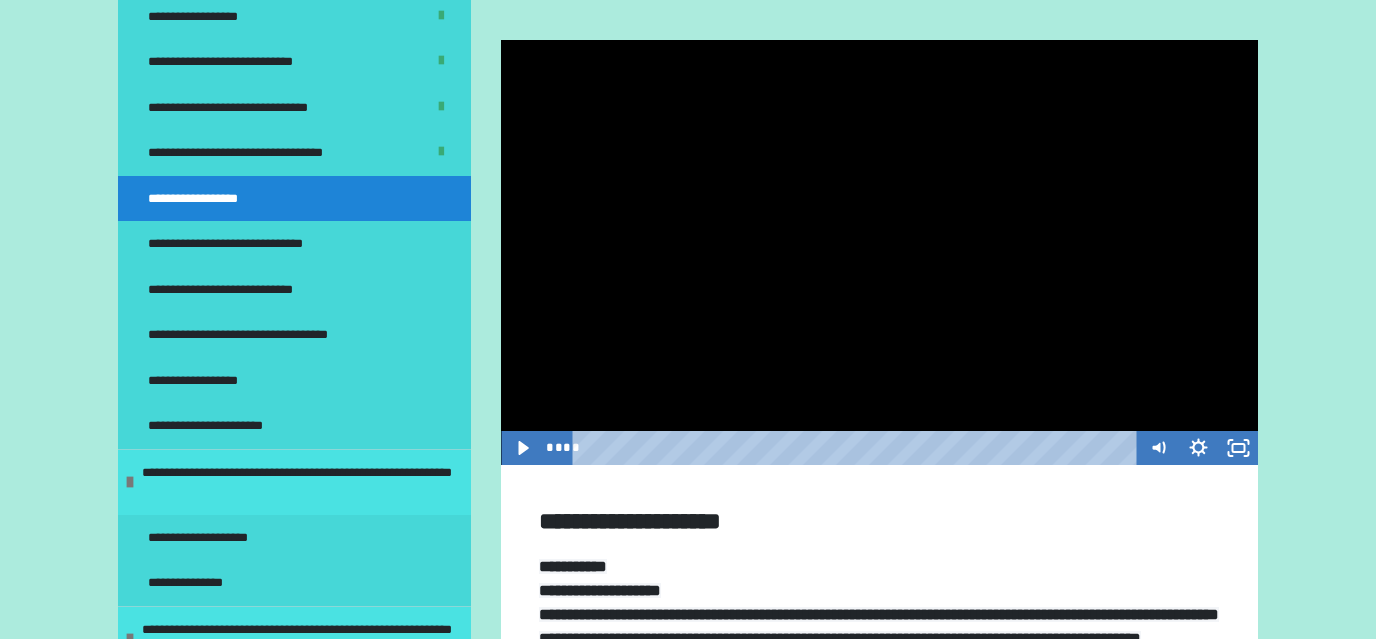click at bounding box center [879, 253] 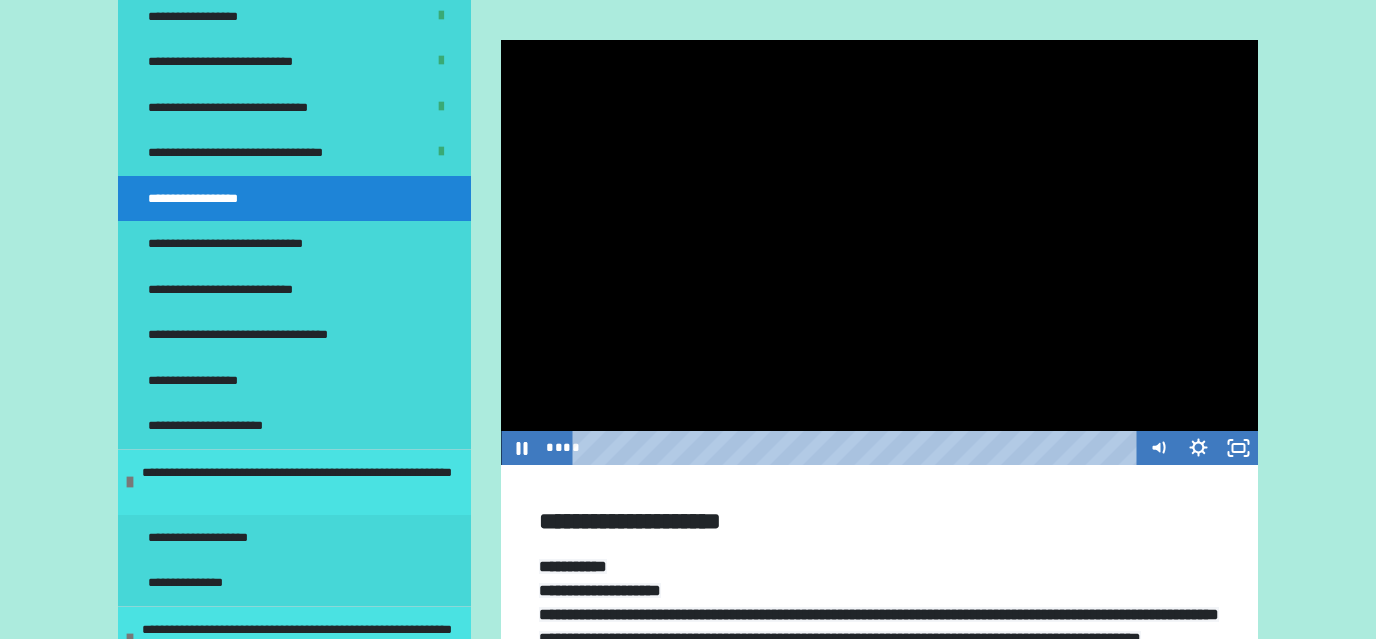click at bounding box center (879, 253) 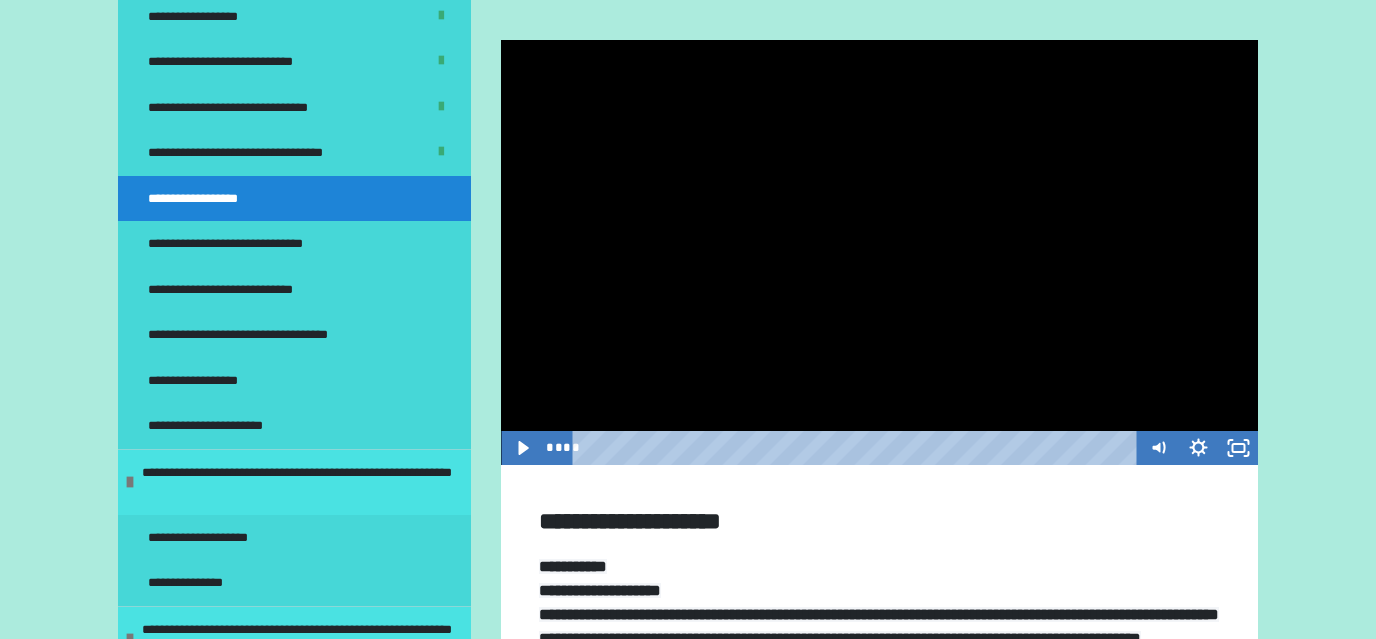 click at bounding box center [879, 253] 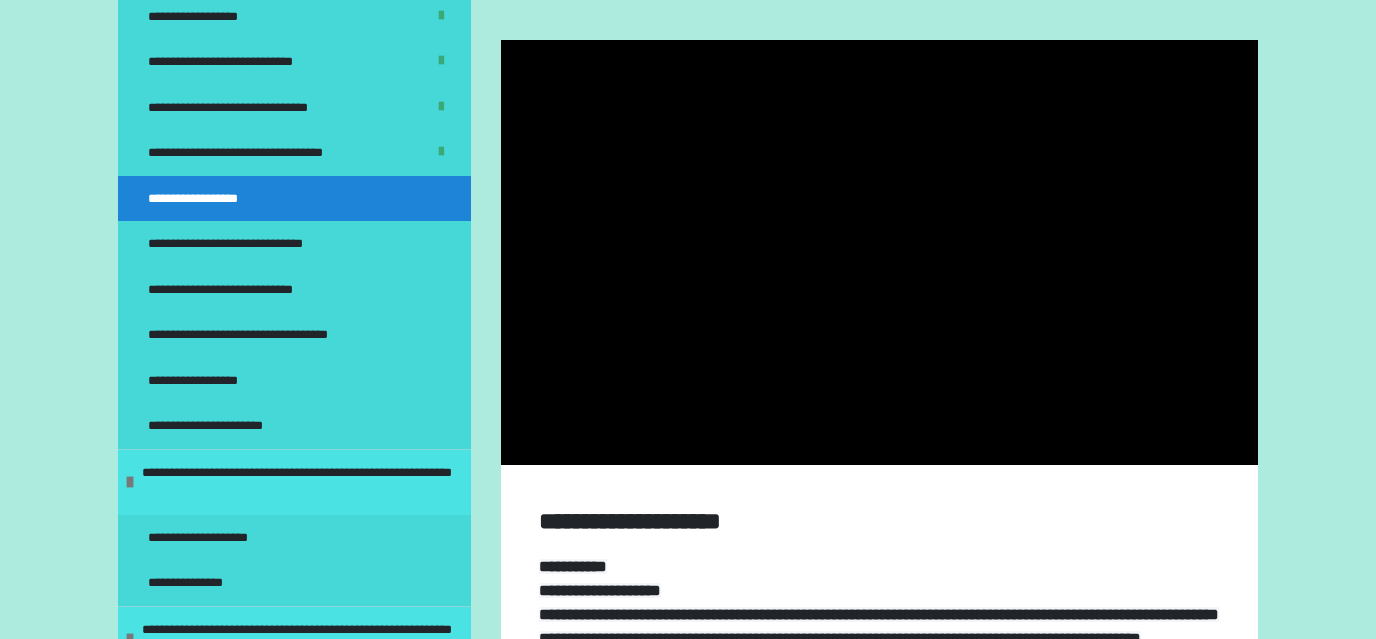click at bounding box center (879, 253) 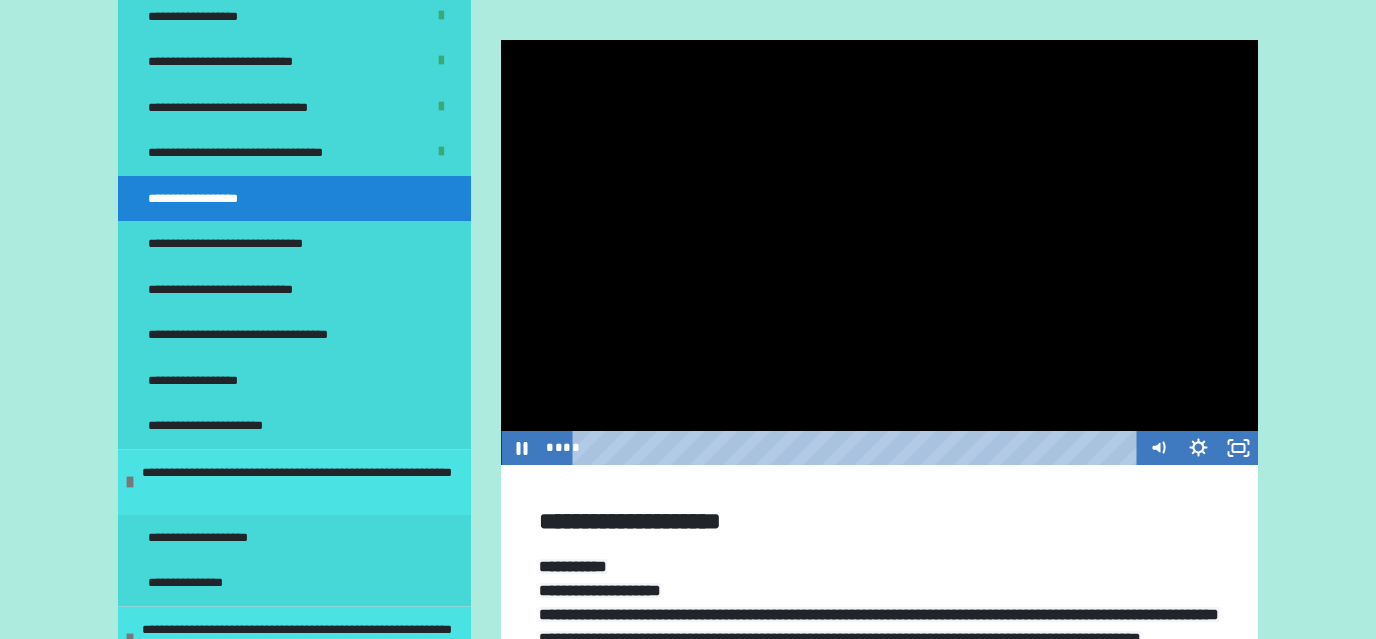 click at bounding box center (879, 253) 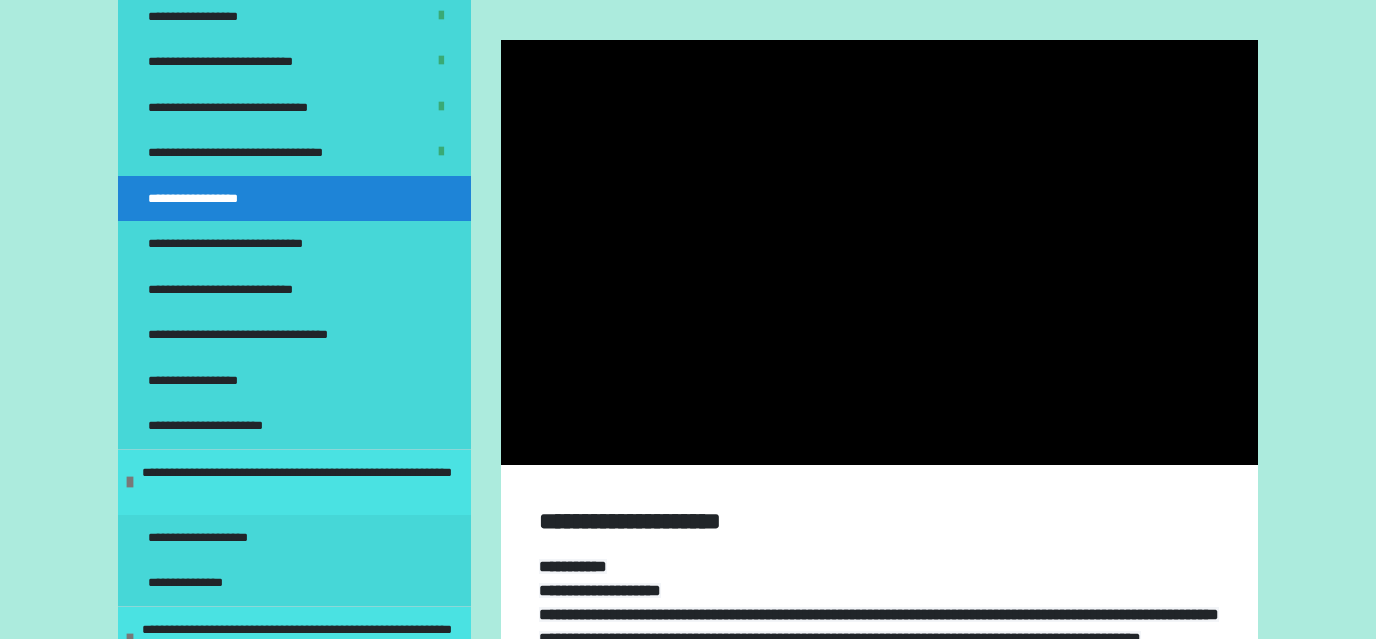 click at bounding box center [879, 253] 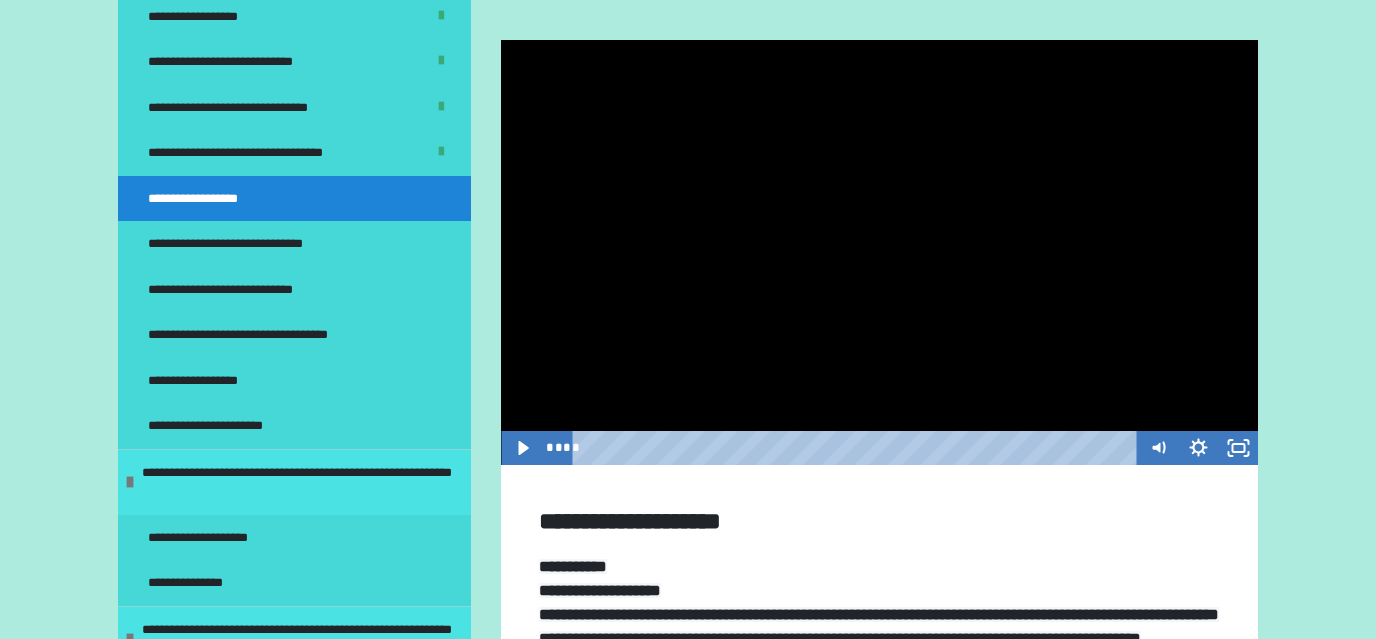 scroll, scrollTop: 0, scrollLeft: 0, axis: both 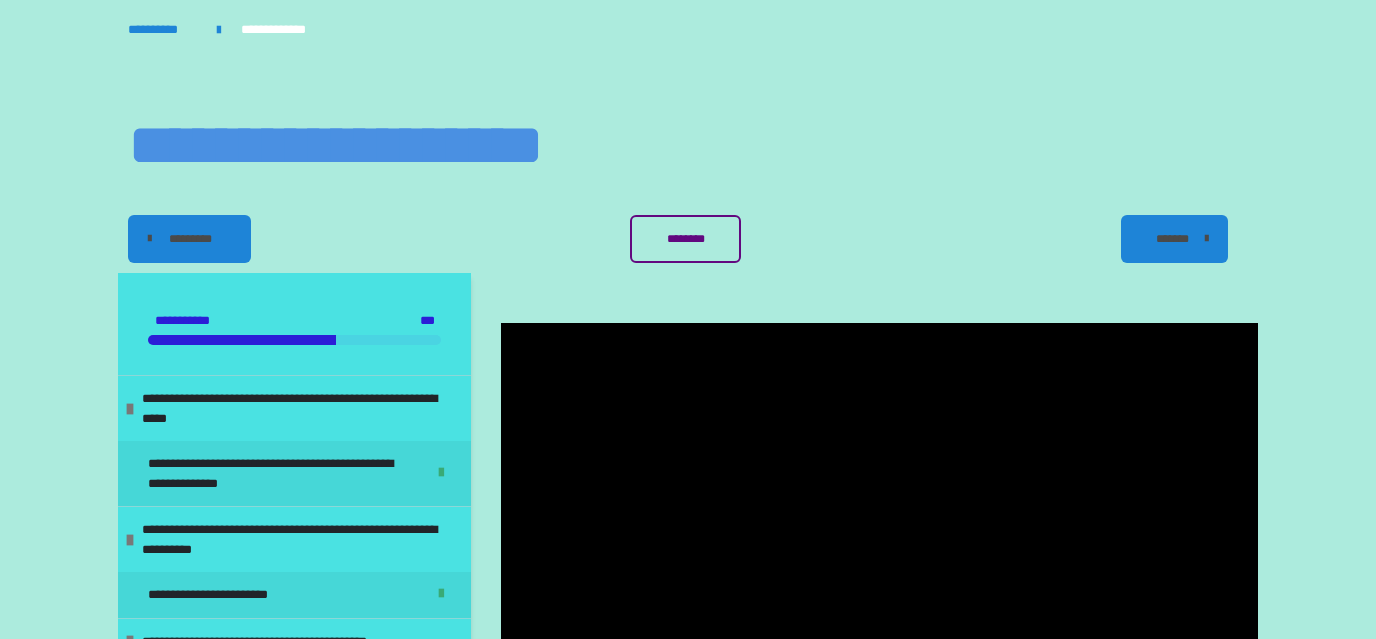 click on "********" at bounding box center (685, 239) 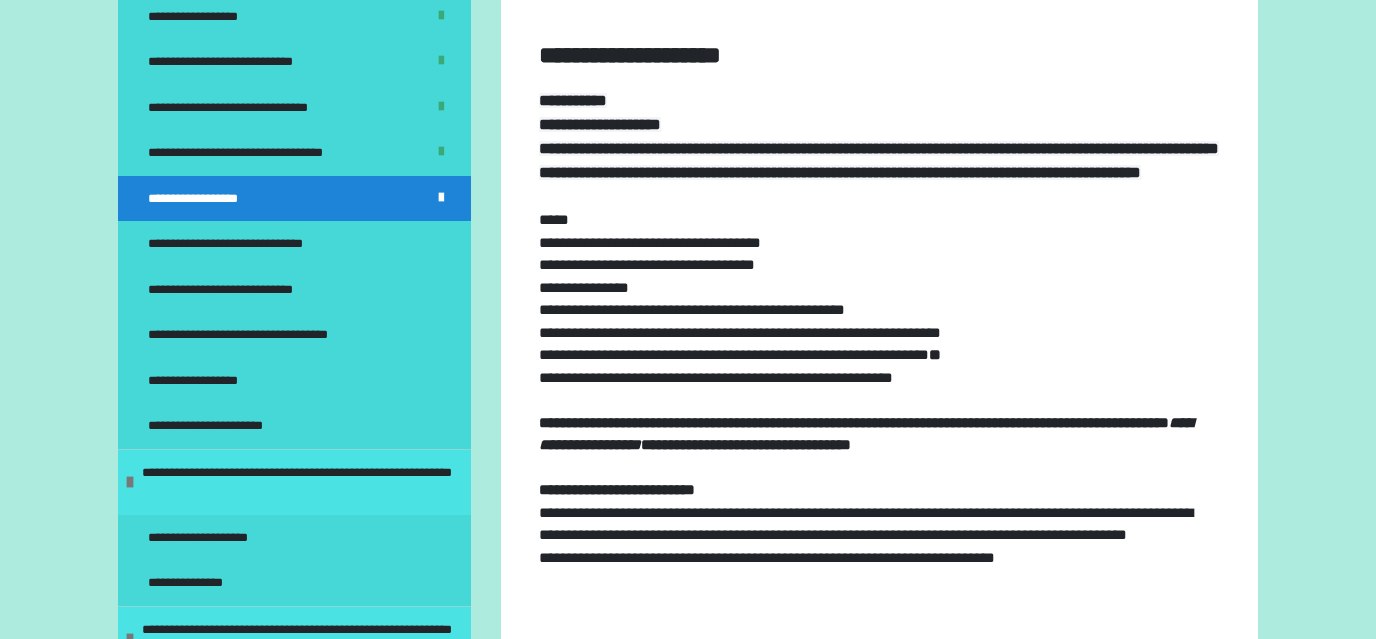 scroll, scrollTop: 834, scrollLeft: 0, axis: vertical 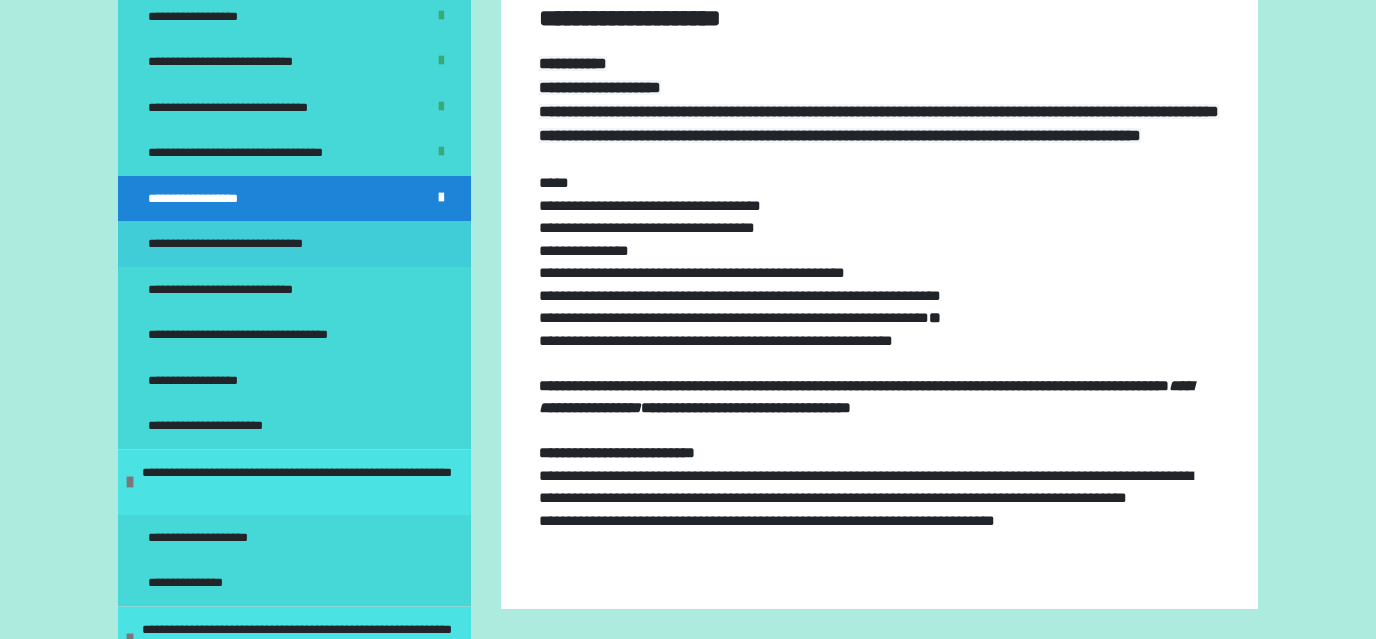 click on "**********" at bounding box center (251, 244) 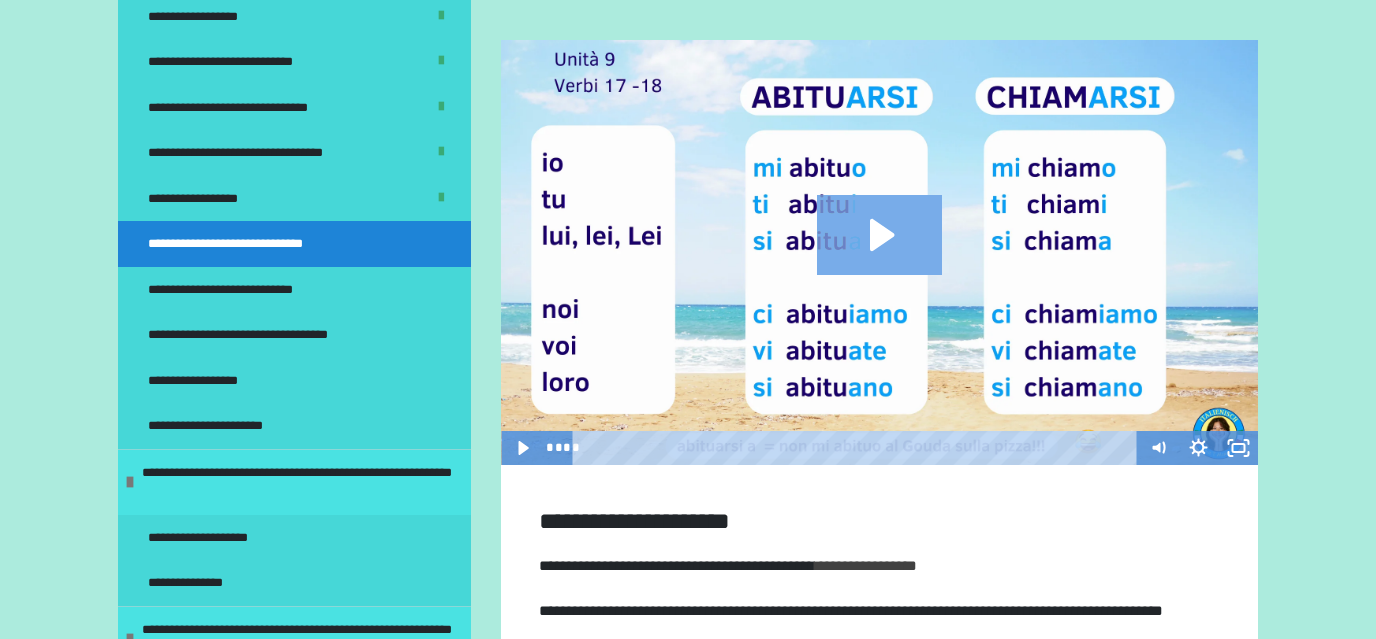 click 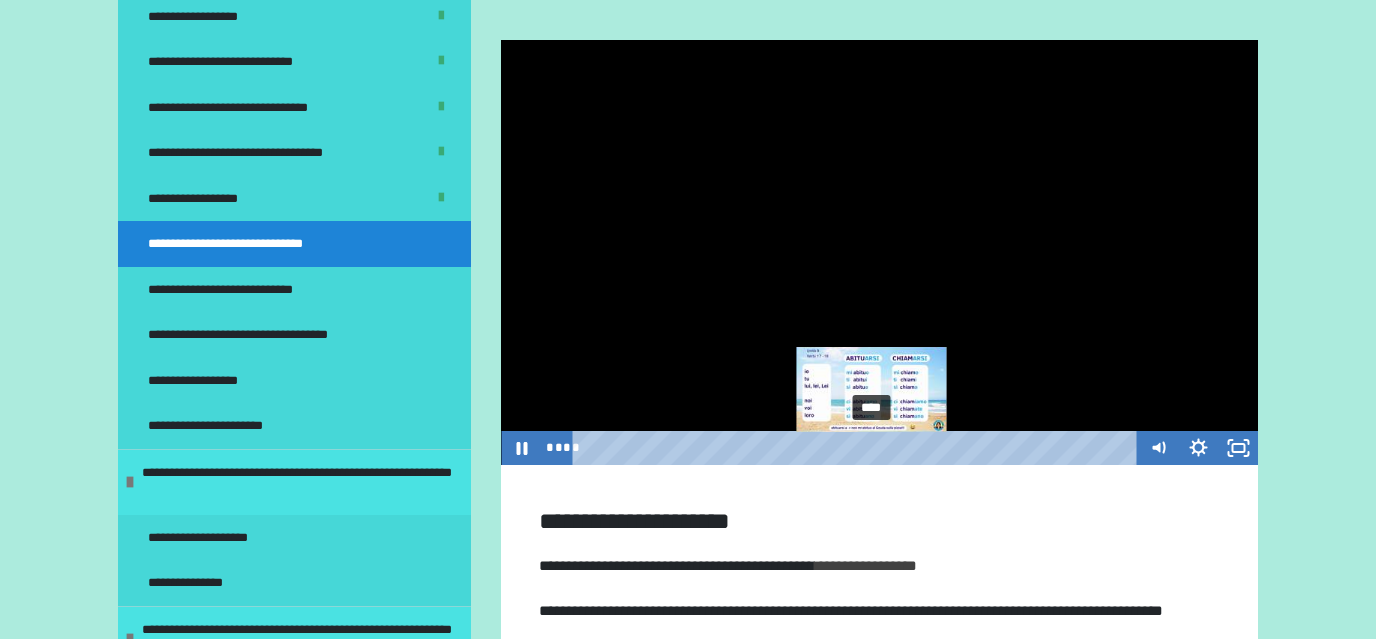 drag, startPoint x: 902, startPoint y: 444, endPoint x: 872, endPoint y: 447, distance: 30.149628 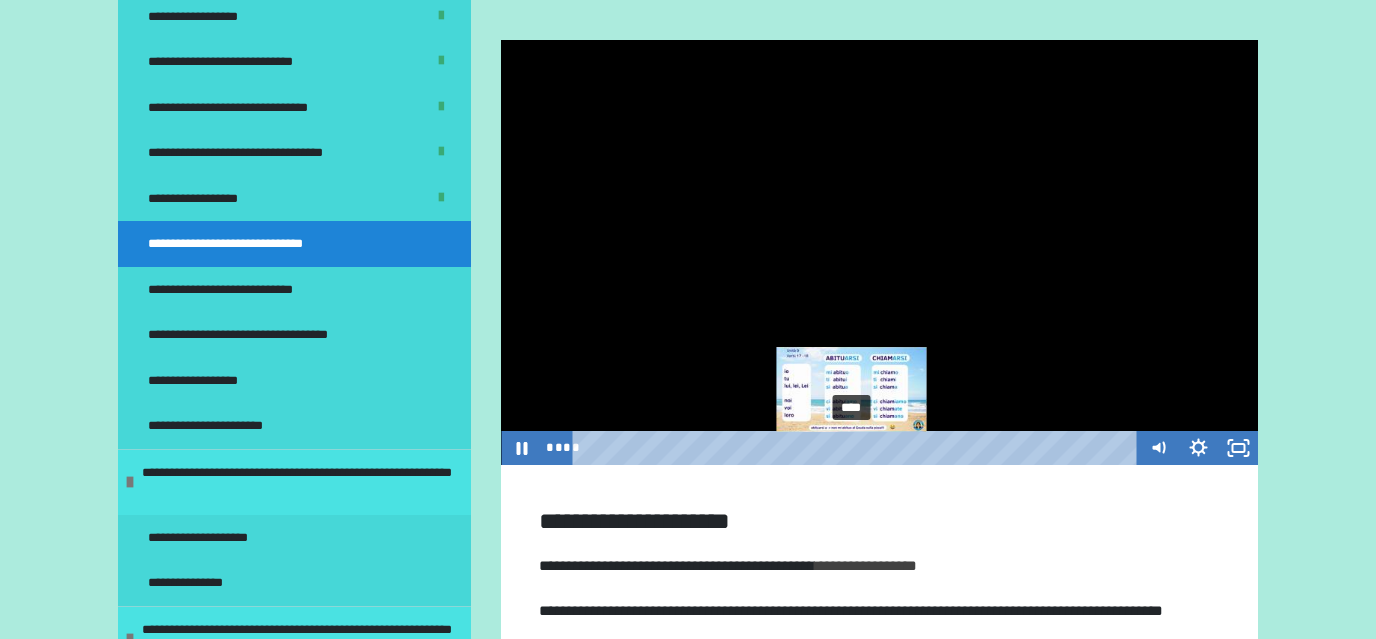 drag, startPoint x: 872, startPoint y: 447, endPoint x: 850, endPoint y: 449, distance: 22.090721 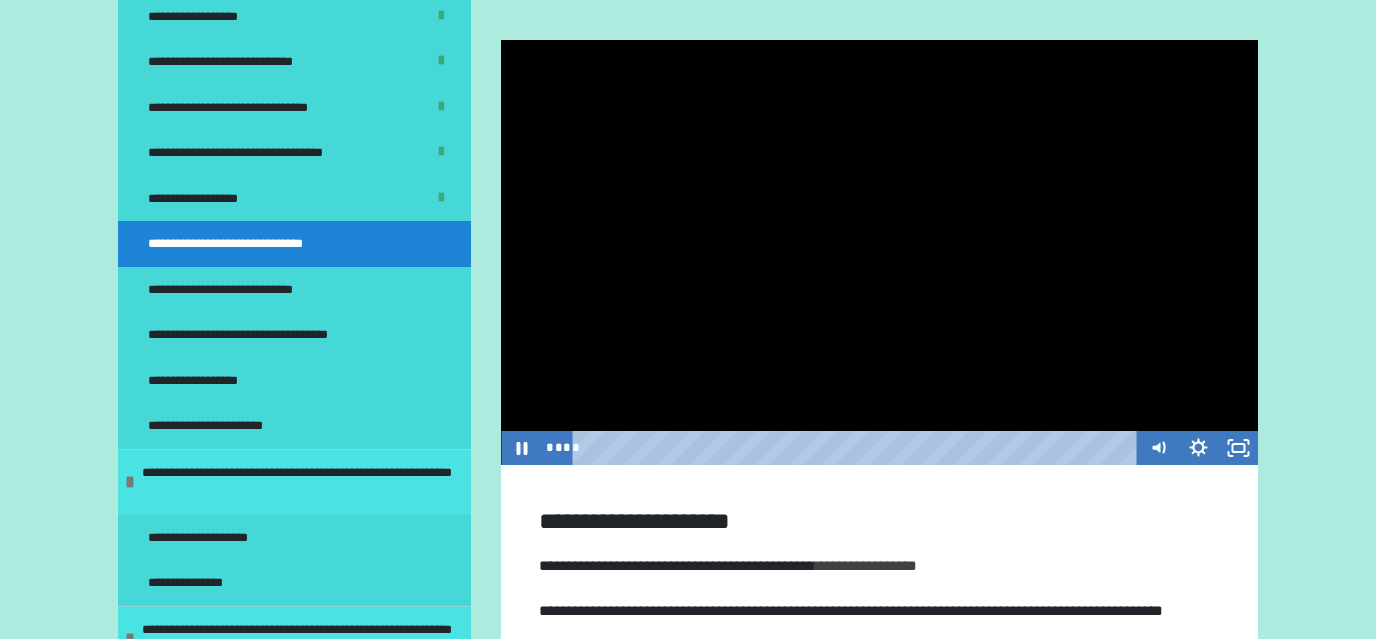 click at bounding box center [879, 253] 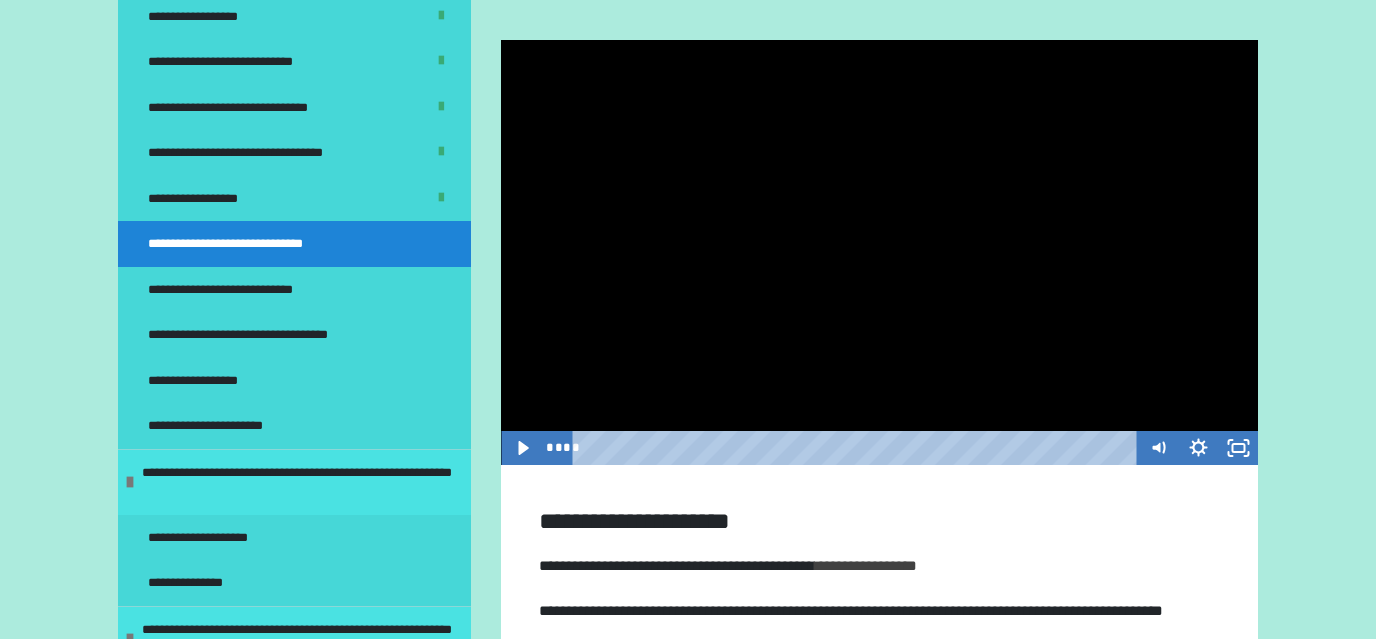 click at bounding box center (879, 253) 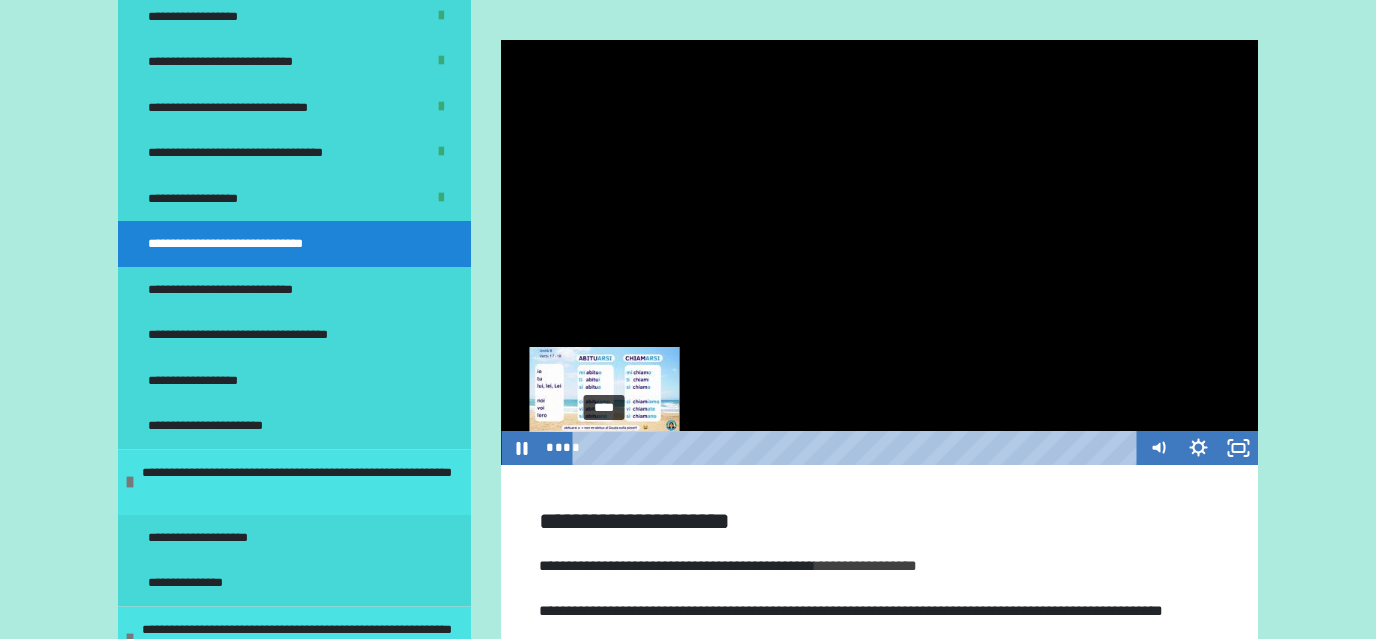click on "****" at bounding box center [858, 448] 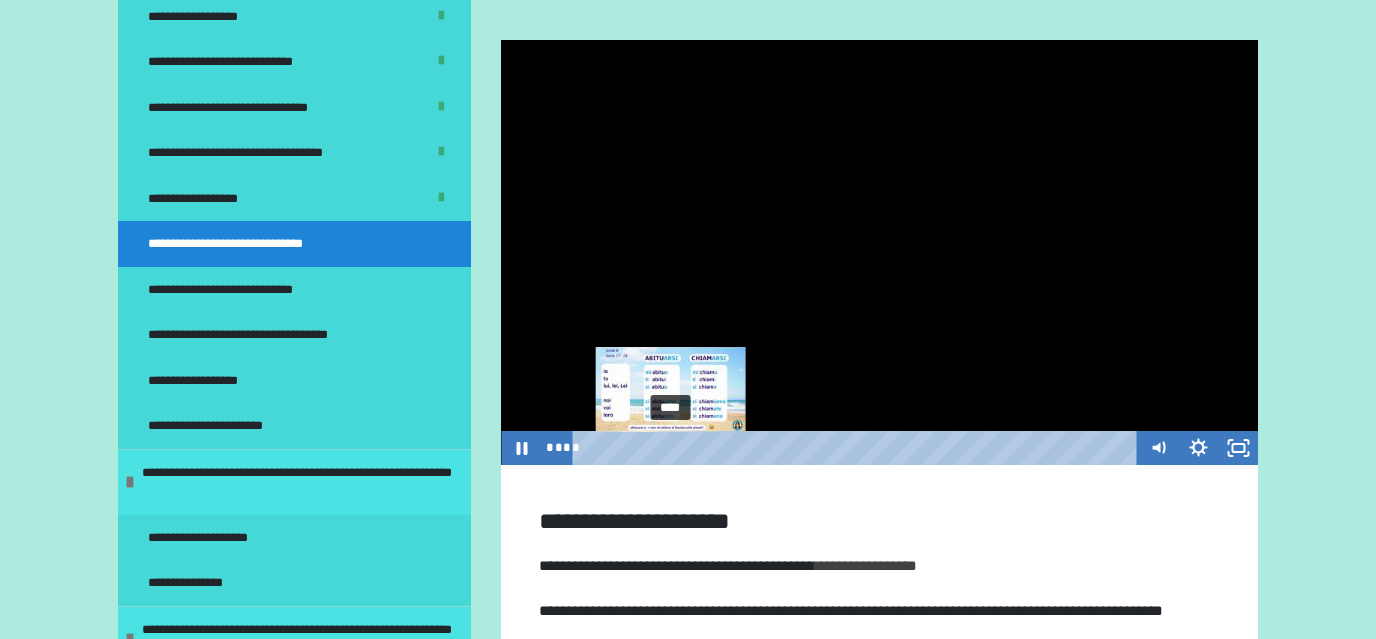drag, startPoint x: 692, startPoint y: 446, endPoint x: 671, endPoint y: 449, distance: 21.213203 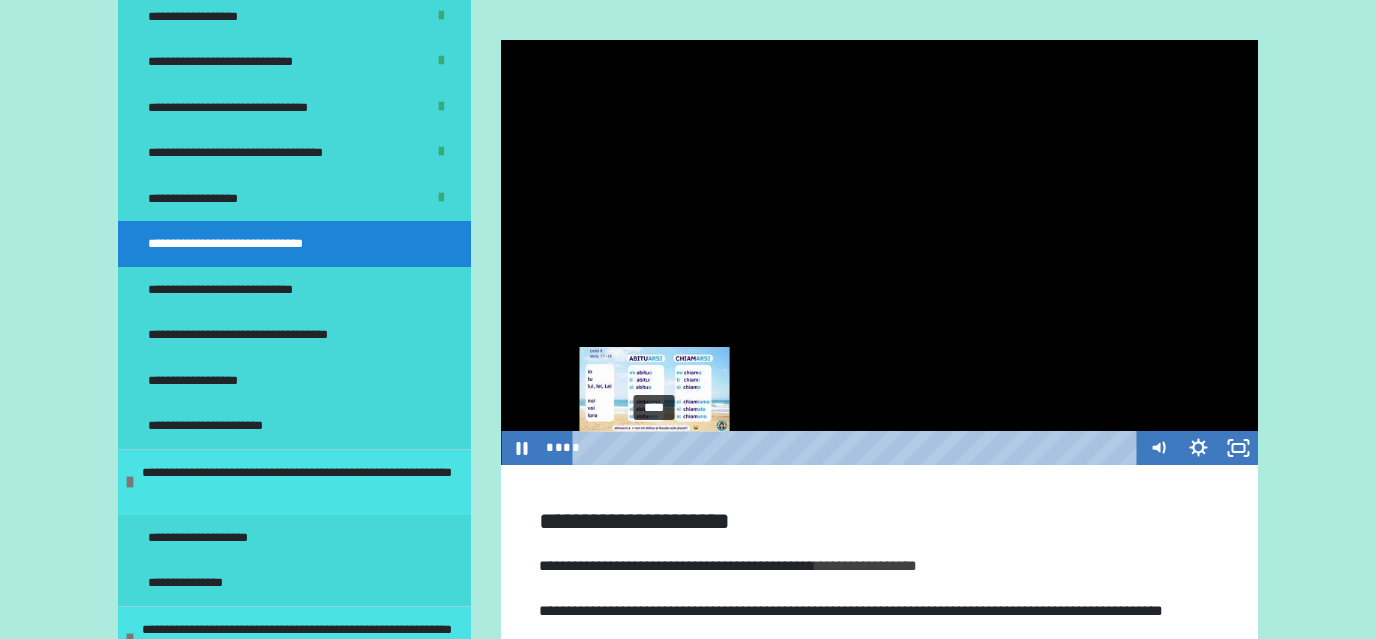 click on "****" at bounding box center (858, 448) 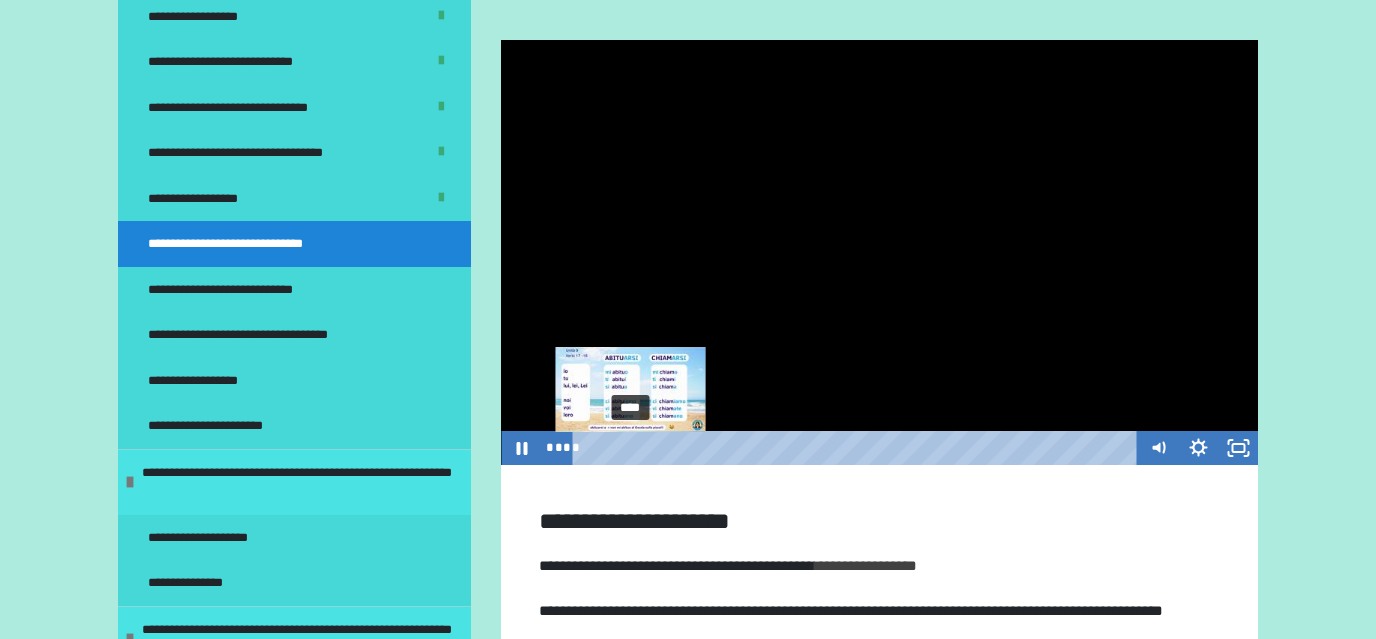 drag, startPoint x: 688, startPoint y: 445, endPoint x: 629, endPoint y: 449, distance: 59.135437 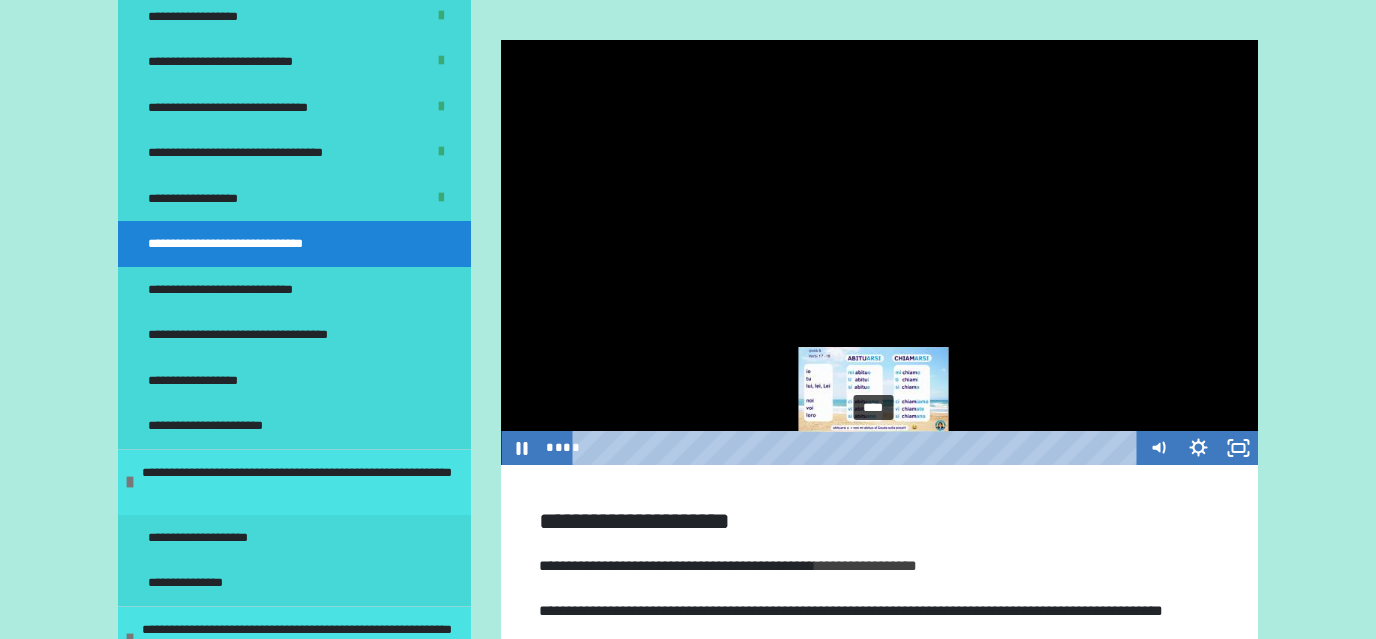 click on "****" at bounding box center [858, 448] 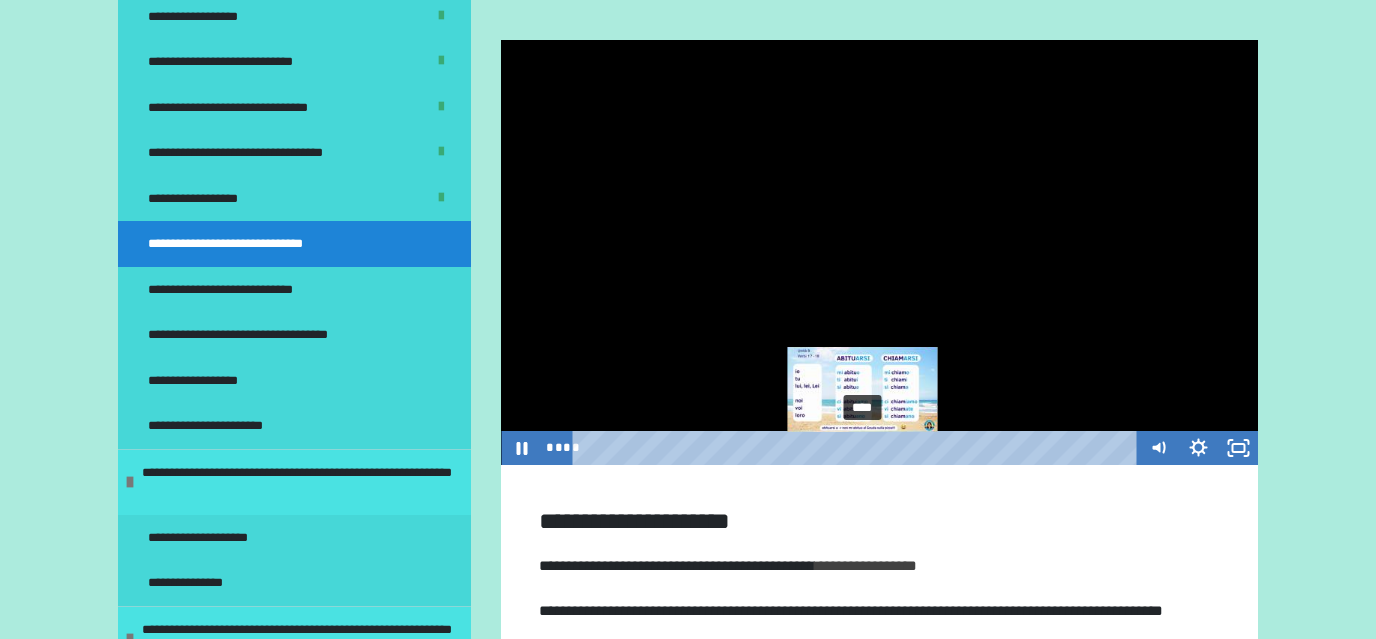 drag, startPoint x: 874, startPoint y: 446, endPoint x: 863, endPoint y: 450, distance: 11.7046995 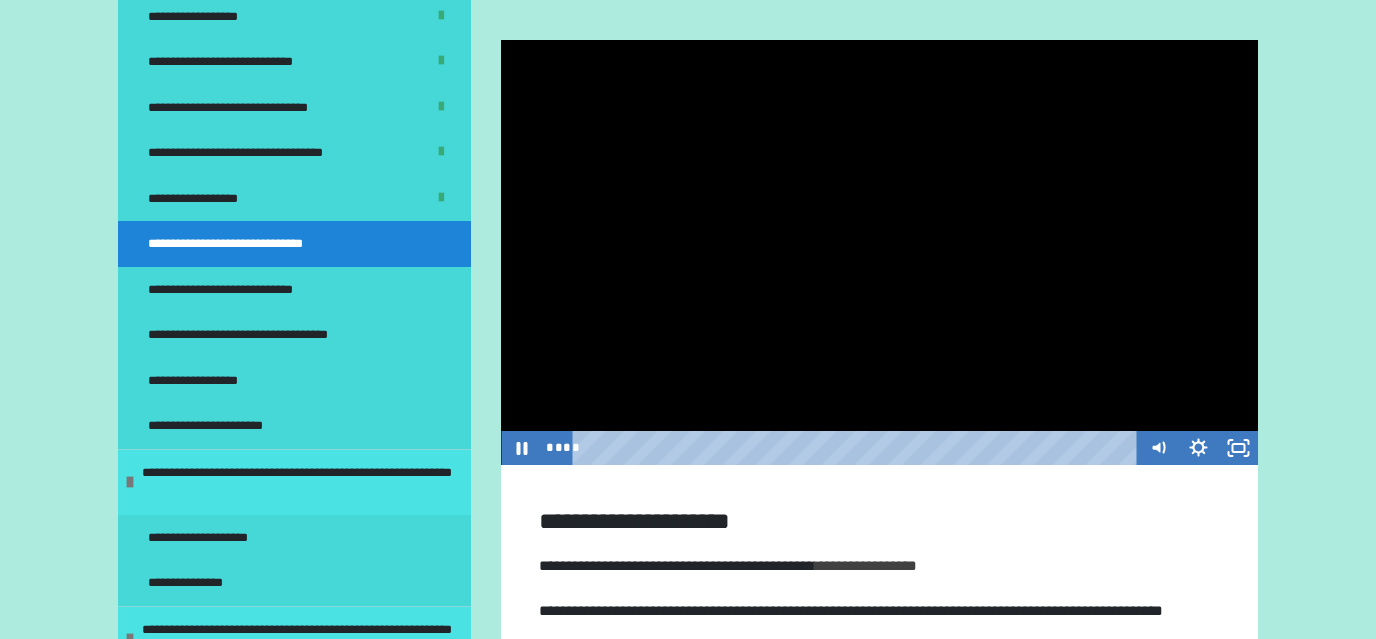 click at bounding box center [879, 253] 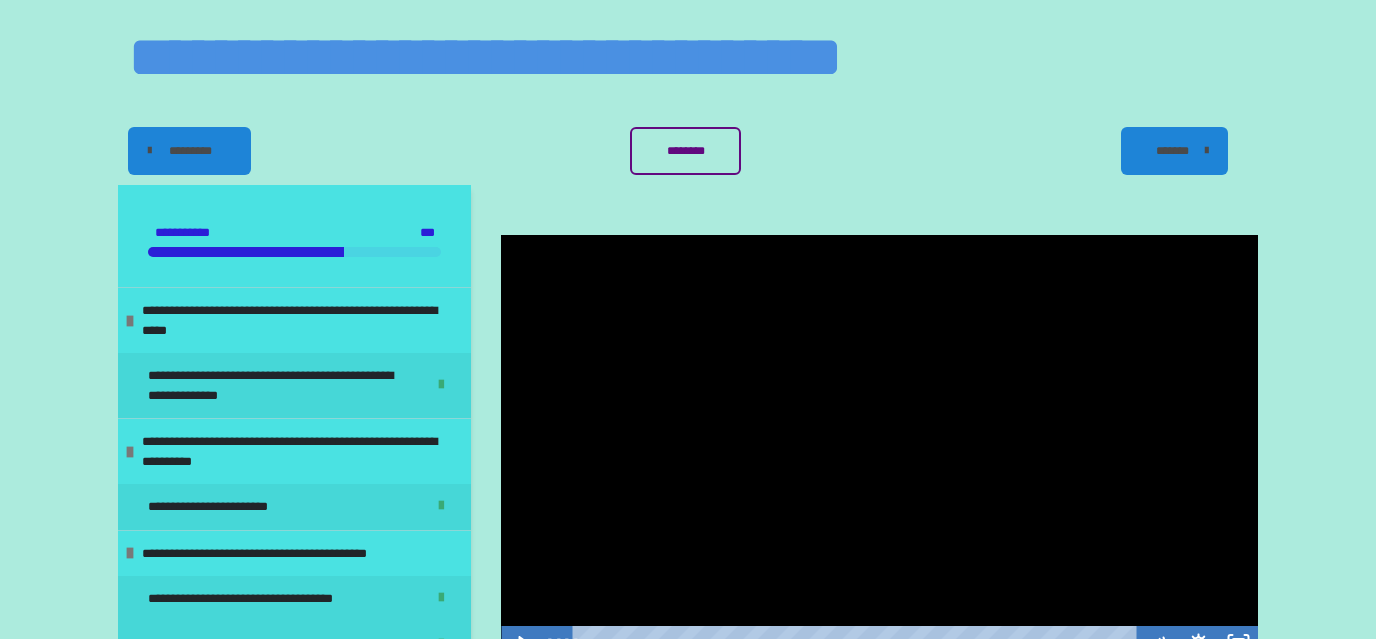 scroll, scrollTop: 0, scrollLeft: 0, axis: both 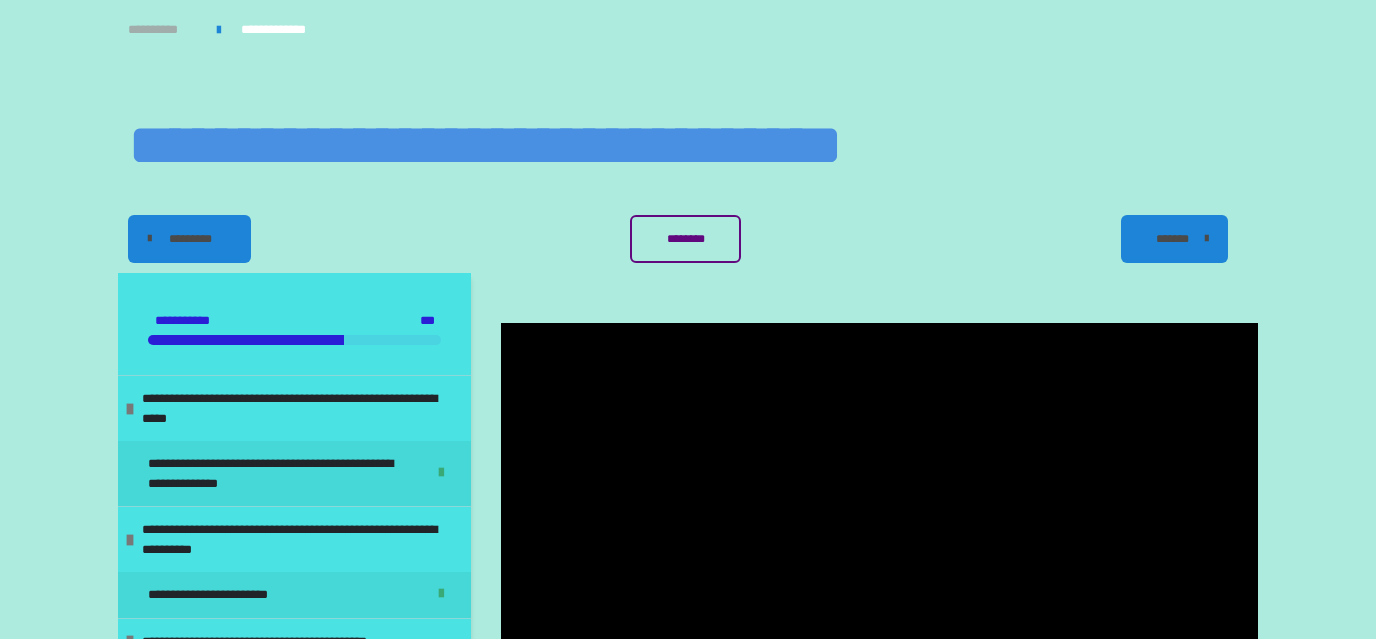 click on "**********" at bounding box center [162, 30] 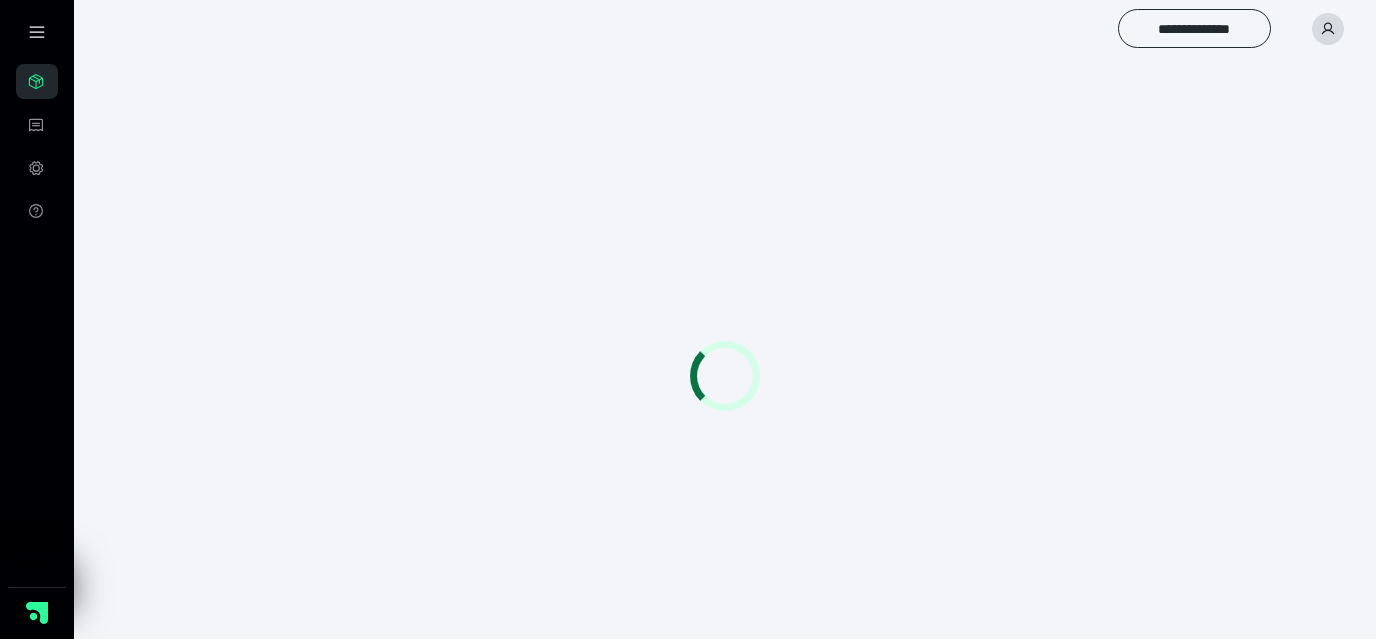 scroll, scrollTop: 0, scrollLeft: 0, axis: both 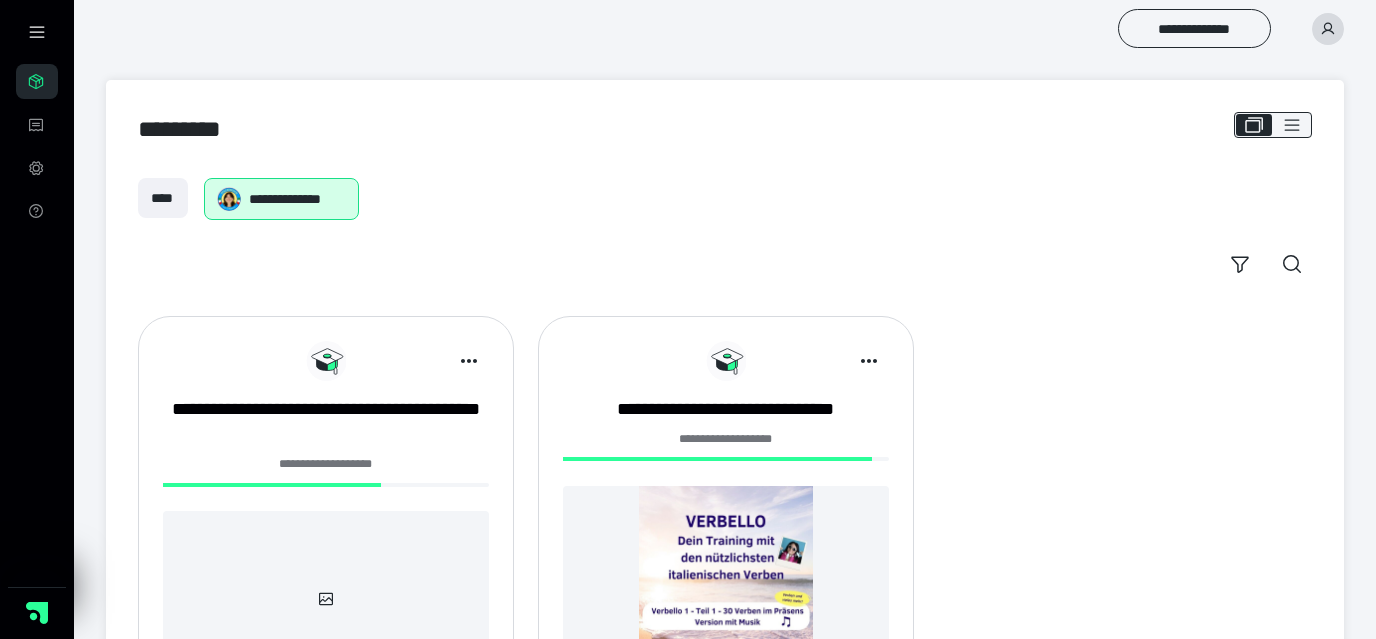 click at bounding box center [1328, 29] 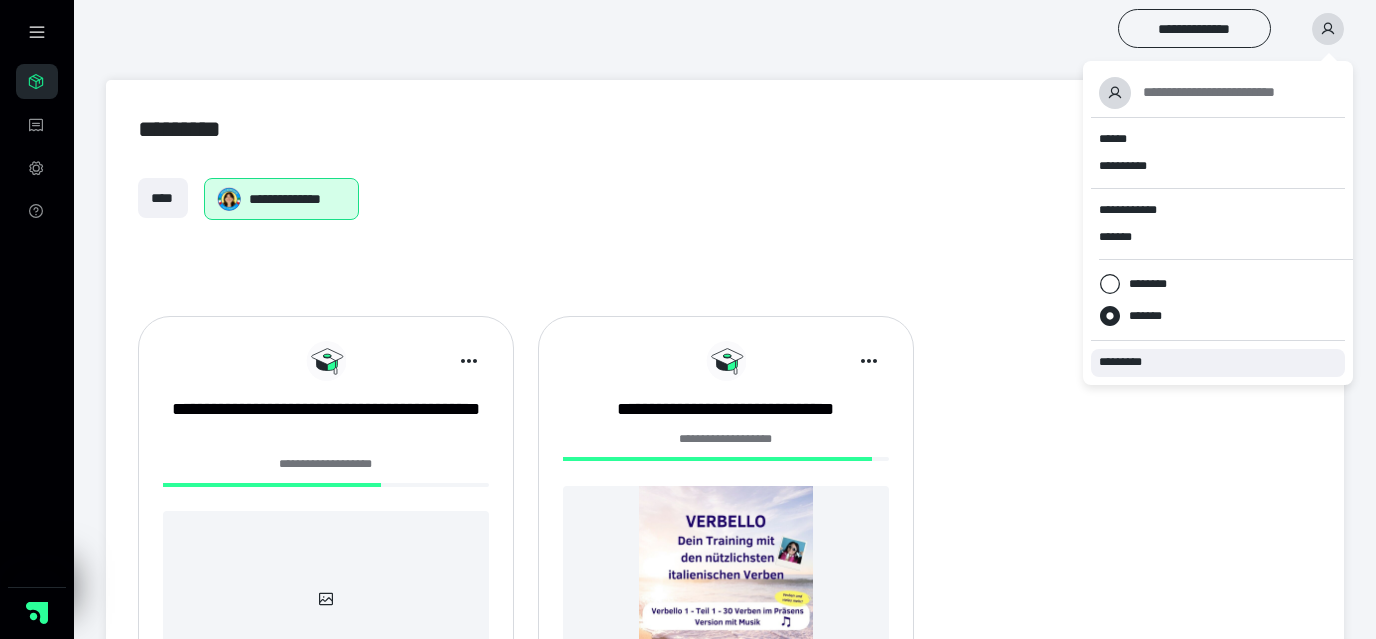 click on "*********" at bounding box center [1129, 362] 